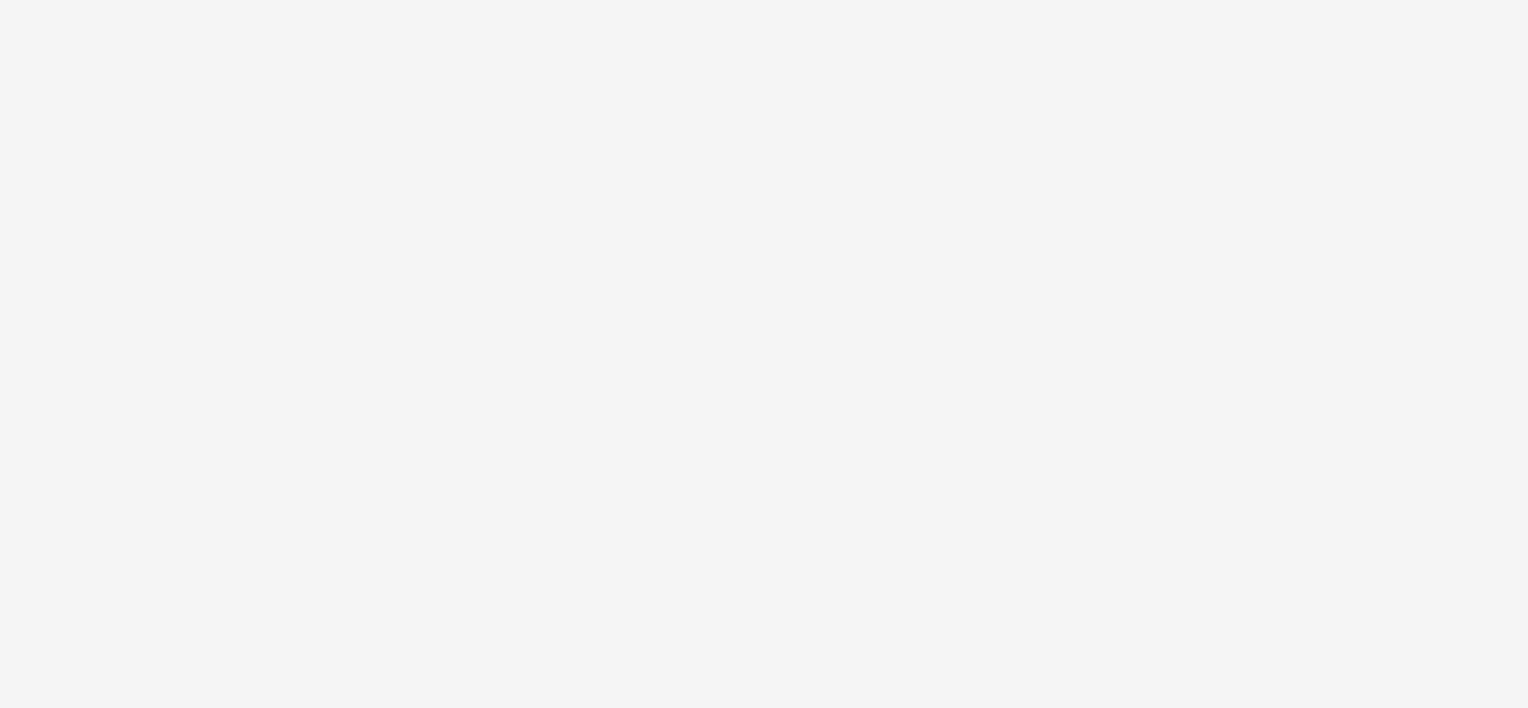 scroll, scrollTop: 0, scrollLeft: 0, axis: both 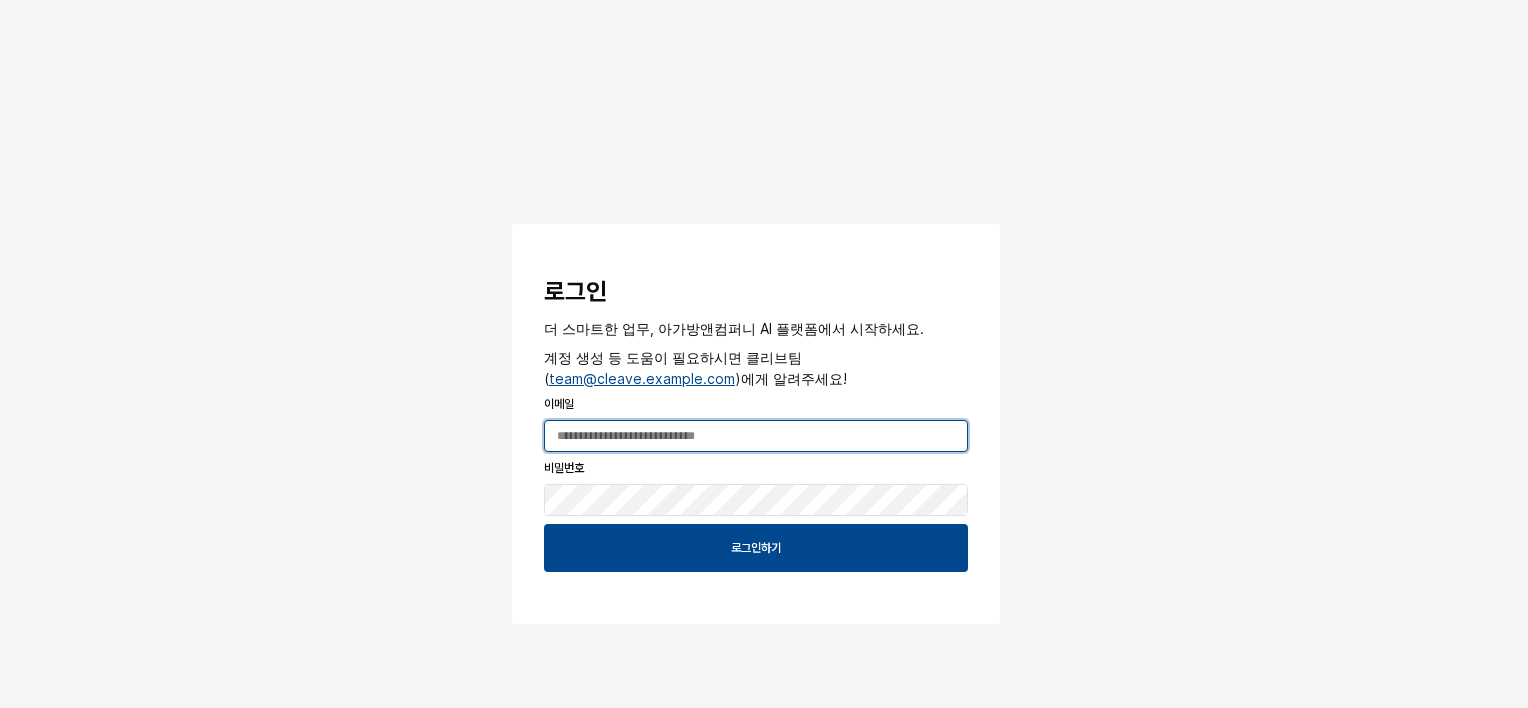click at bounding box center (756, 436) 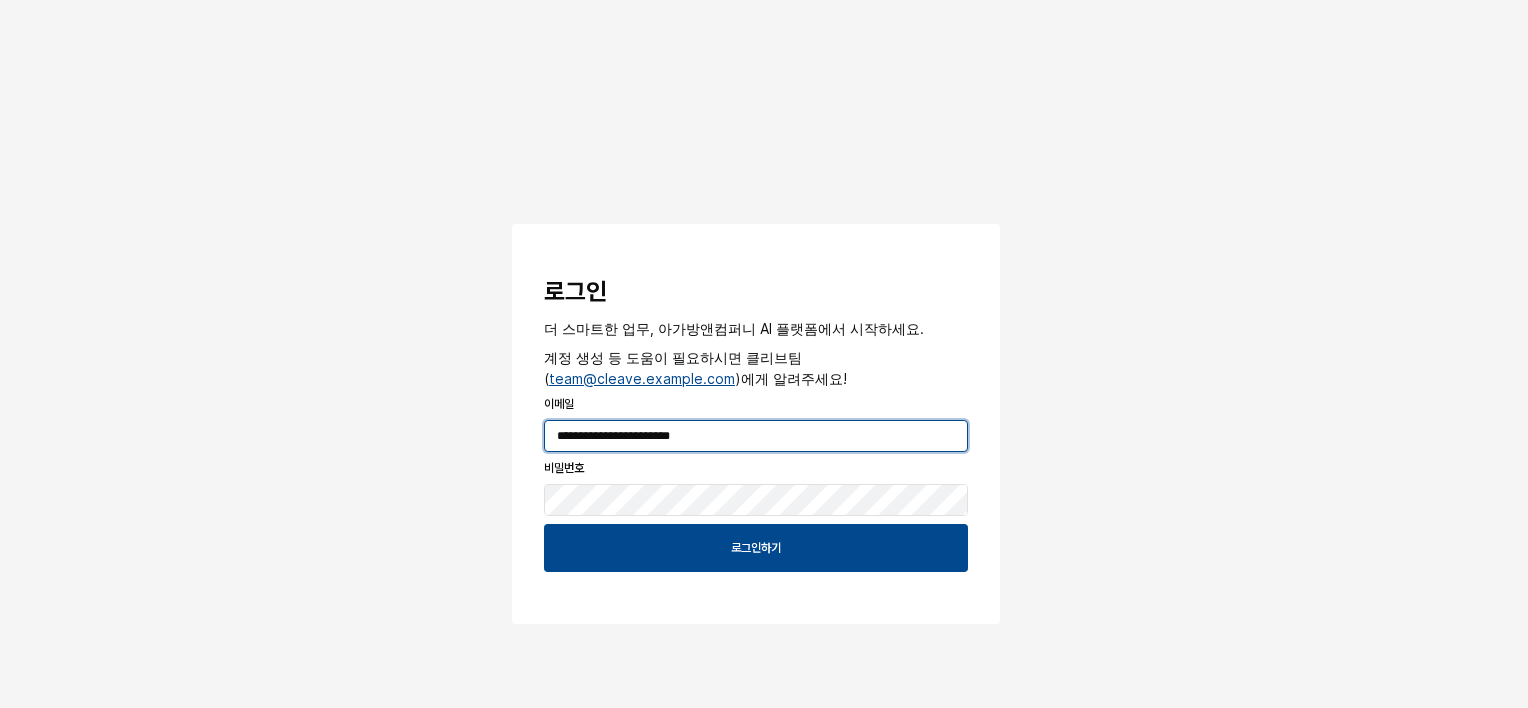 type on "**********" 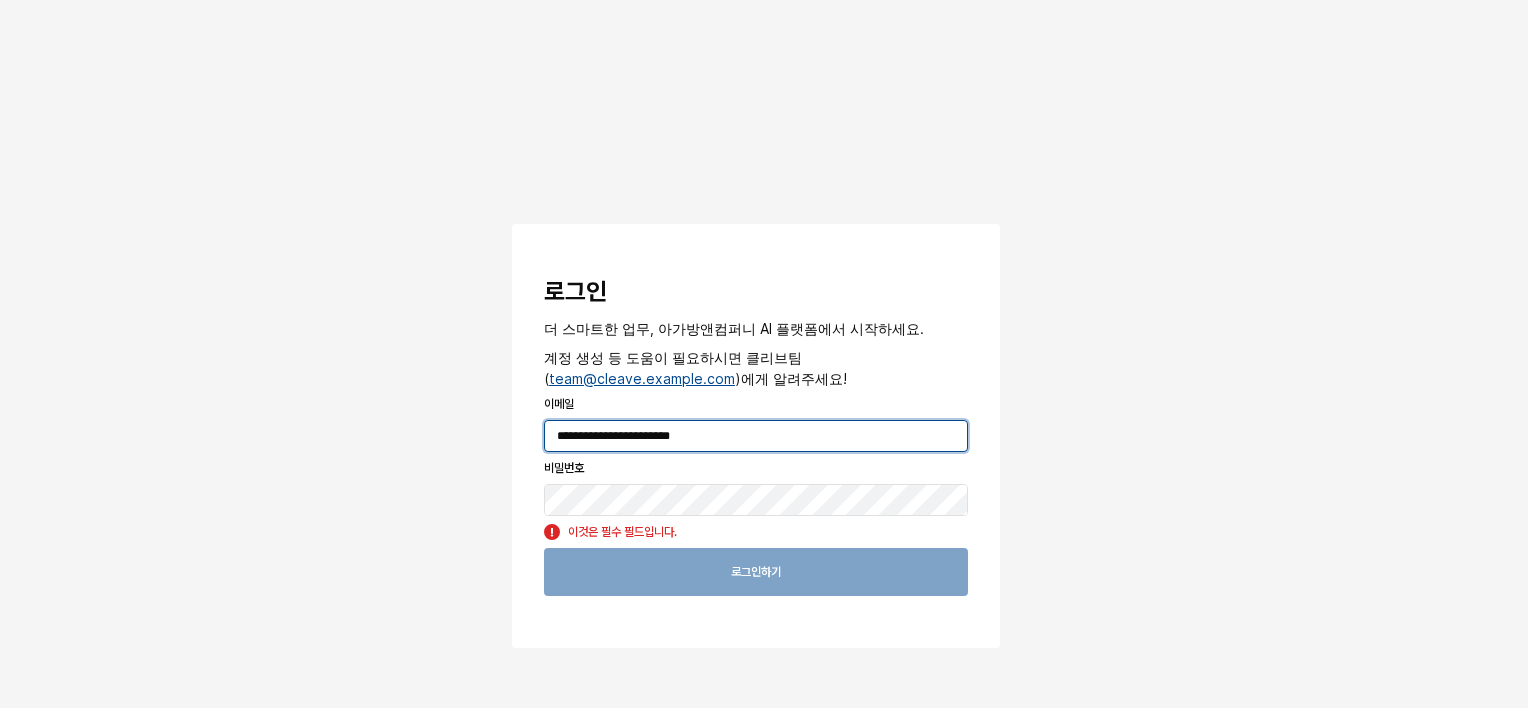 drag, startPoint x: 760, startPoint y: 443, endPoint x: 528, endPoint y: 416, distance: 233.56584 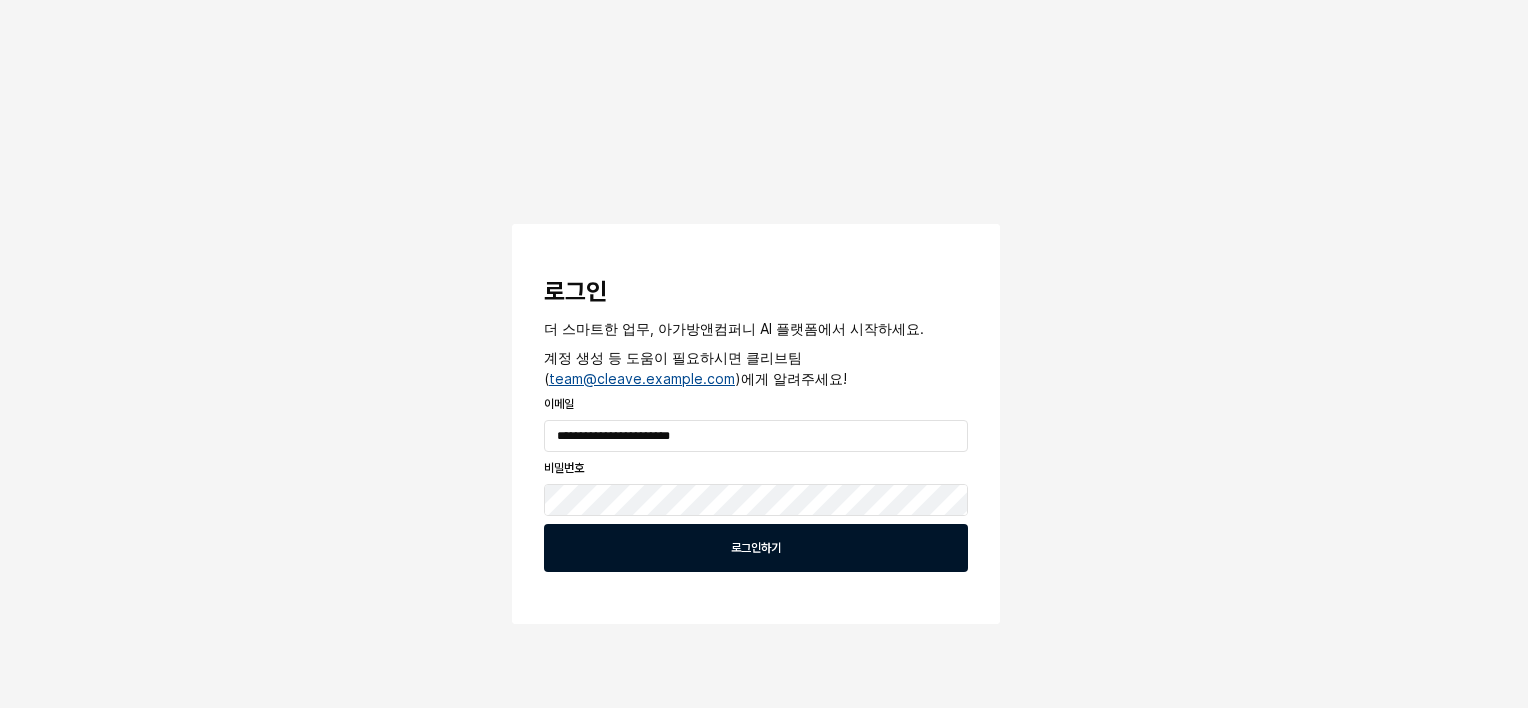 click on "로그인하기" at bounding box center [756, 548] 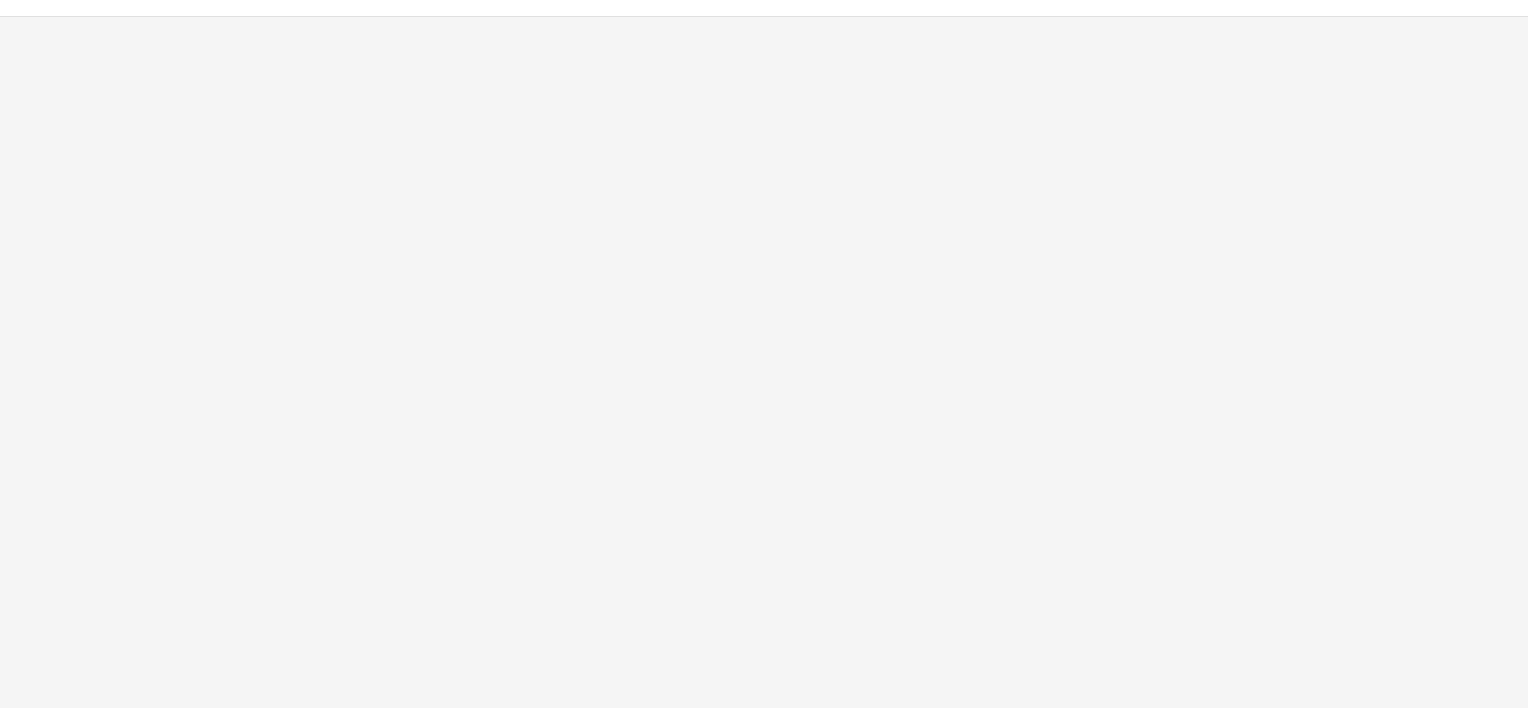 scroll, scrollTop: 0, scrollLeft: 0, axis: both 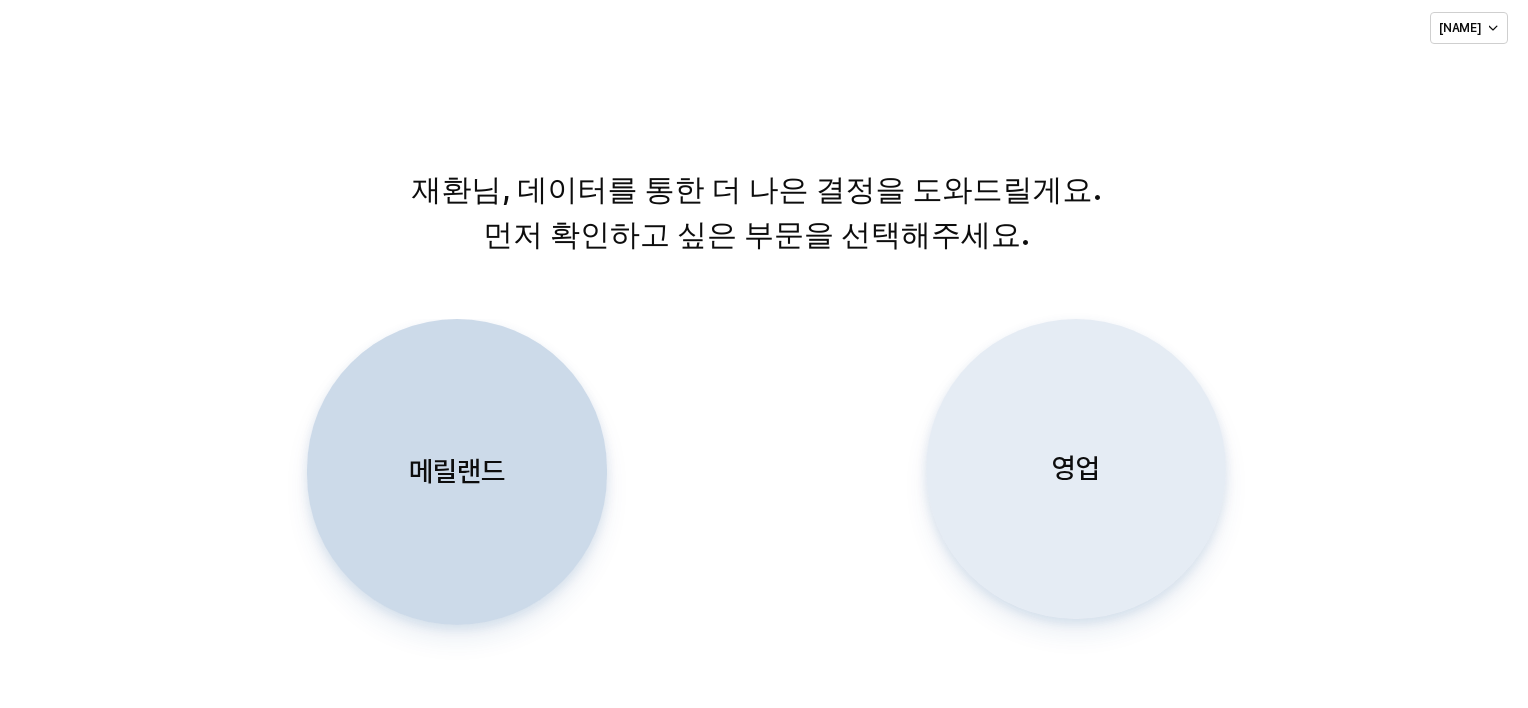 click on "영업" at bounding box center (1076, 469) 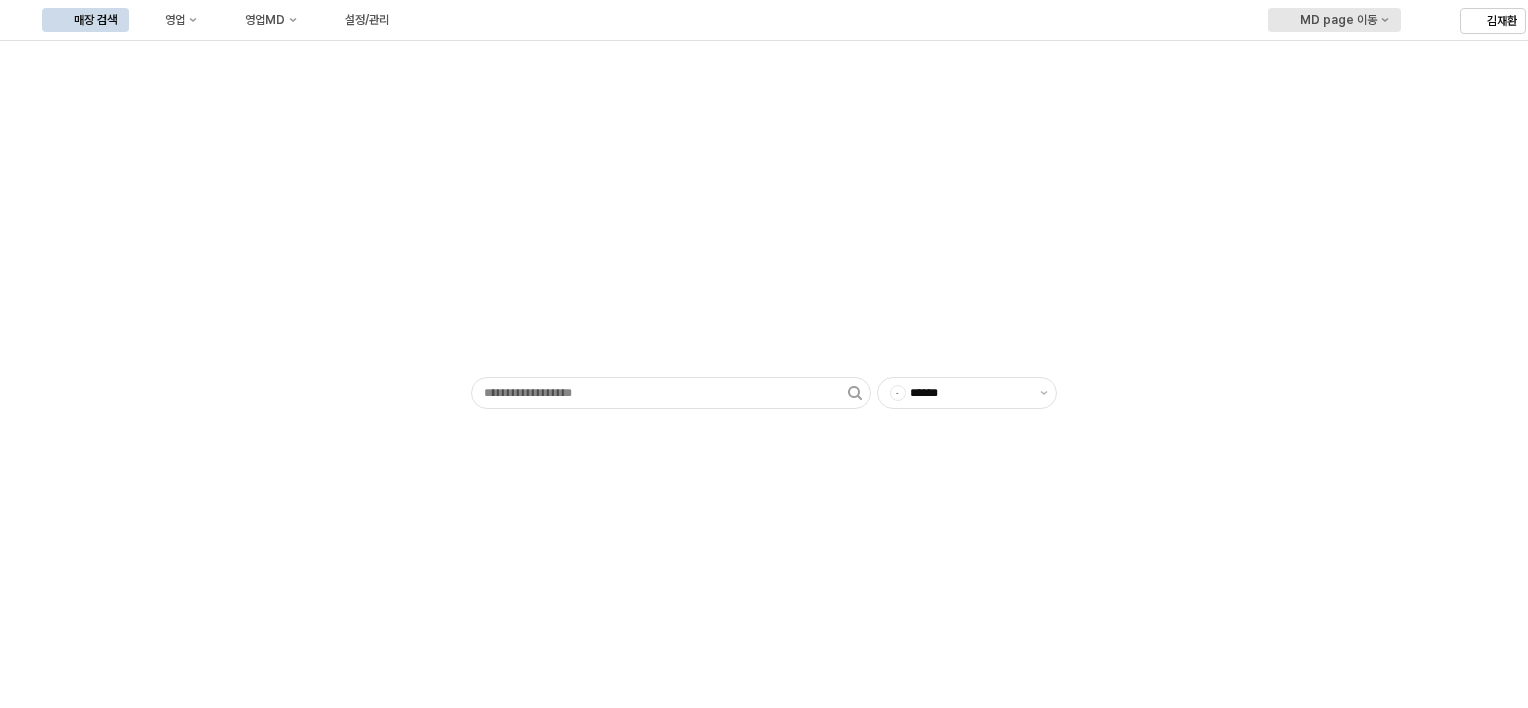 click on "MD page 이동" at bounding box center (1338, 20) 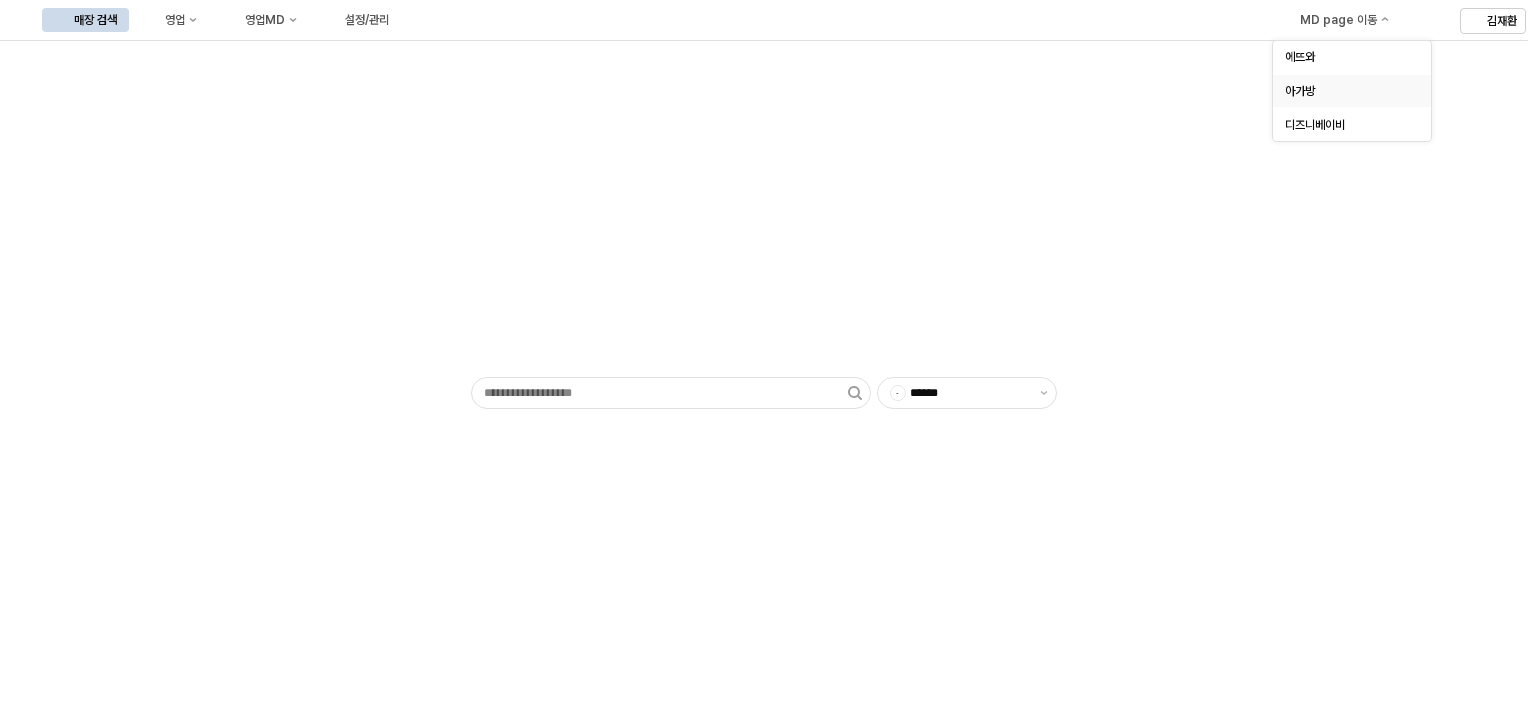click on "아가방" at bounding box center [1346, 91] 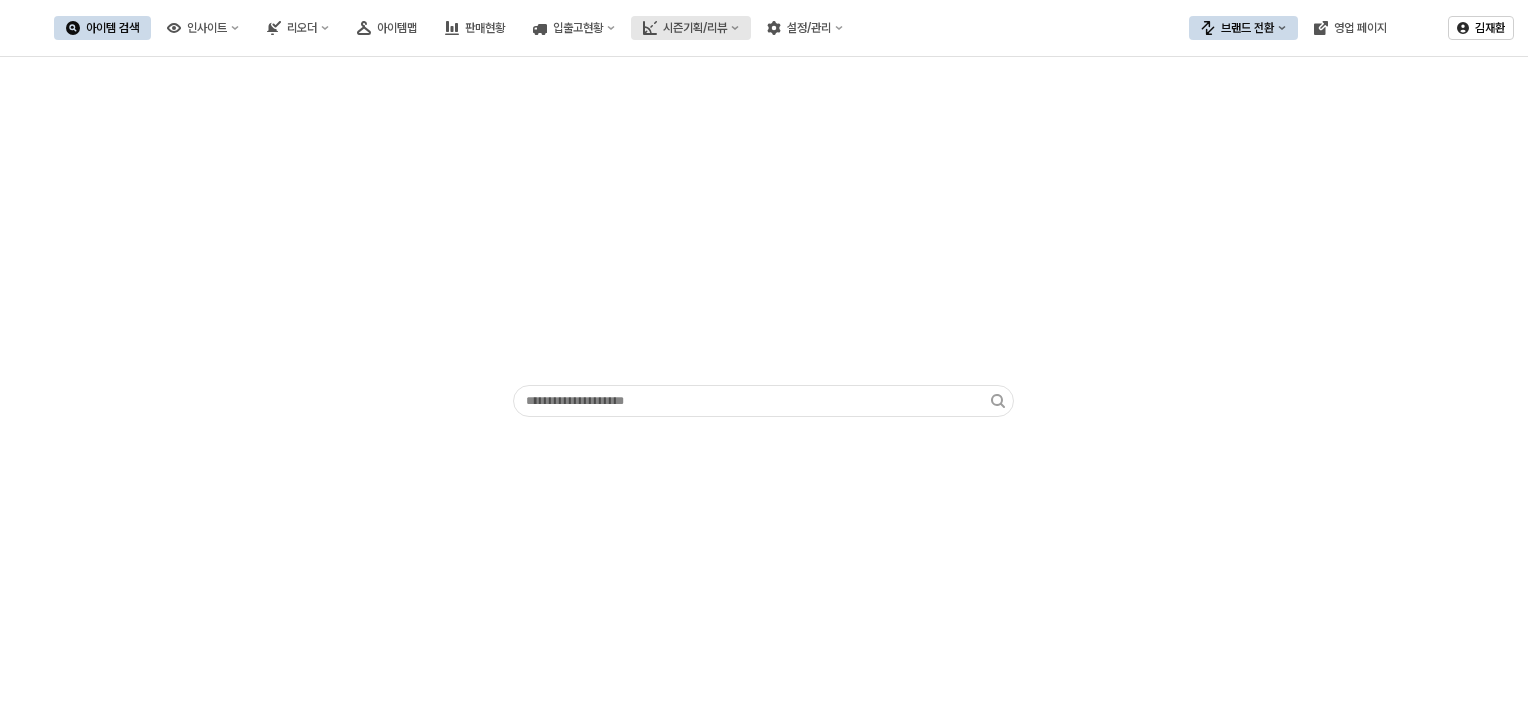 click on "시즌기획/리뷰" at bounding box center (691, 28) 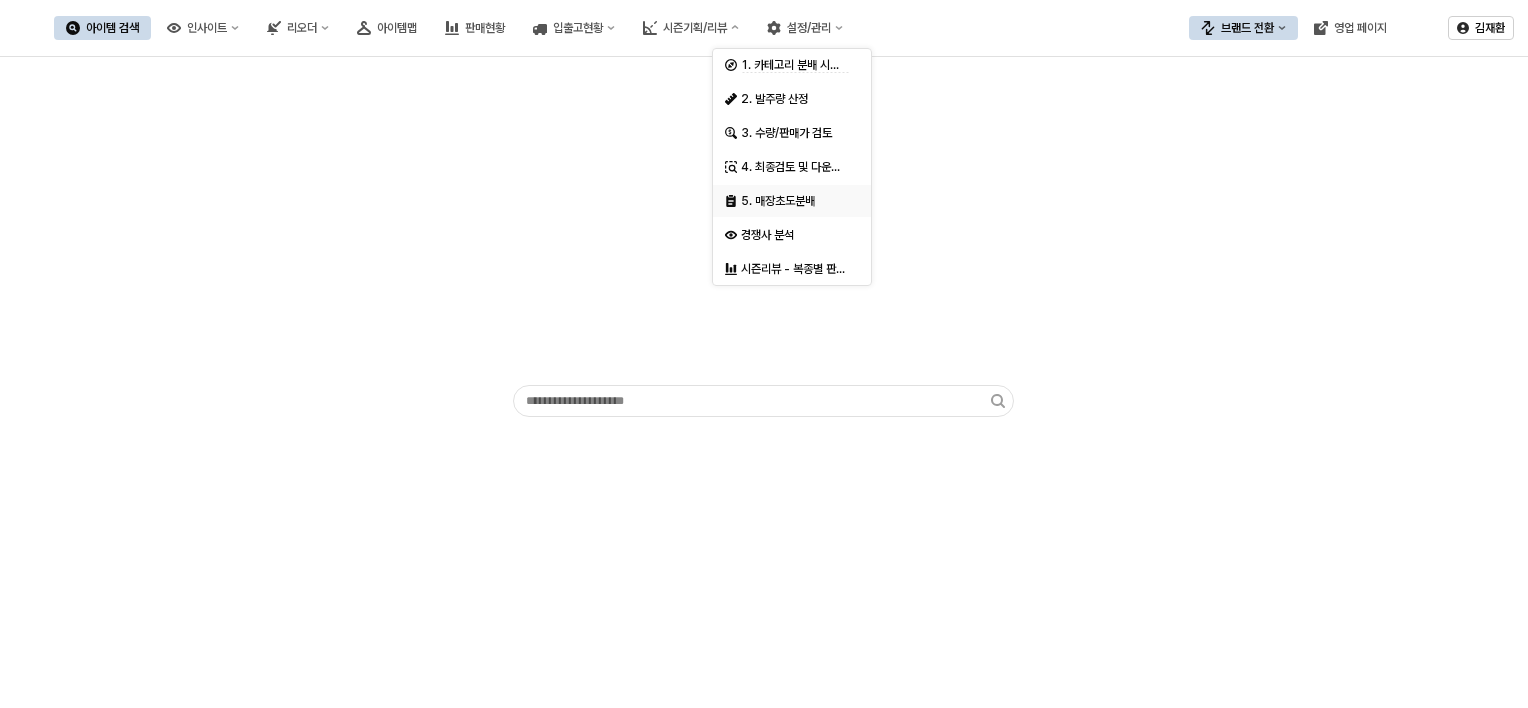 click on "5. 매장초도분배" at bounding box center [792, 201] 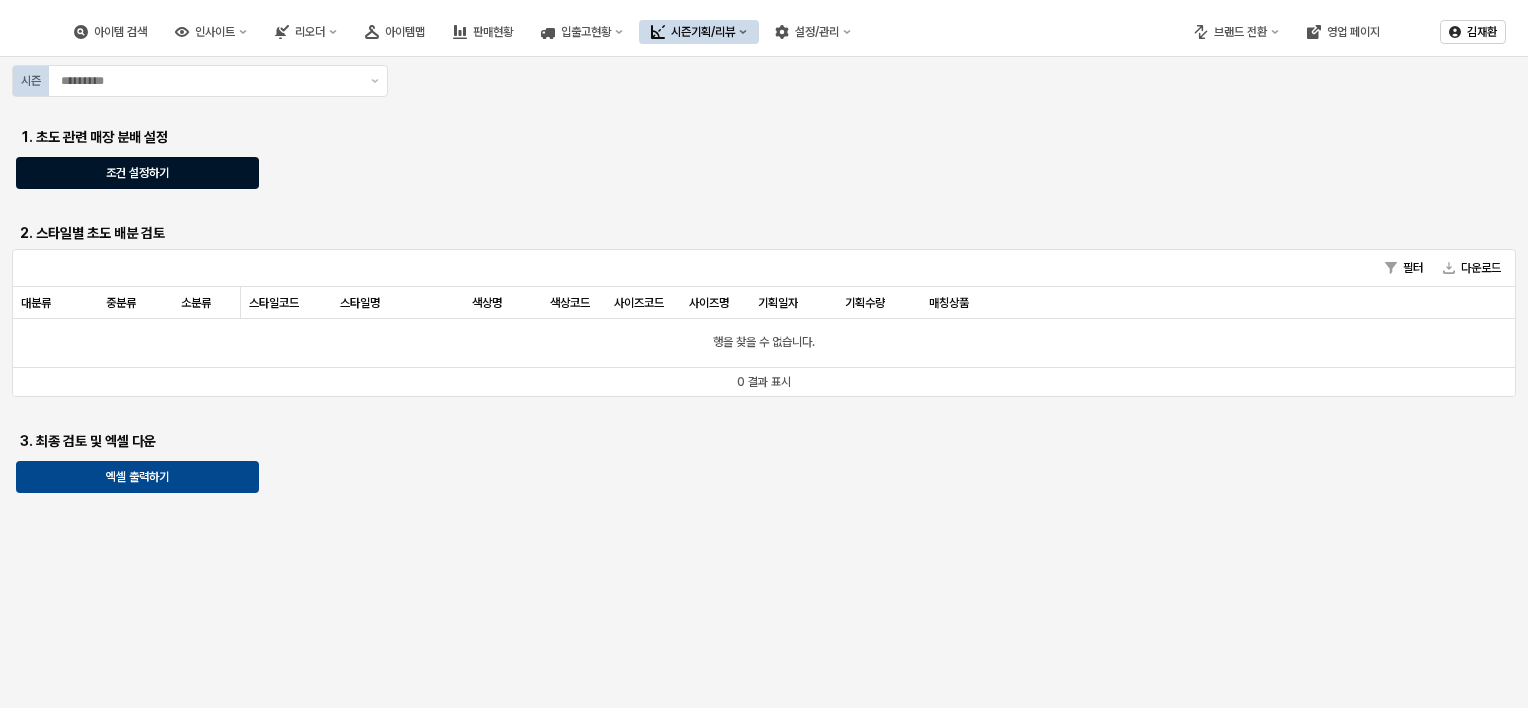 click on "조건 설정하기" at bounding box center (137, 173) 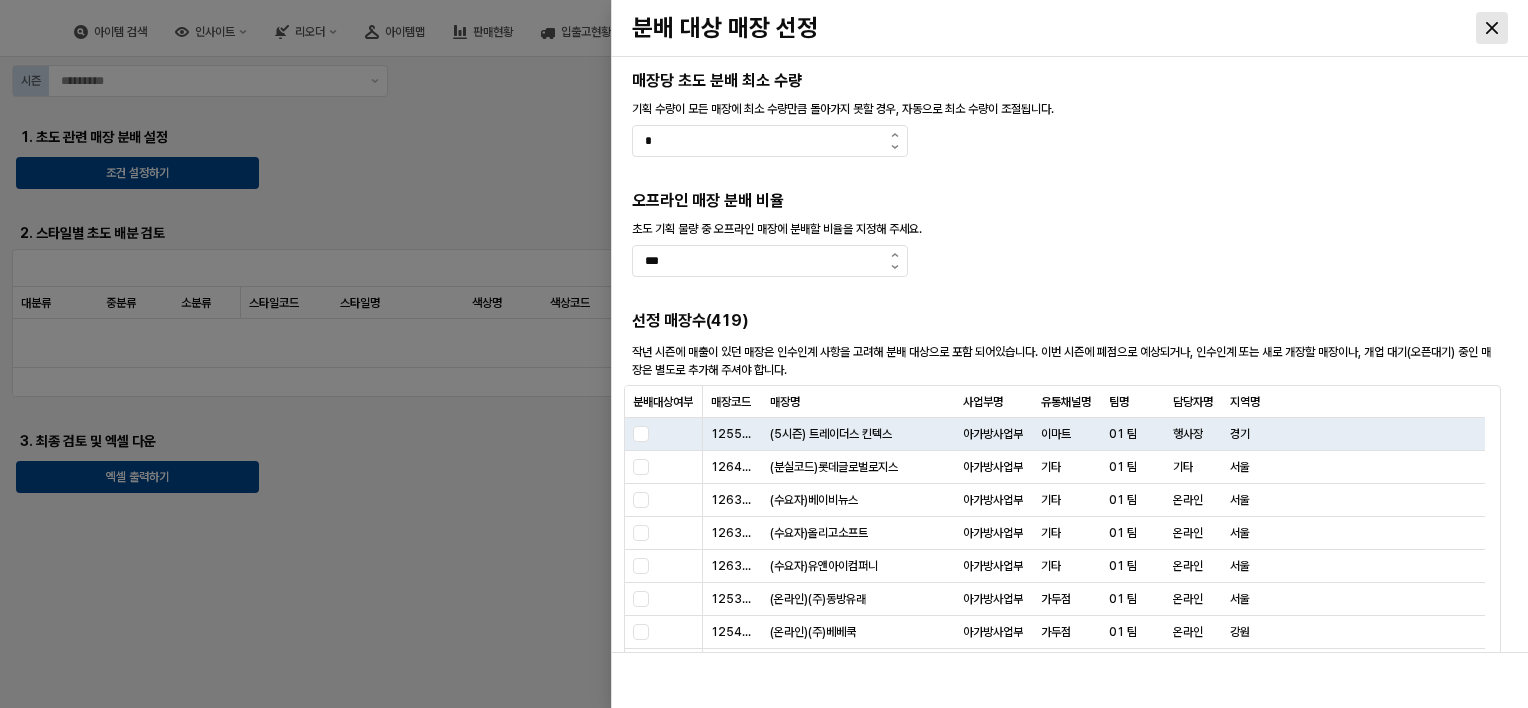 click at bounding box center (1492, 28) 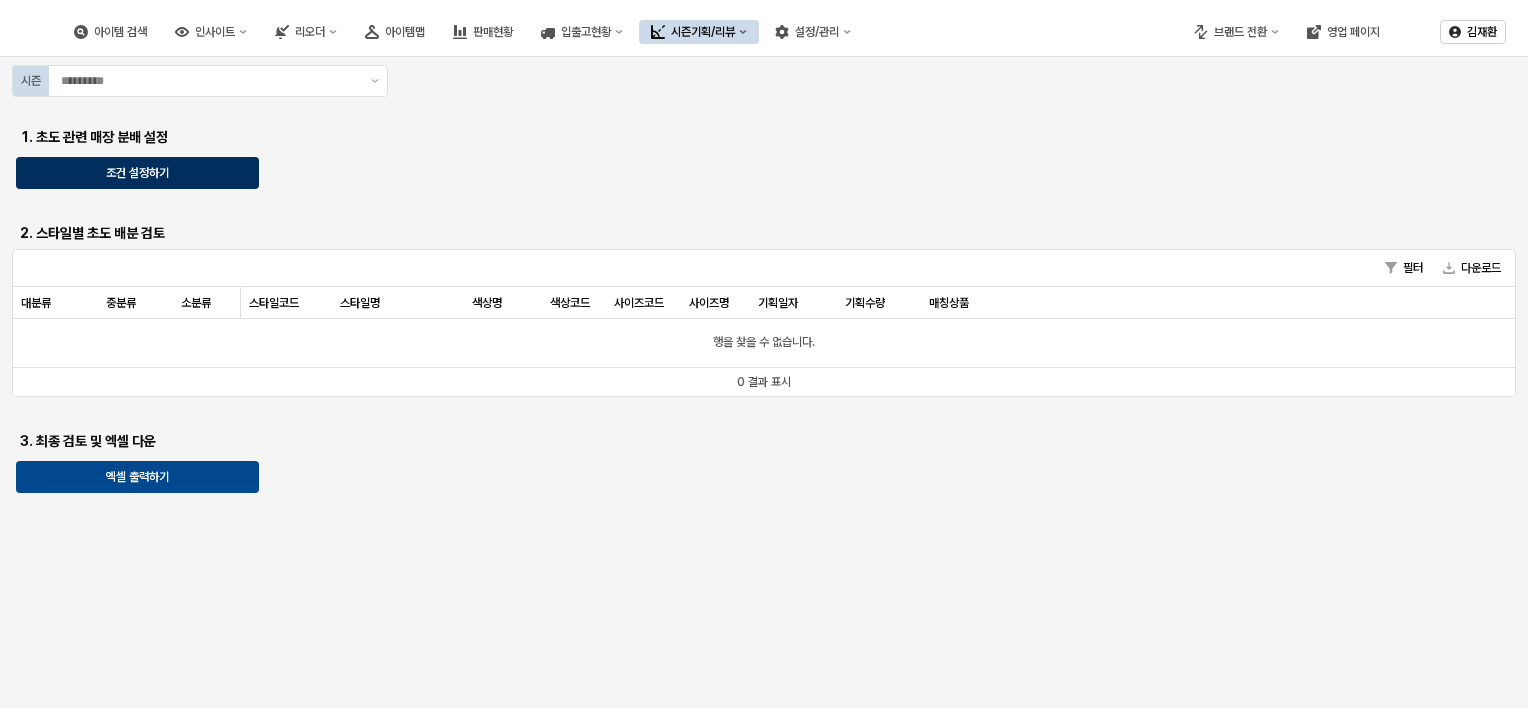 click on "조건 설정하기" at bounding box center [137, 173] 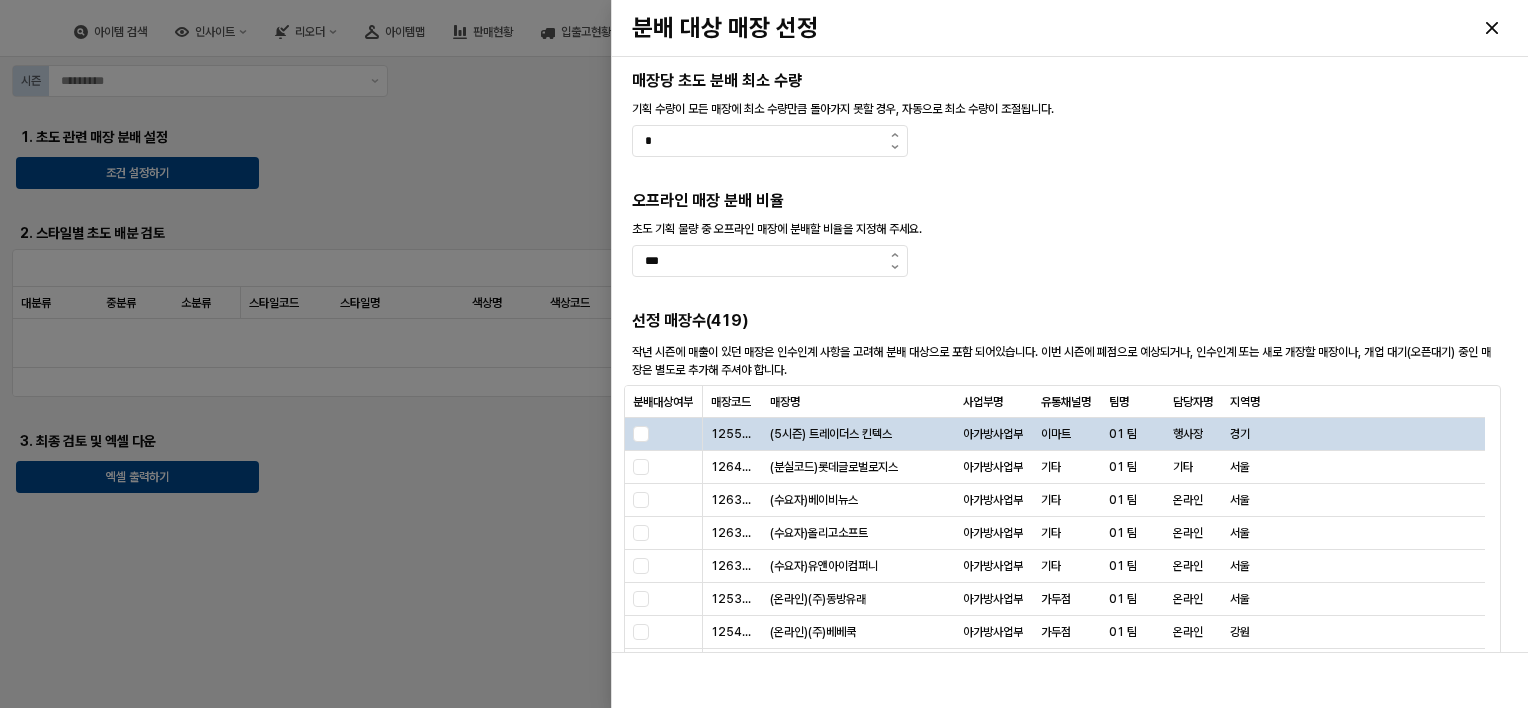 click on "(5시즌) 트레이더스 킨텍스" at bounding box center [859, 434] 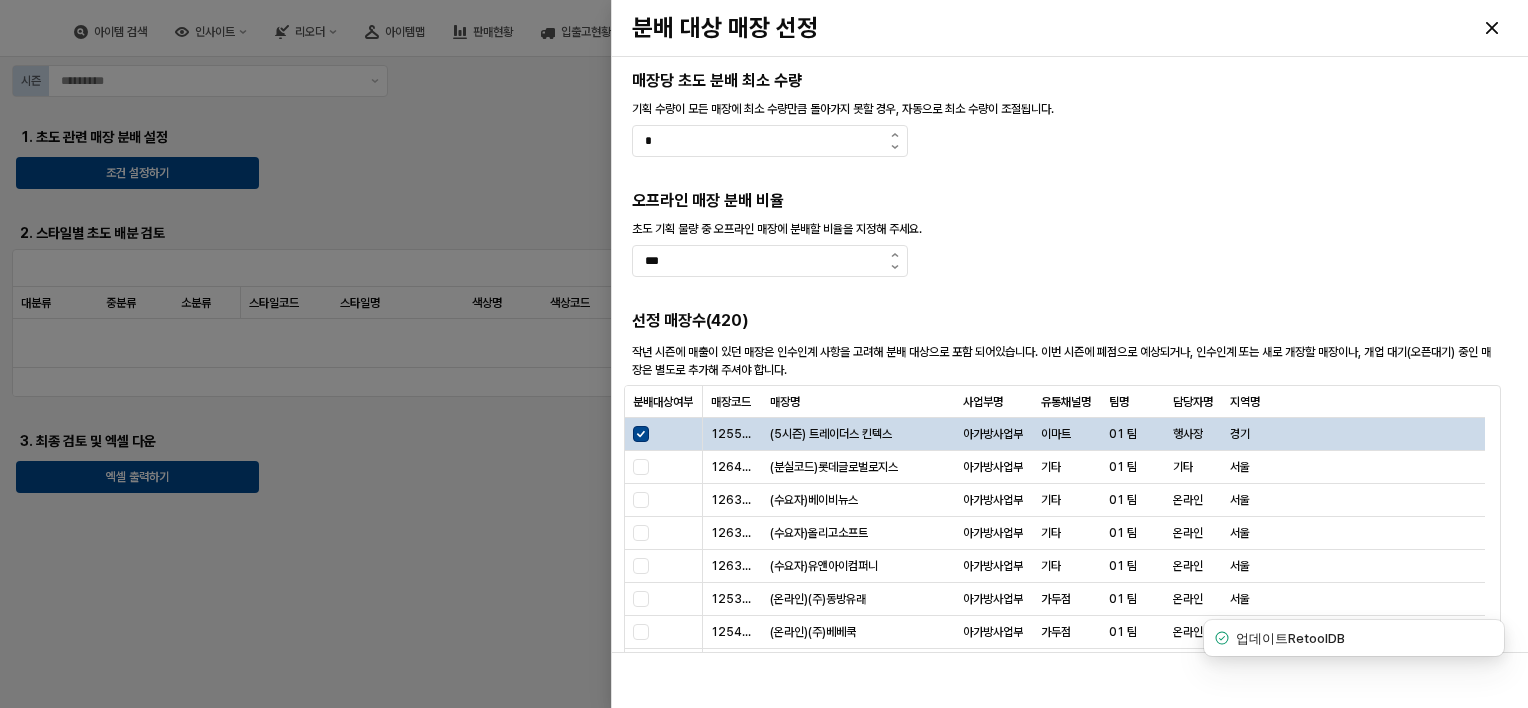click on "(5시즌) 트레이더스 킨텍스" at bounding box center (832, 434) 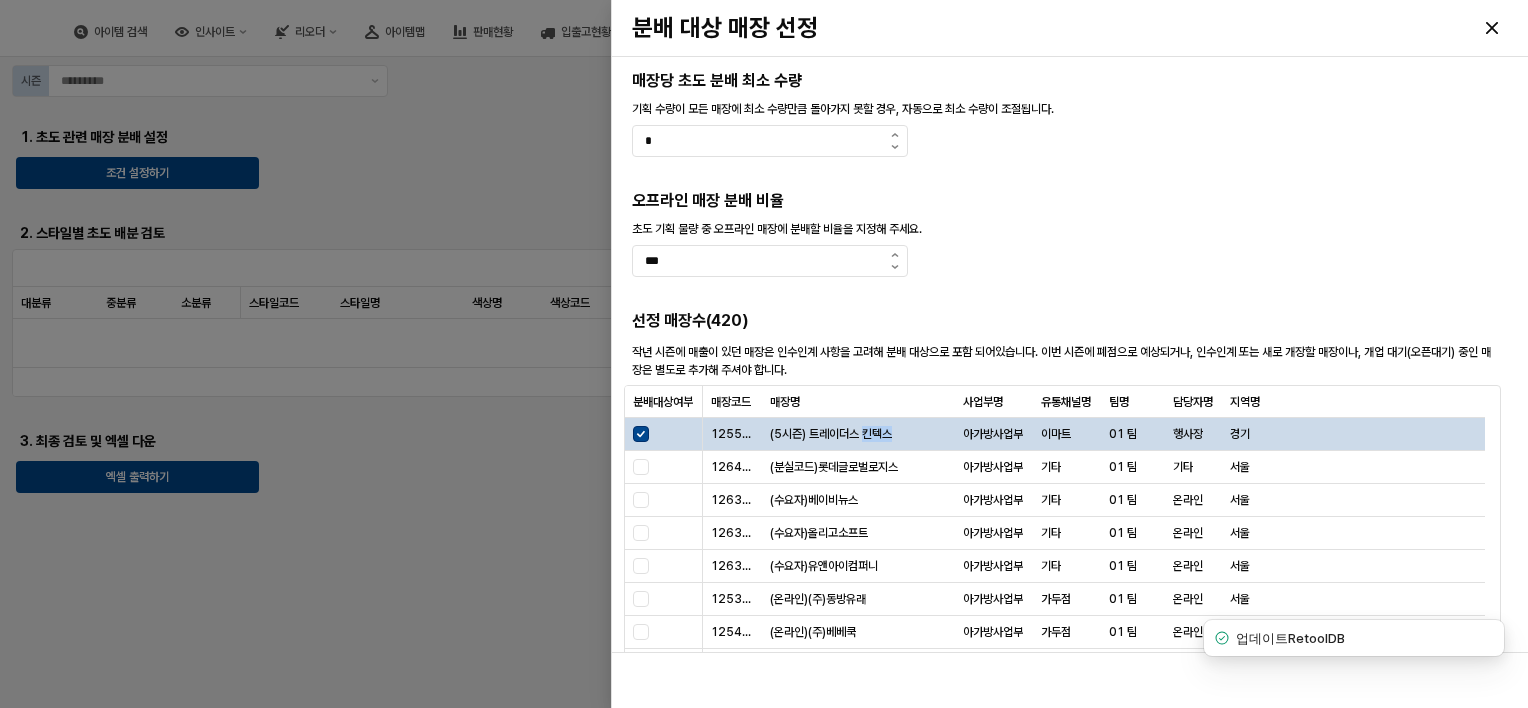 click on "분배대상여부 분배대상여부 매장코드 매장코드 매장명 매장명 사업부명 사업부명 유통채널명 유통채널명 팀명 팀명 담당자명 담당자명 지역명 지역명 125529 (5시즌) 트레이더스 킨텍스 아가방사업부 이마트 01 팀 행사장 경기 126472 (분실코드)롯데글로벌로지스 아가방사업부 기타 01 팀 기타 서울 126378 (수요자)베이비뉴스 아가방사업부 기타 01 팀 온라인 서울 126338 (수요자)올리고소프트 아가방사업부 기타 01 팀 온라인 서울 126300 (수요자)유앤아이컴퍼니 아가방사업부 기타 01 팀 온라인 서울 125361 (온라인)(주)동방유래 아가방사업부 가두점 01 팀 온라인 서울 125400 (온라인)(주)베베쿡 아가방사업부 가두점 01 팀 온라인 강원 125359 (온라인)(주)지혜컴퍼니 아가방사업부 가두점 01 팀 온라인 서울 125369 (온라인)(주)카이신글로벌 아가방사업부 가두점 01 팀 온라인 서울 125794" at bounding box center [1062, 741] 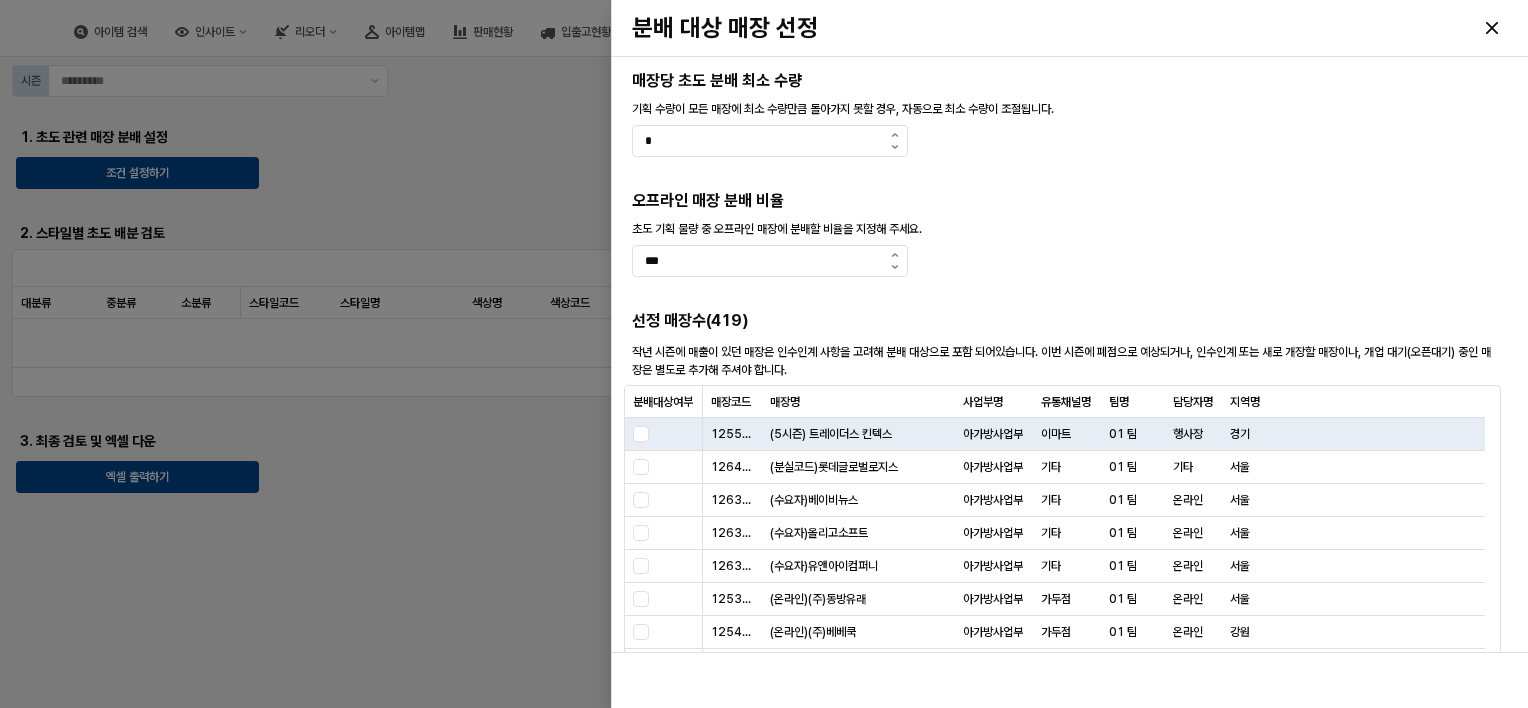 click at bounding box center [764, 354] 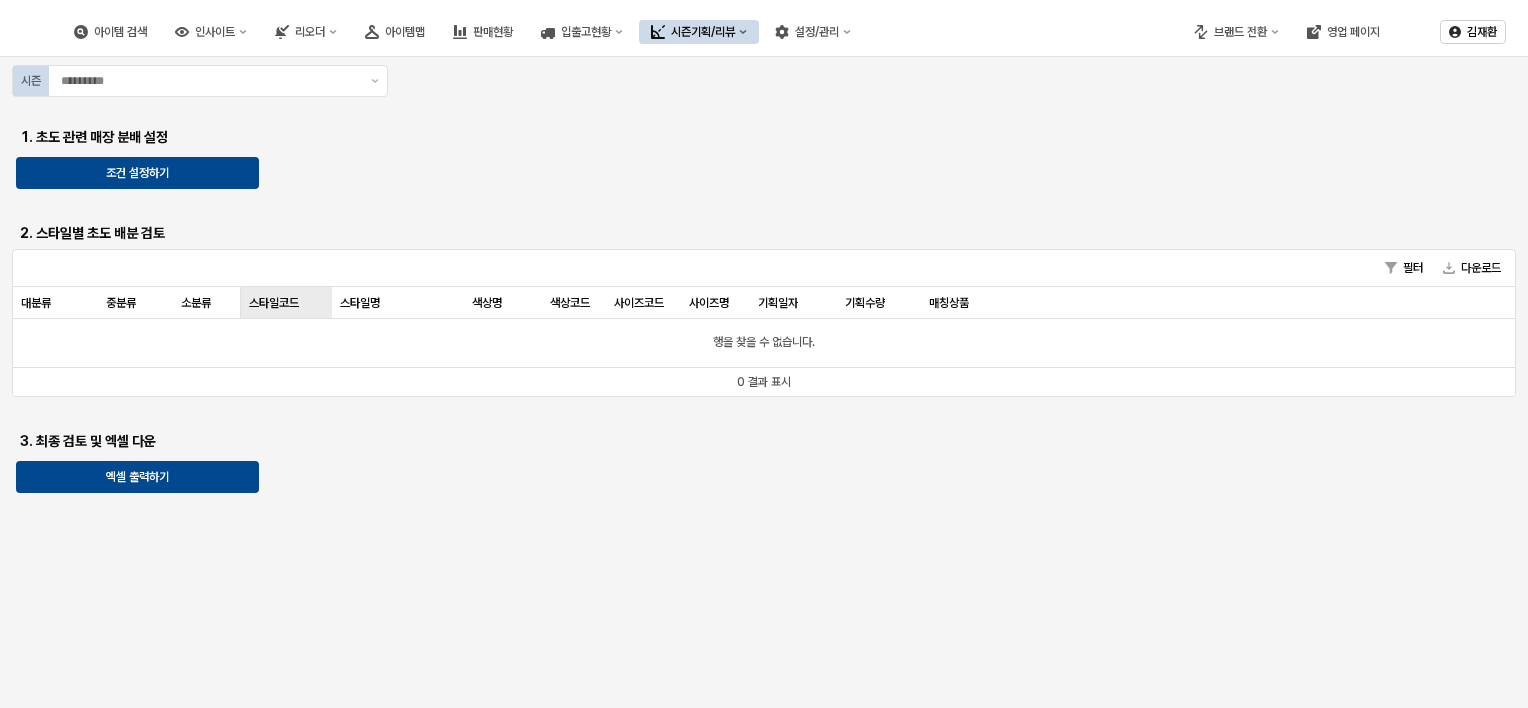click on "스타일코드 스타일코드" at bounding box center (286, 303) 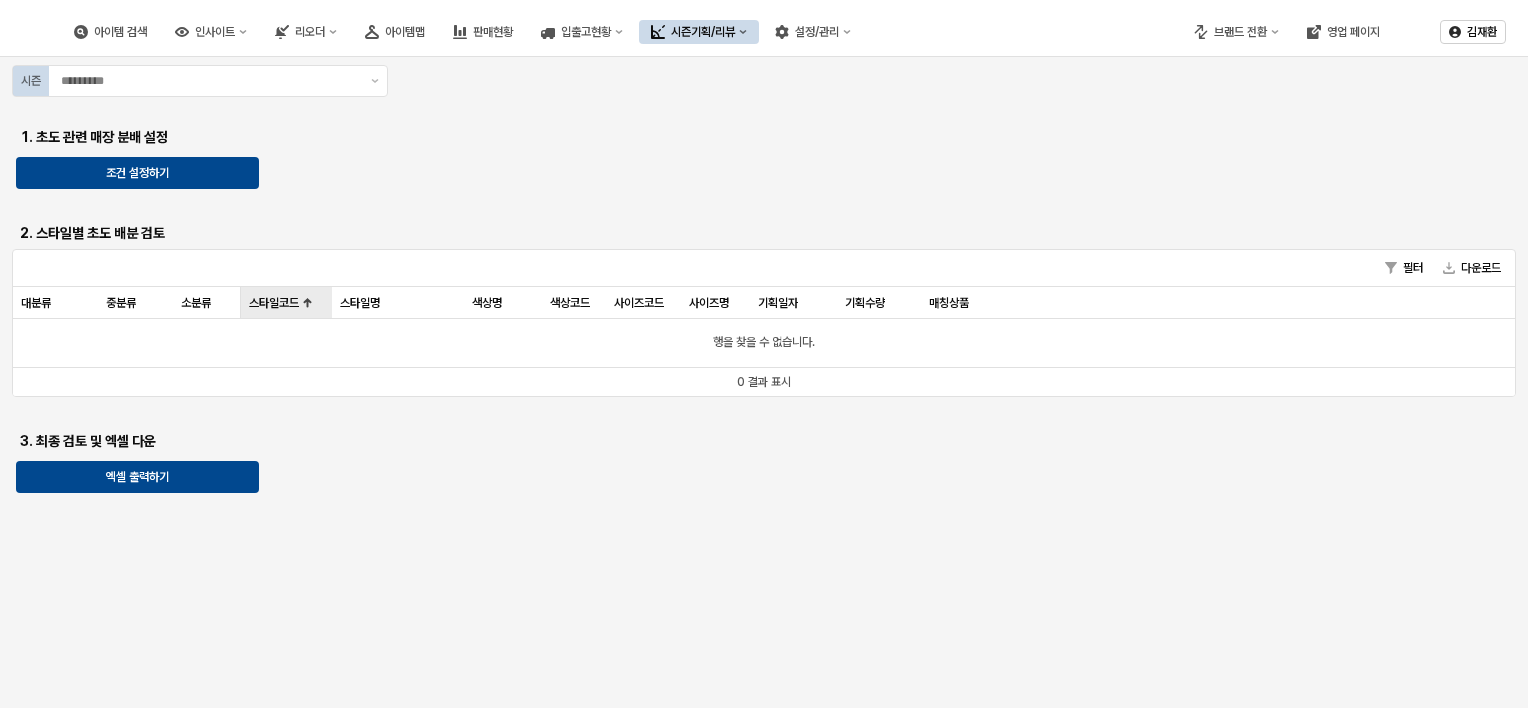 click on "스타일코드 스타일코드" at bounding box center [286, 303] 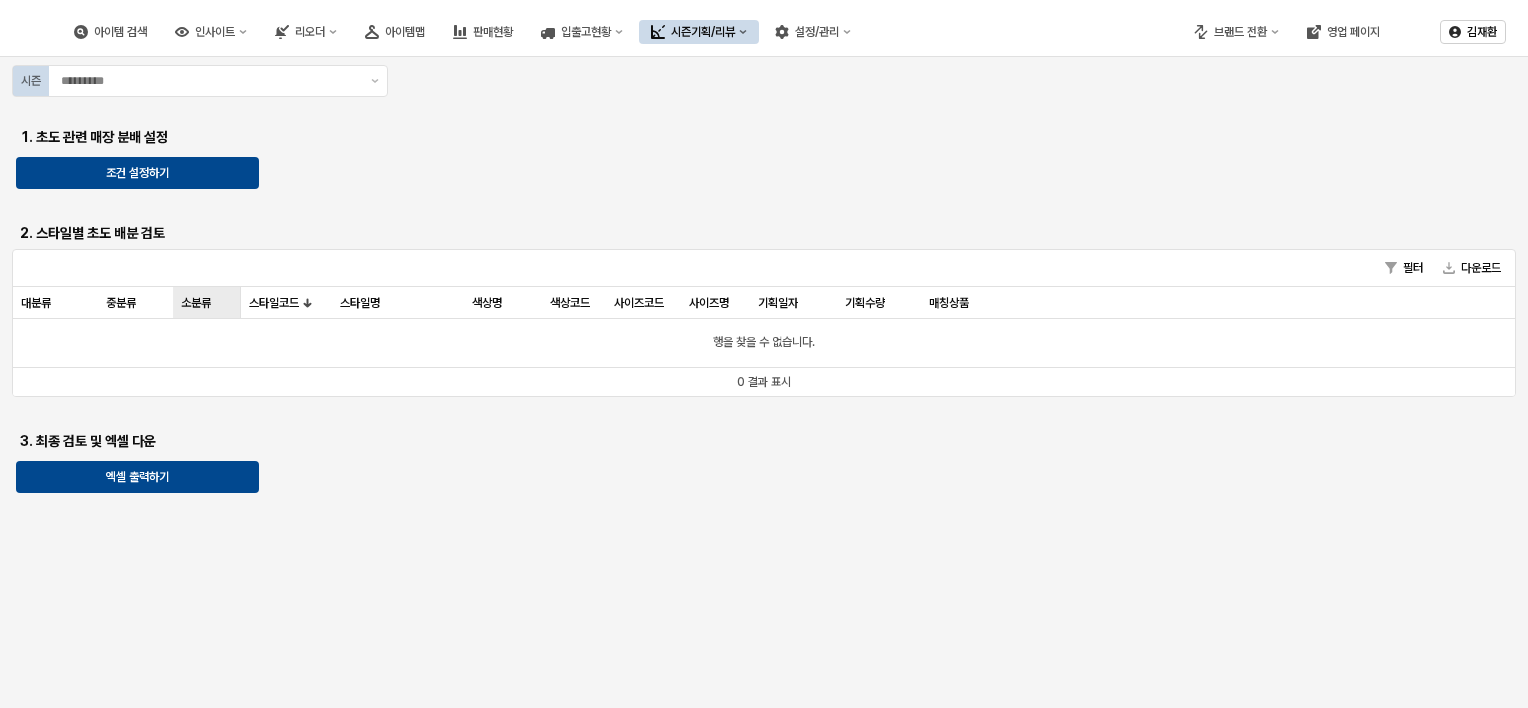 click on "소분류 소분류" at bounding box center (207, 303) 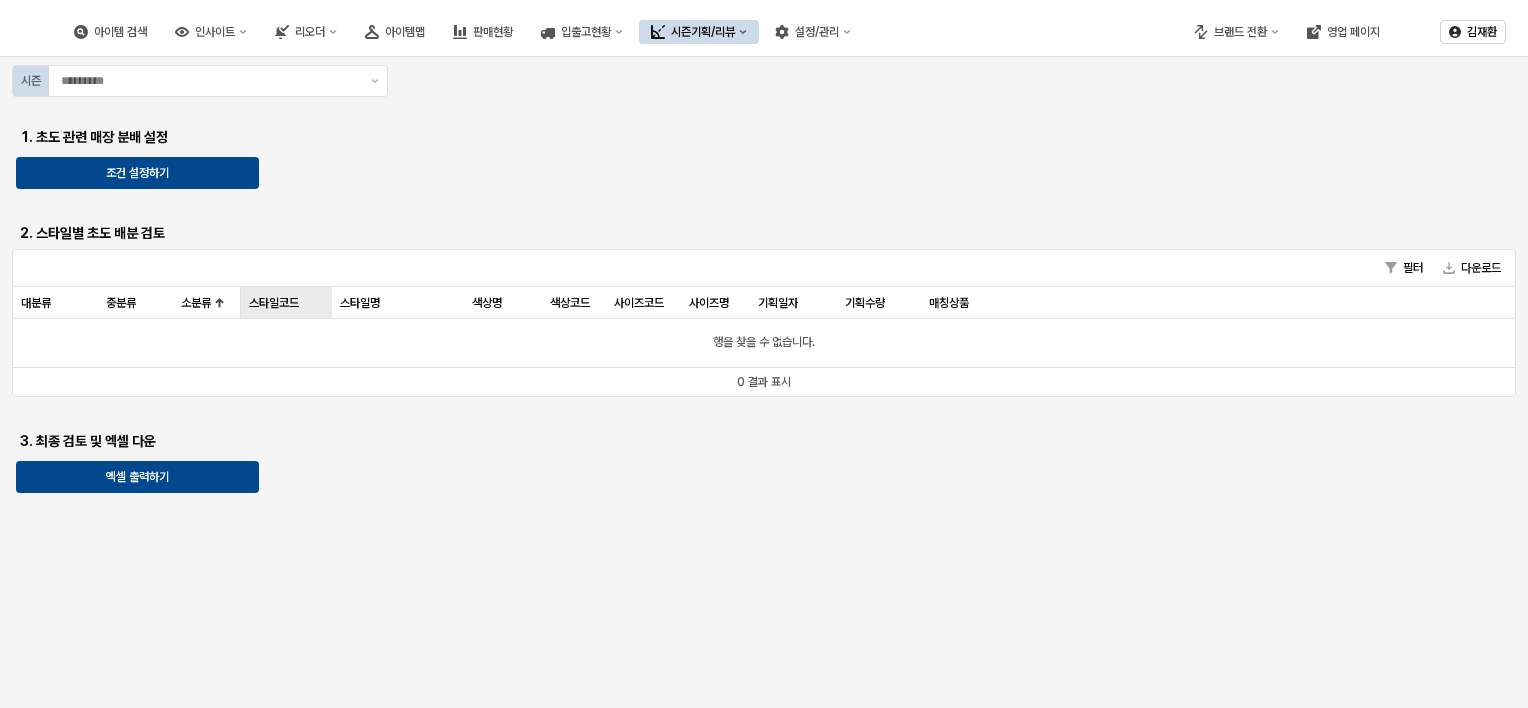 click on "스타일코드 스타일코드" at bounding box center [286, 303] 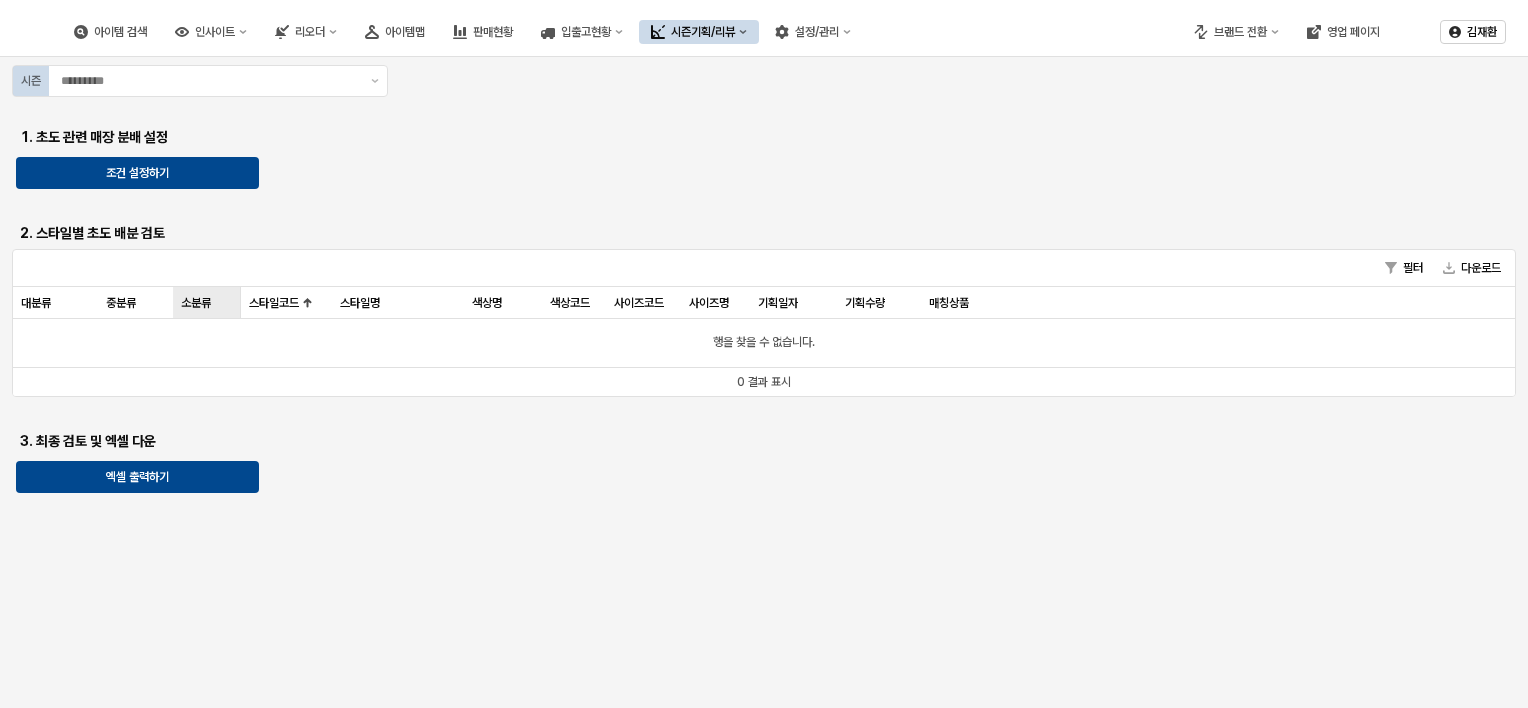 click on "소분류 소분류" at bounding box center (207, 303) 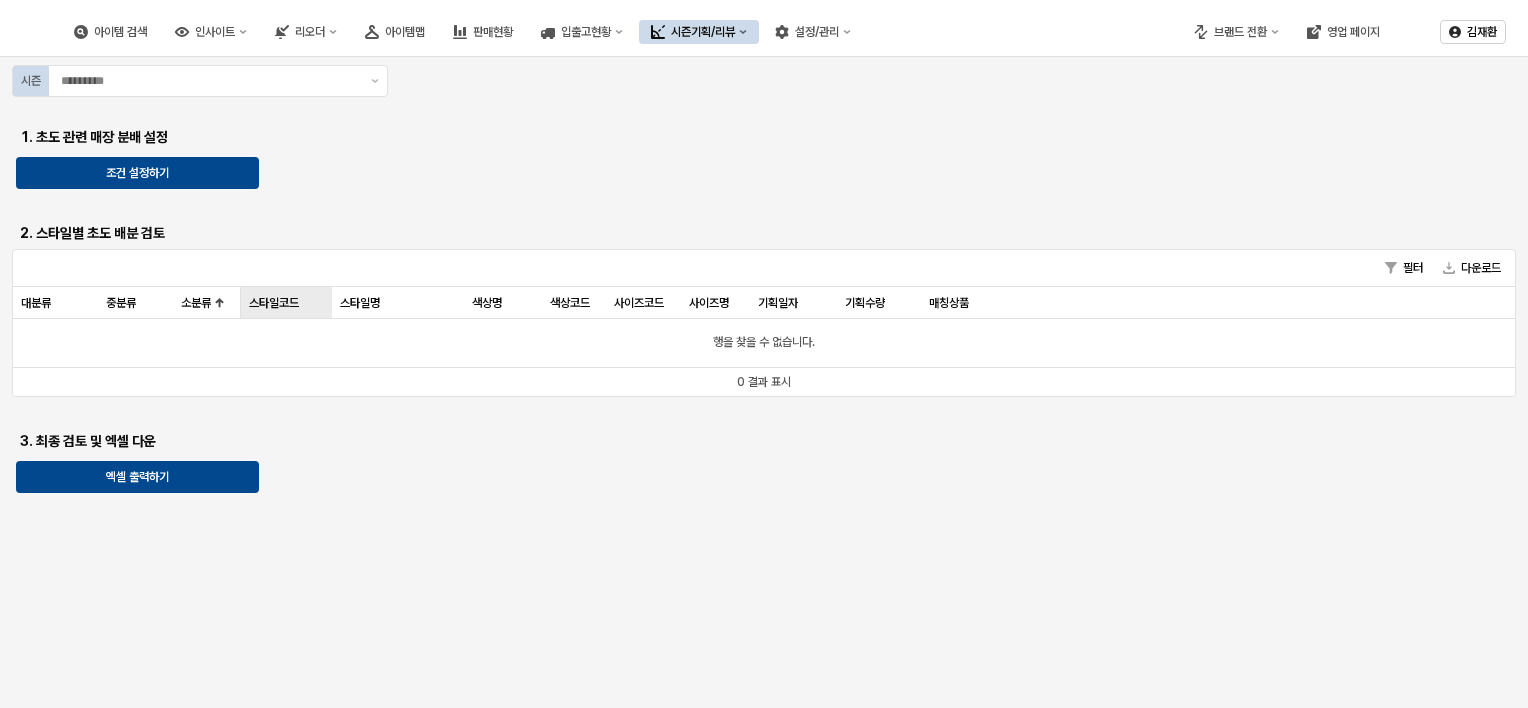 click on "스타일코드 스타일코드" at bounding box center [286, 303] 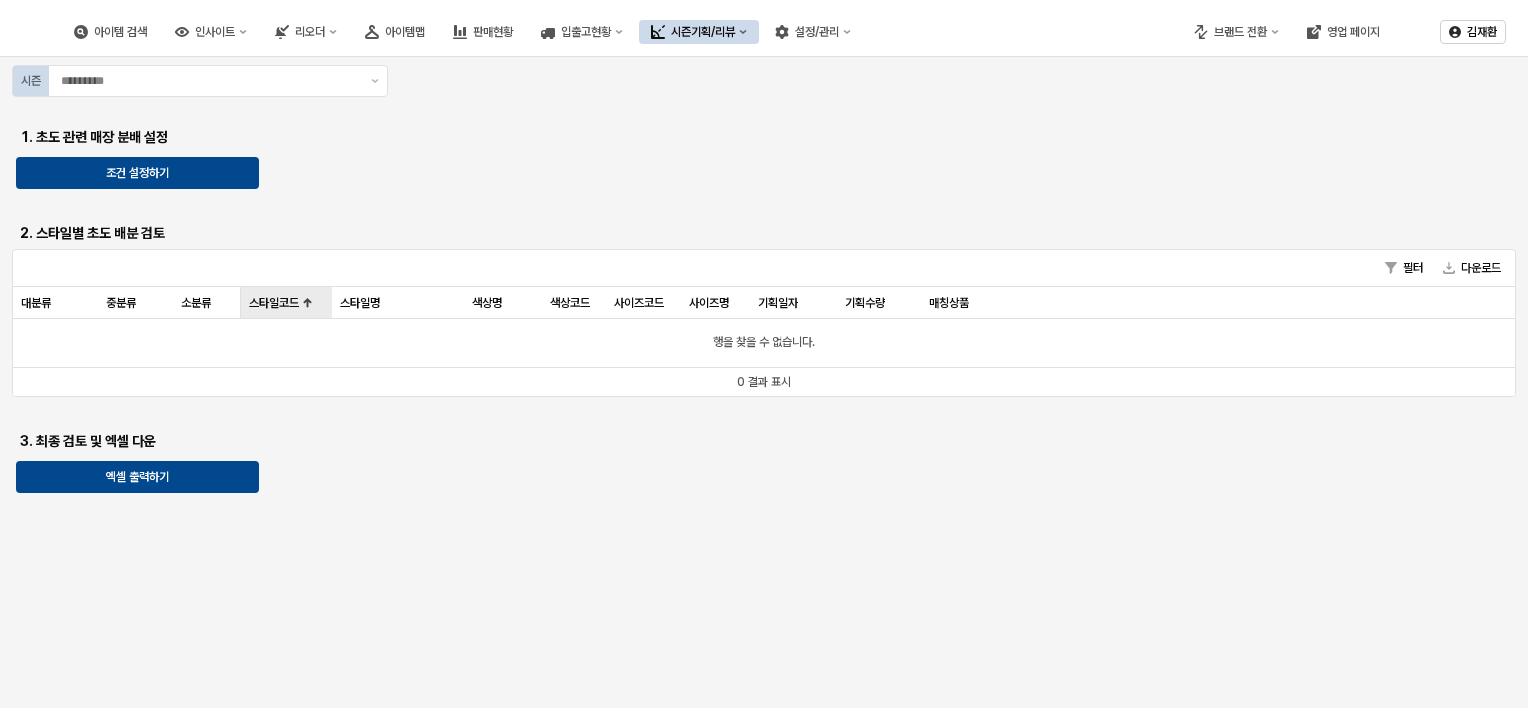 click on "스타일코드 스타일코드" at bounding box center [286, 303] 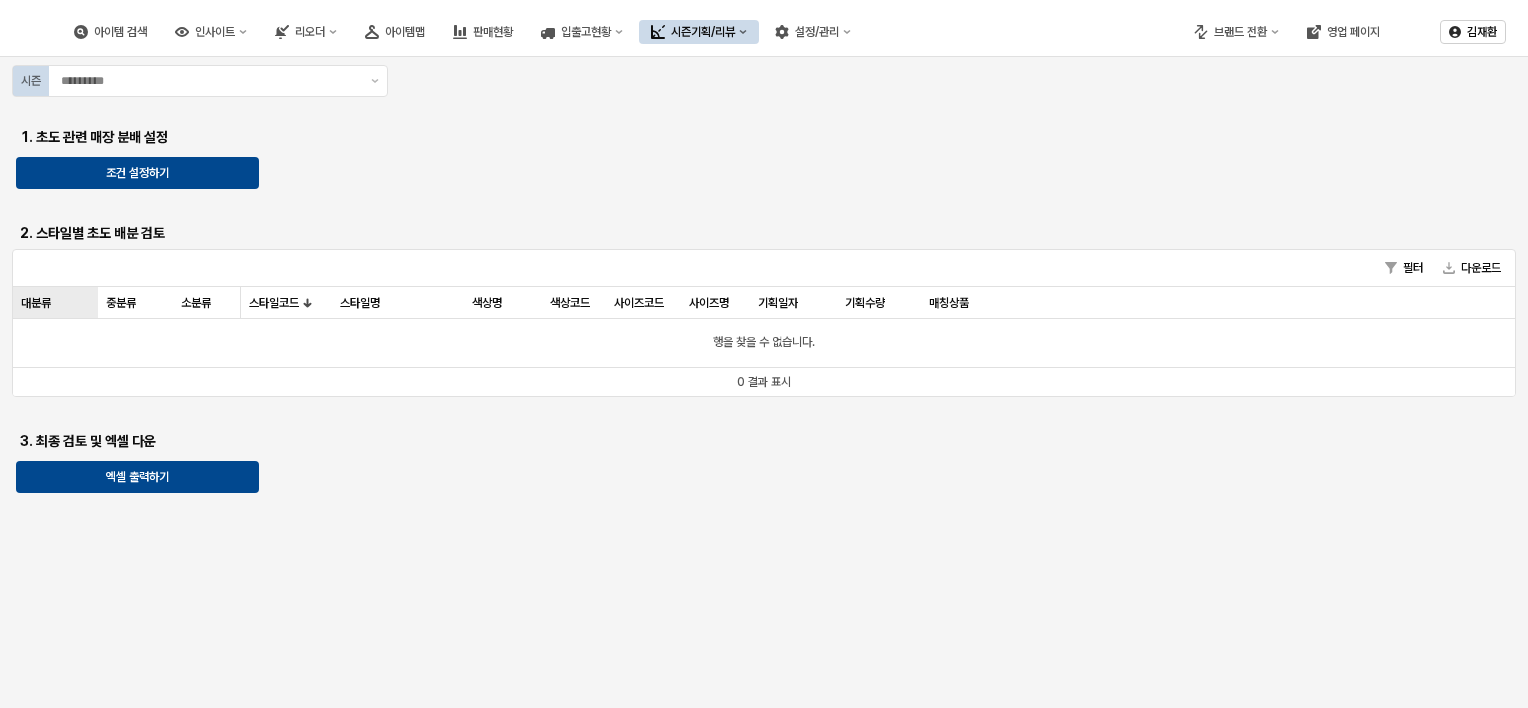 click on "대분류 대분류" at bounding box center [55, 303] 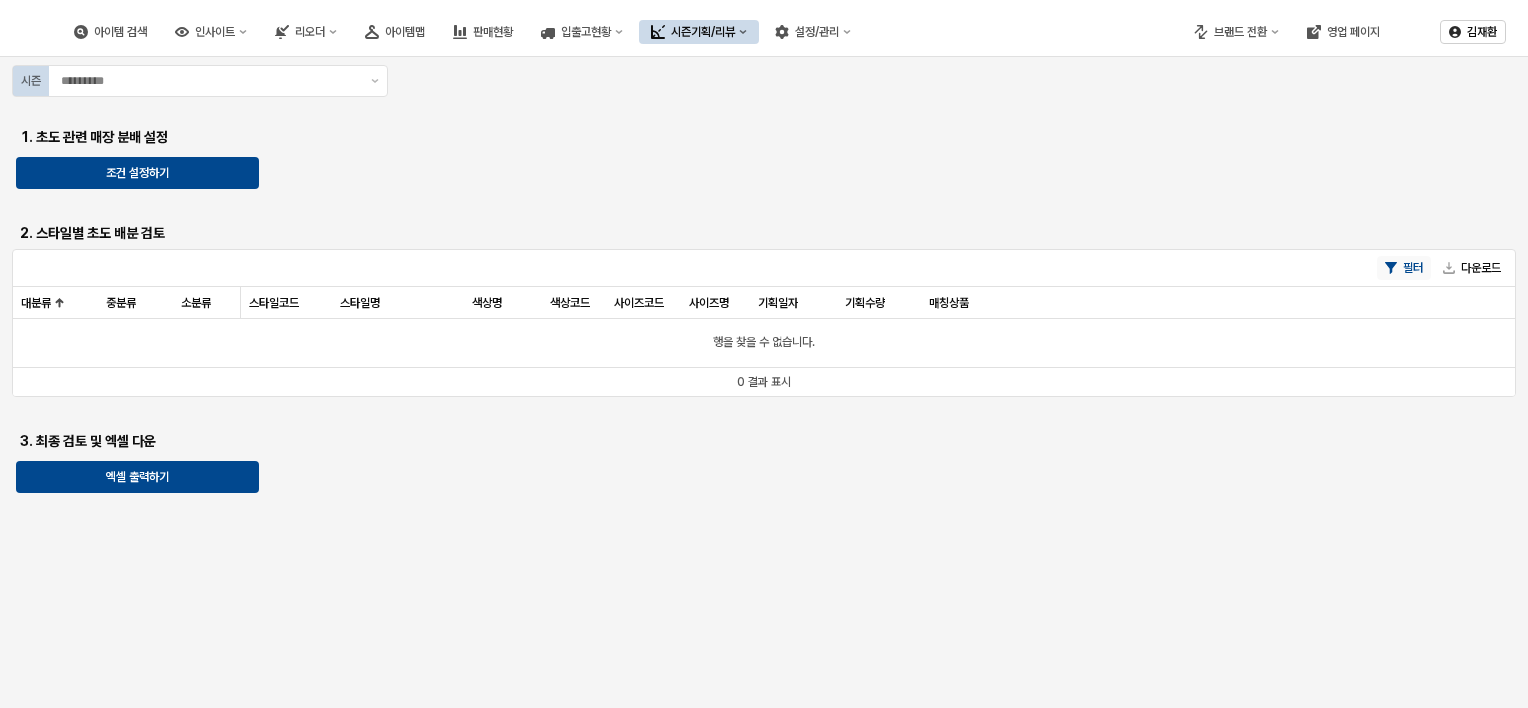 click 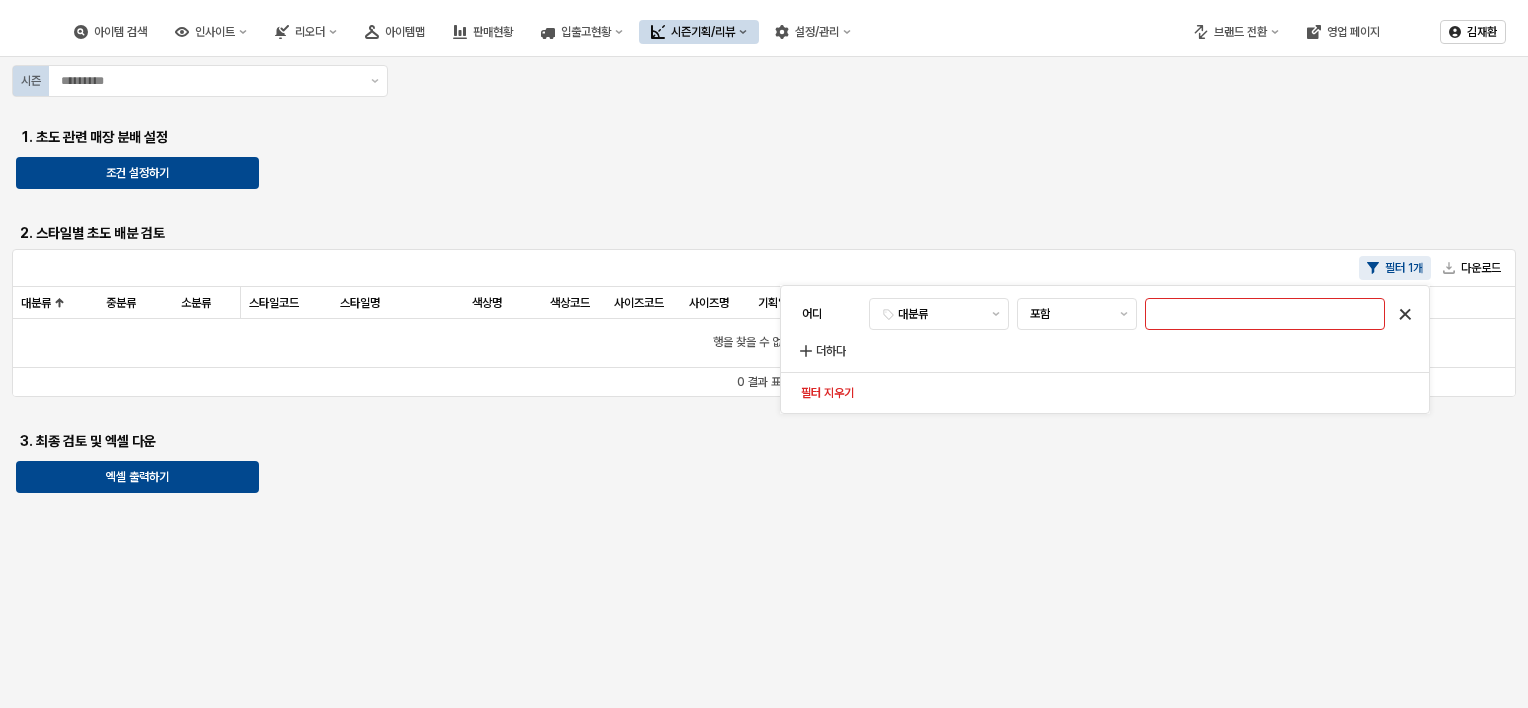 click 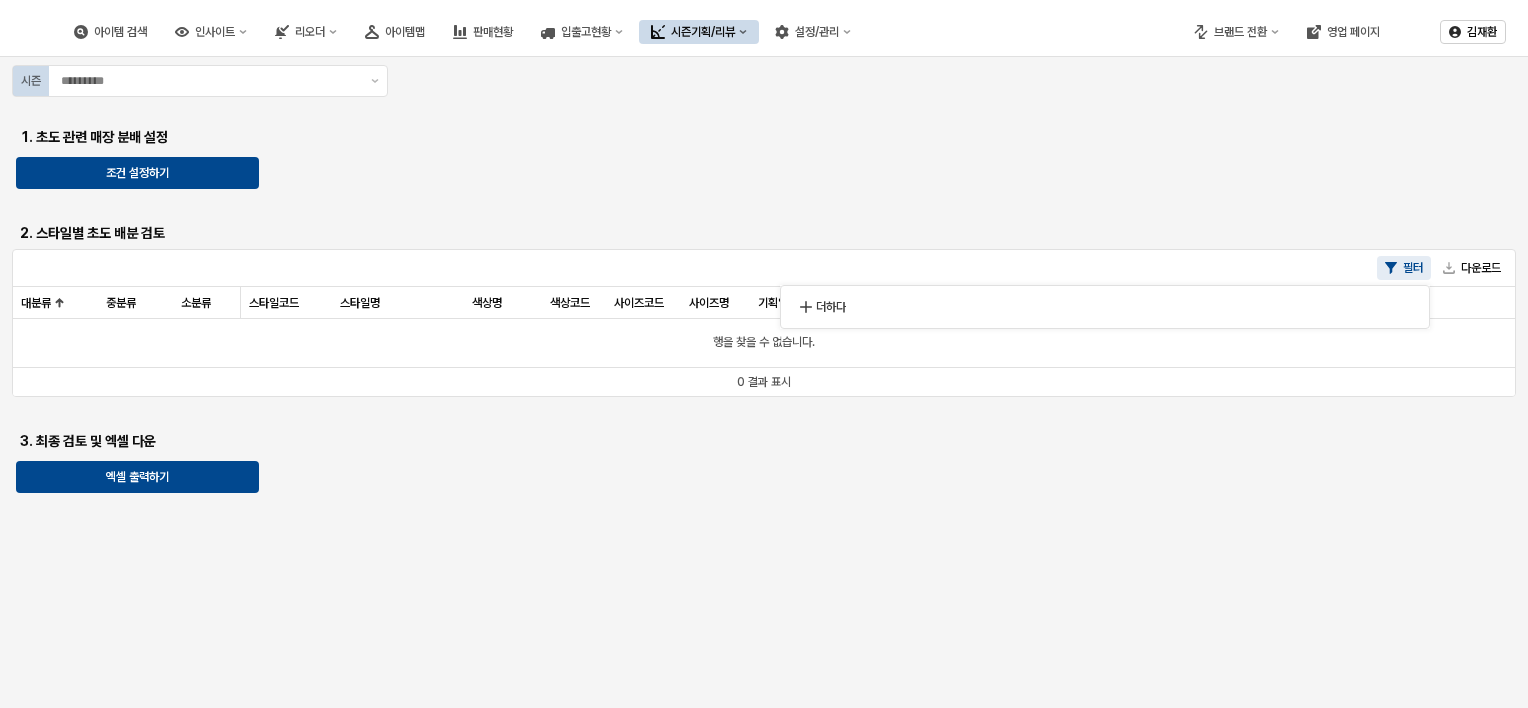click on "시즌 1. 초도 관련 매장 분배 설정 조건 설정하기 2. 스타일별 초도 배분 검토 필터 다운로드 대분류 대분류 중분류 중분류 소분류 소분류 스타일코드 스타일코드 스타일명 스타일명 색상명 색상명 색상코드 색상코드 사이즈코드 사이즈코드 사이즈명 사이즈명 기획일자 기획일자 기획수량 기획수량 매칭상품 매칭상품 행을 찾을 수 없습니다. 0 결과 표시 3. 최종 검토 및 엑셀 다운 엑셀 출력하기" at bounding box center (764, 281) 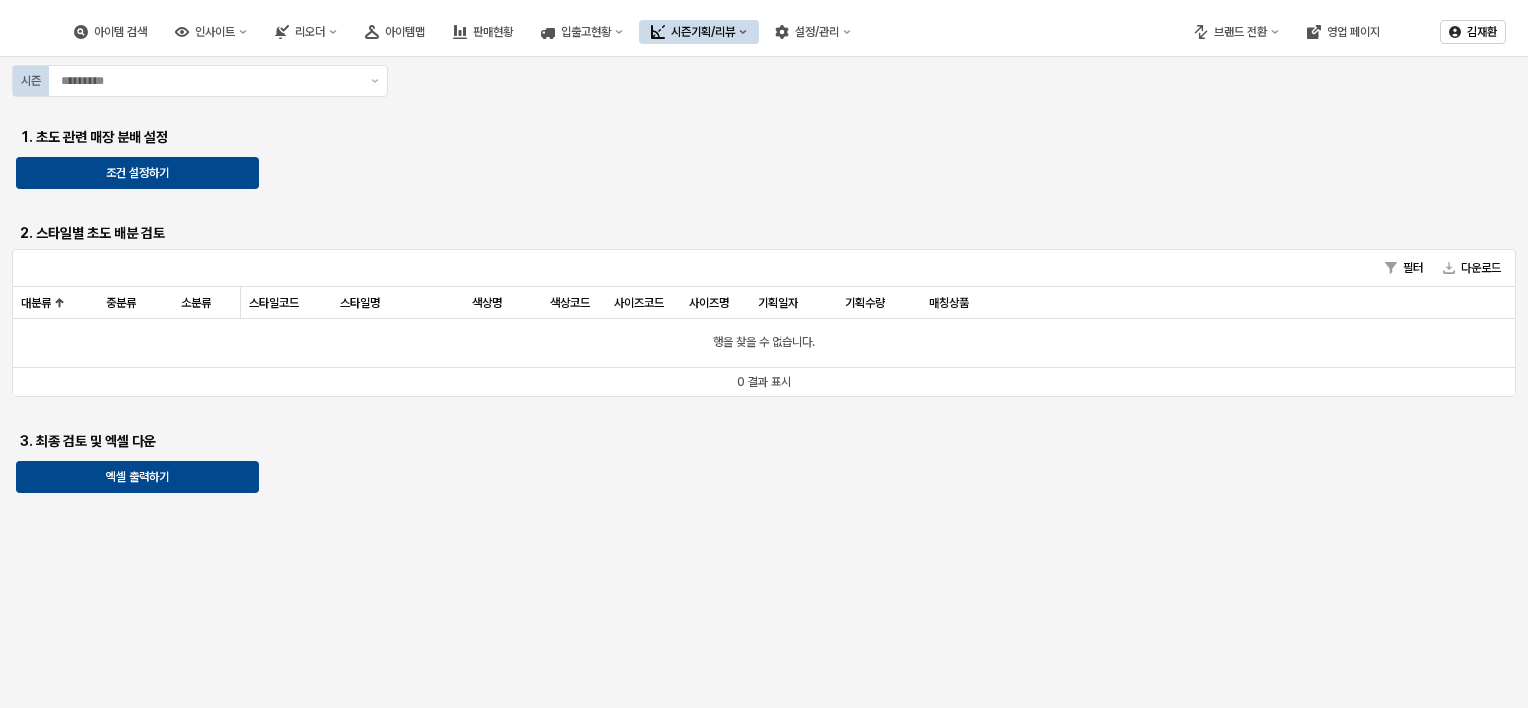 click on "2. 스타일별 초도 배분 검토" at bounding box center (200, 233) 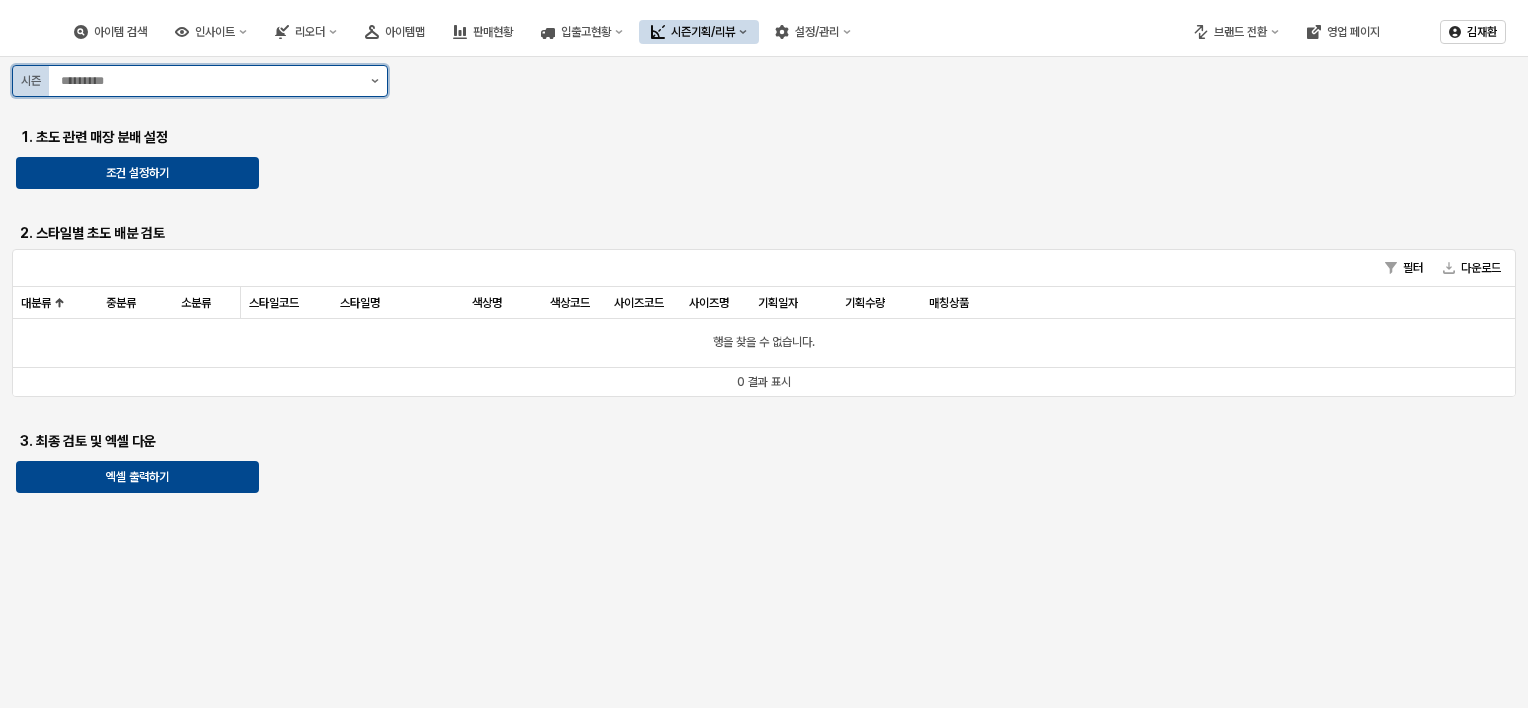 click at bounding box center [375, 81] 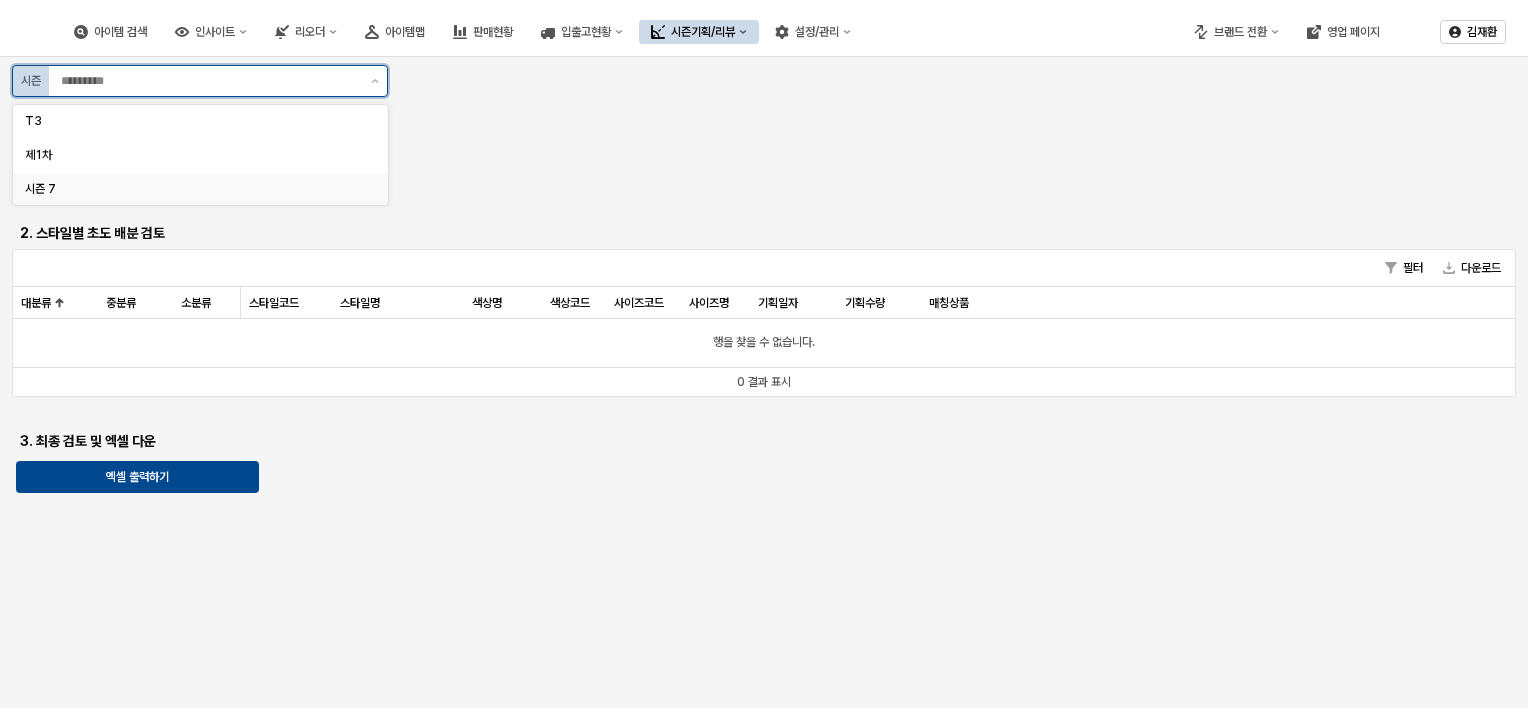 click on "시즌 7" at bounding box center (194, 189) 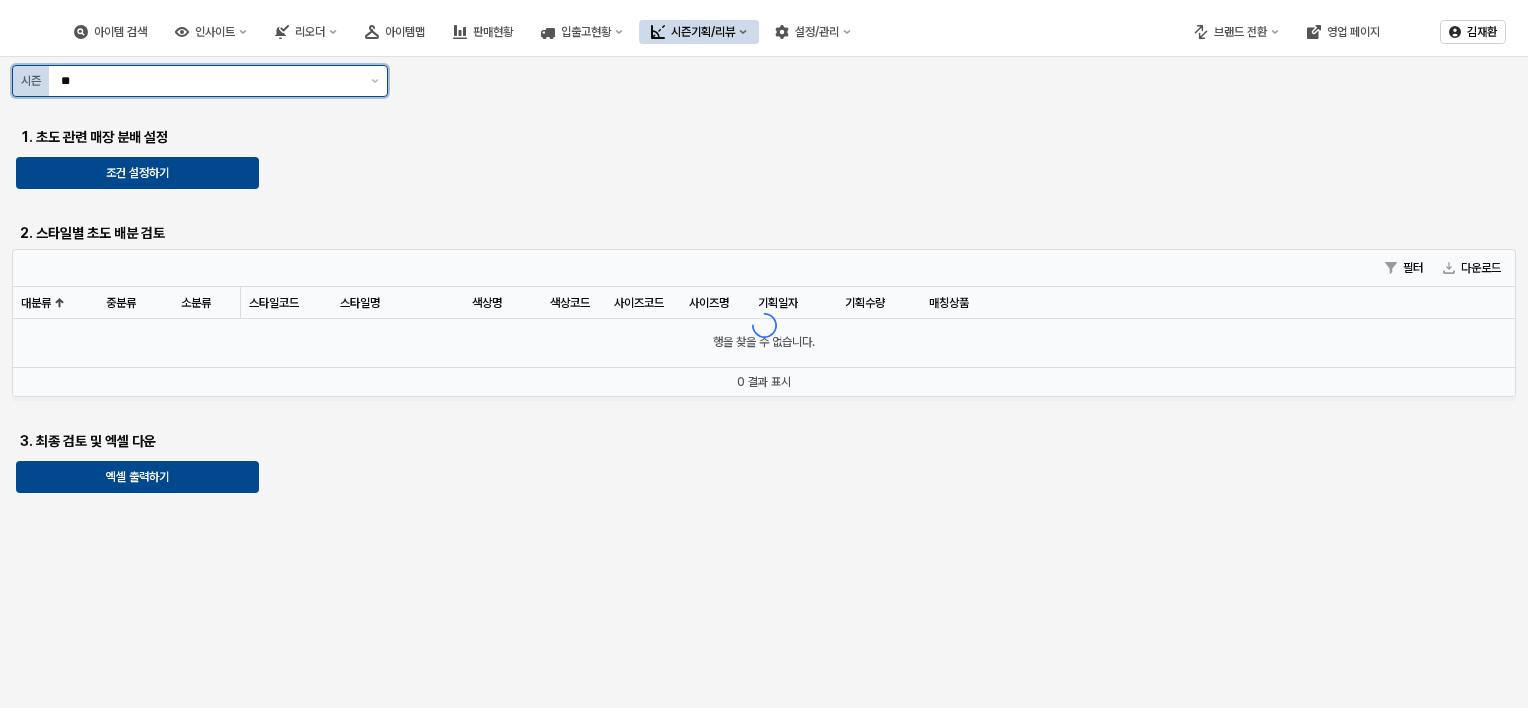 click on "**" at bounding box center (210, 81) 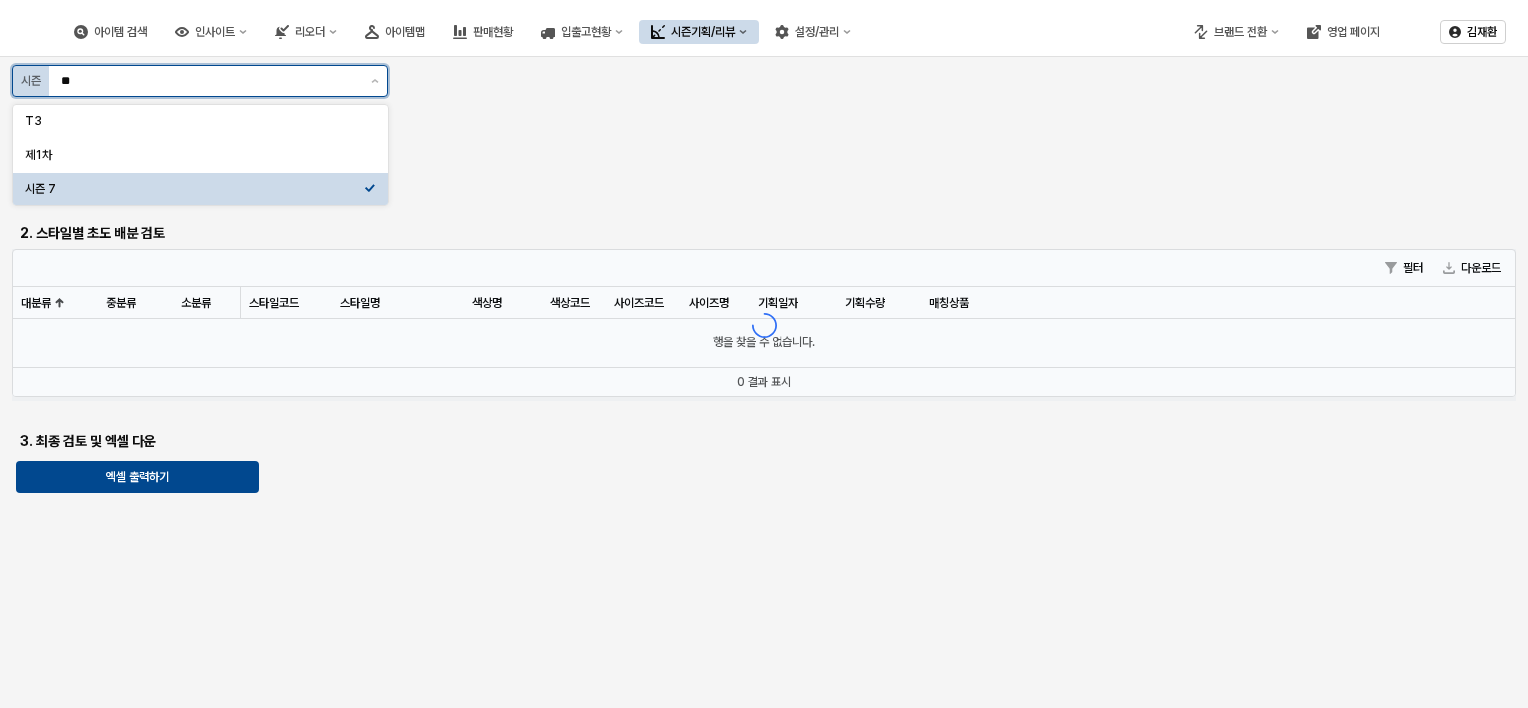 click on "시즌 7" at bounding box center (194, 189) 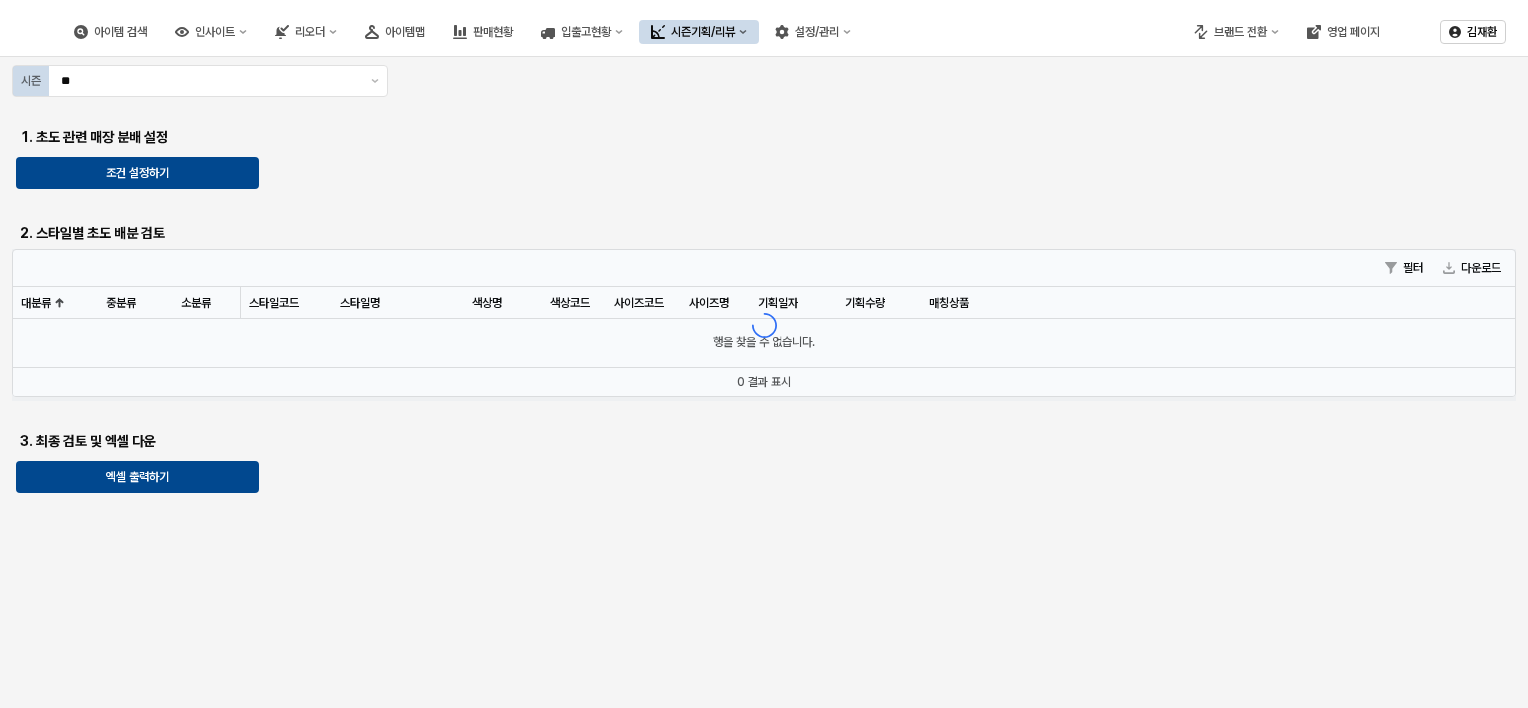 click on "시즌 ** 1. 초도 관련 매장 분배 설정 조건 설정하기 2. 스타일별 초도 배분 검토 필터 다운로드 대분류 대분류 중분류 중분류 소분류 소분류 스타일코드 스타일코드 스타일명 스타일명 색상명 색상명 색상코드 색상코드 사이즈코드 사이즈코드 사이즈명 사이즈명 기획일자 기획일자 기획수량 기획수량 매칭상품 매칭상품 행을 찾을 수 없습니다. 0 결과 표시 3. 최종 검토 및 엑셀 다운 엑셀 출력하기" at bounding box center [764, 281] 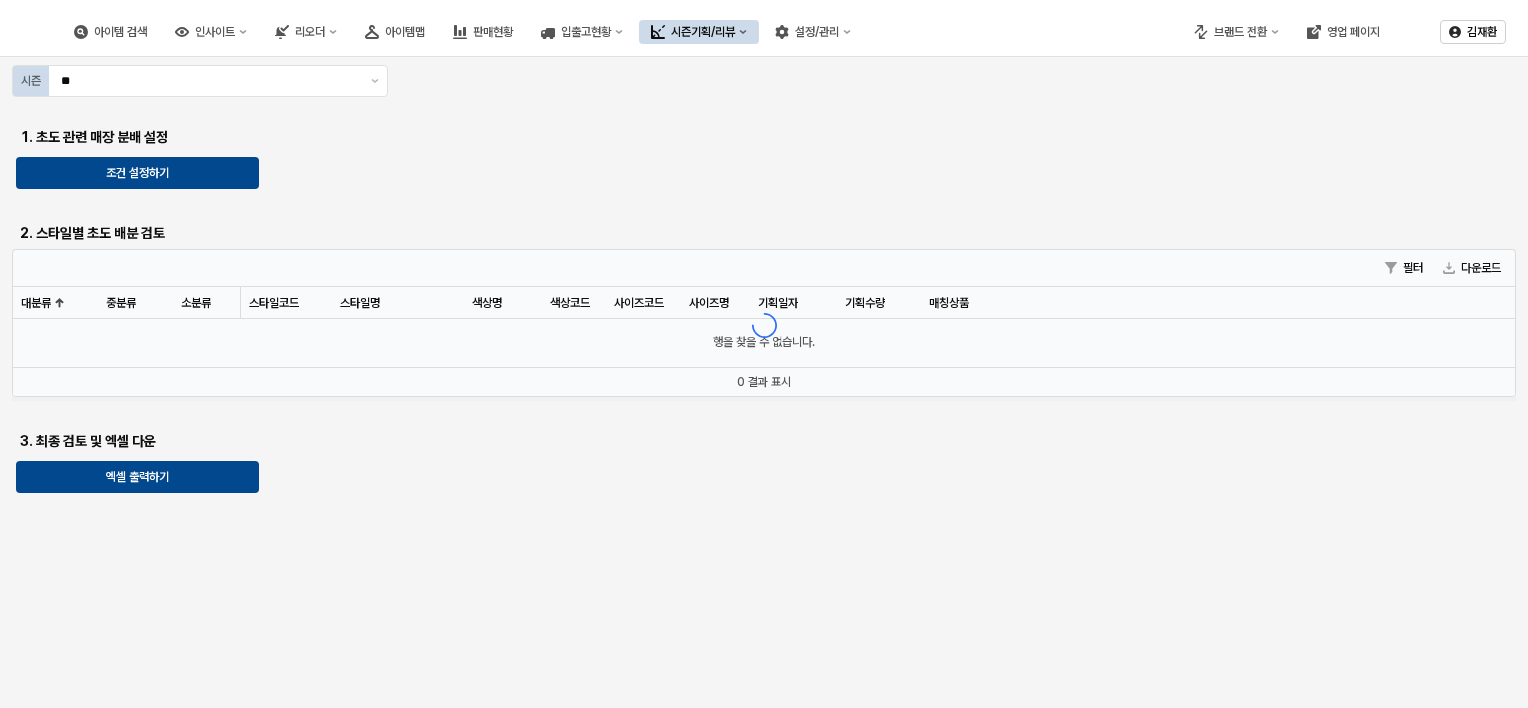 click on "시즌 ** 1. 초도 관련 매장 분배 설정 조건 설정하기 2. 스타일별 초도 배분 검토 필터 다운로드 대분류 대분류 중분류 중분류 소분류 소분류 스타일코드 스타일코드 스타일명 스타일명 색상명 색상명 색상코드 색상코드 사이즈코드 사이즈코드 사이즈명 사이즈명 기획일자 기획일자 기획수량 기획수량 매칭상품 매칭상품 행을 찾을 수 없습니다. 0 결과 표시 3. 최종 검토 및 엑셀 다운 엑셀 출력하기" at bounding box center (764, 281) 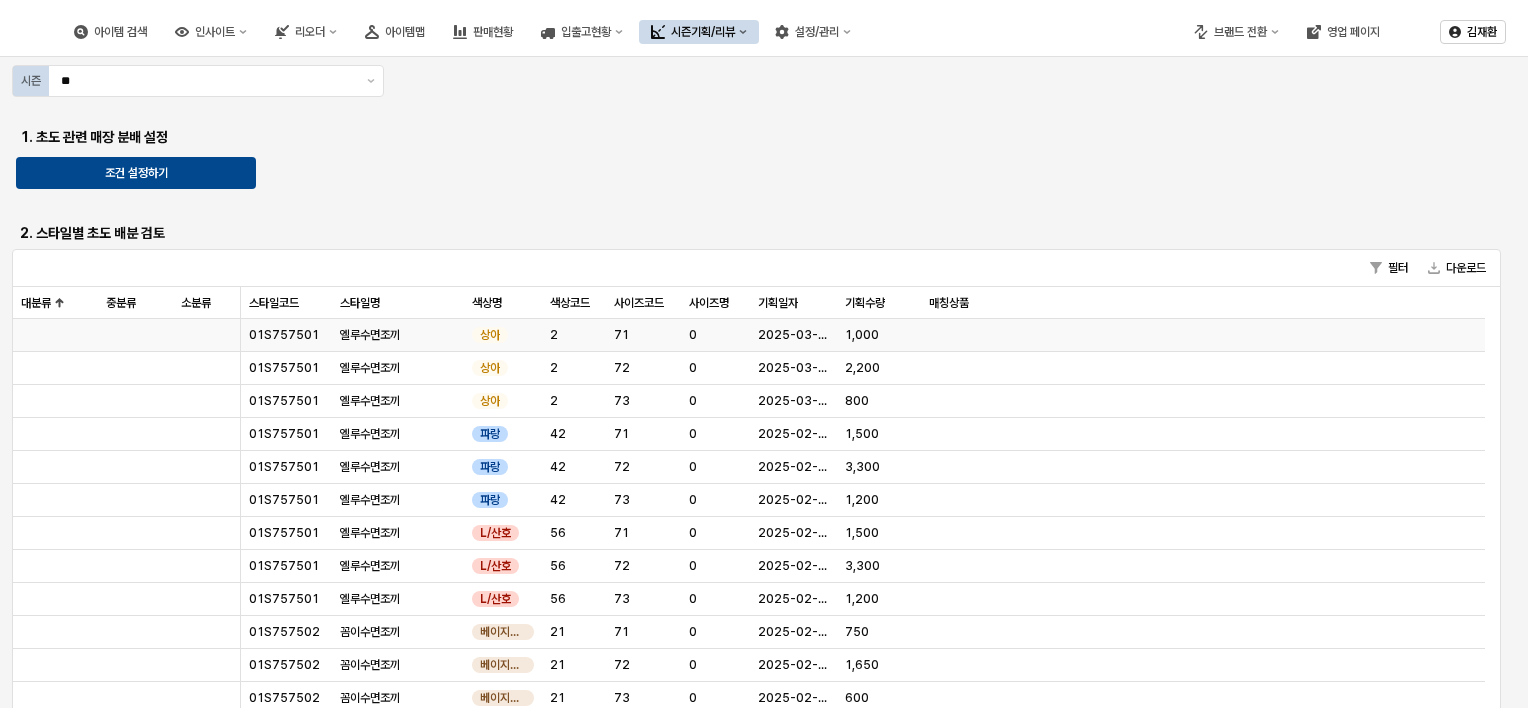 click on "0" at bounding box center (716, 335) 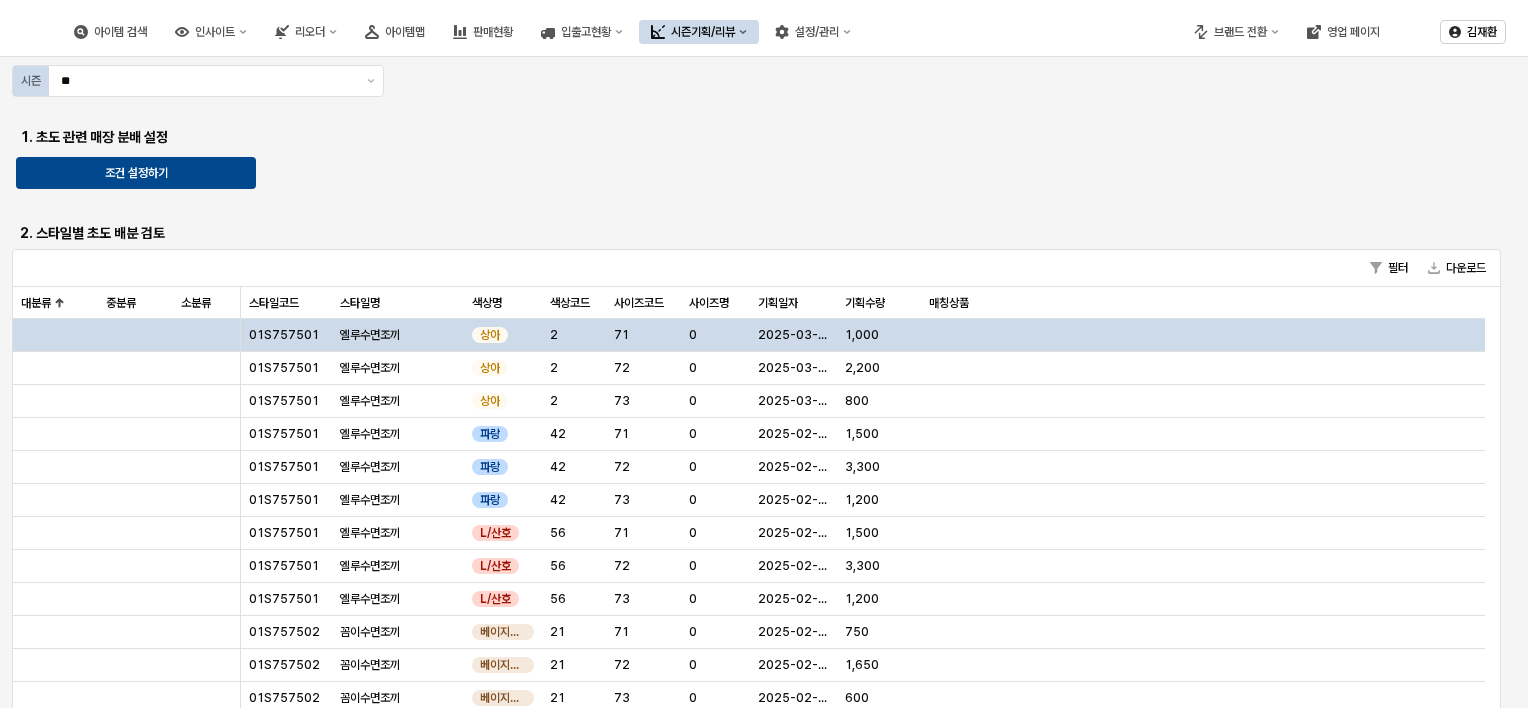 click on "71" at bounding box center [643, 335] 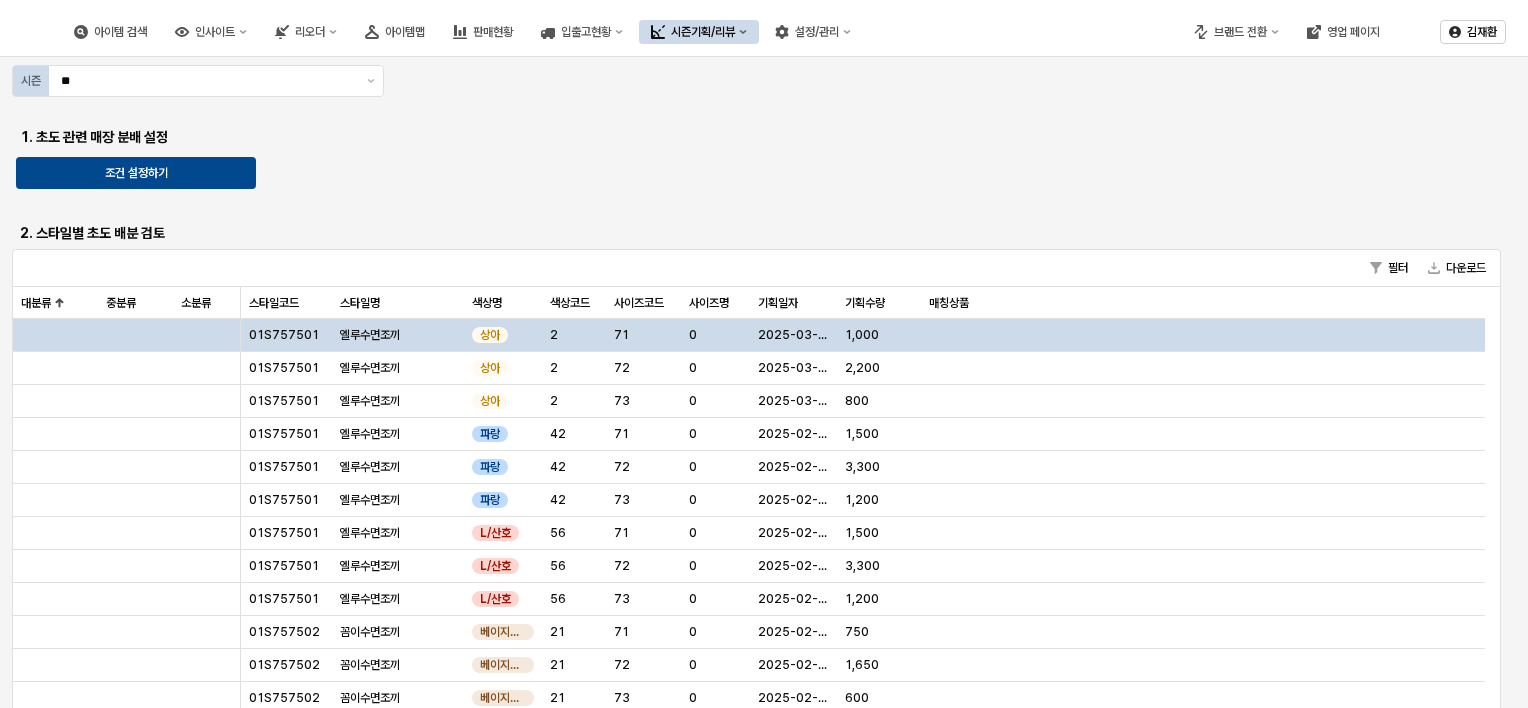 click on "엘루수면조끼" at bounding box center (370, 335) 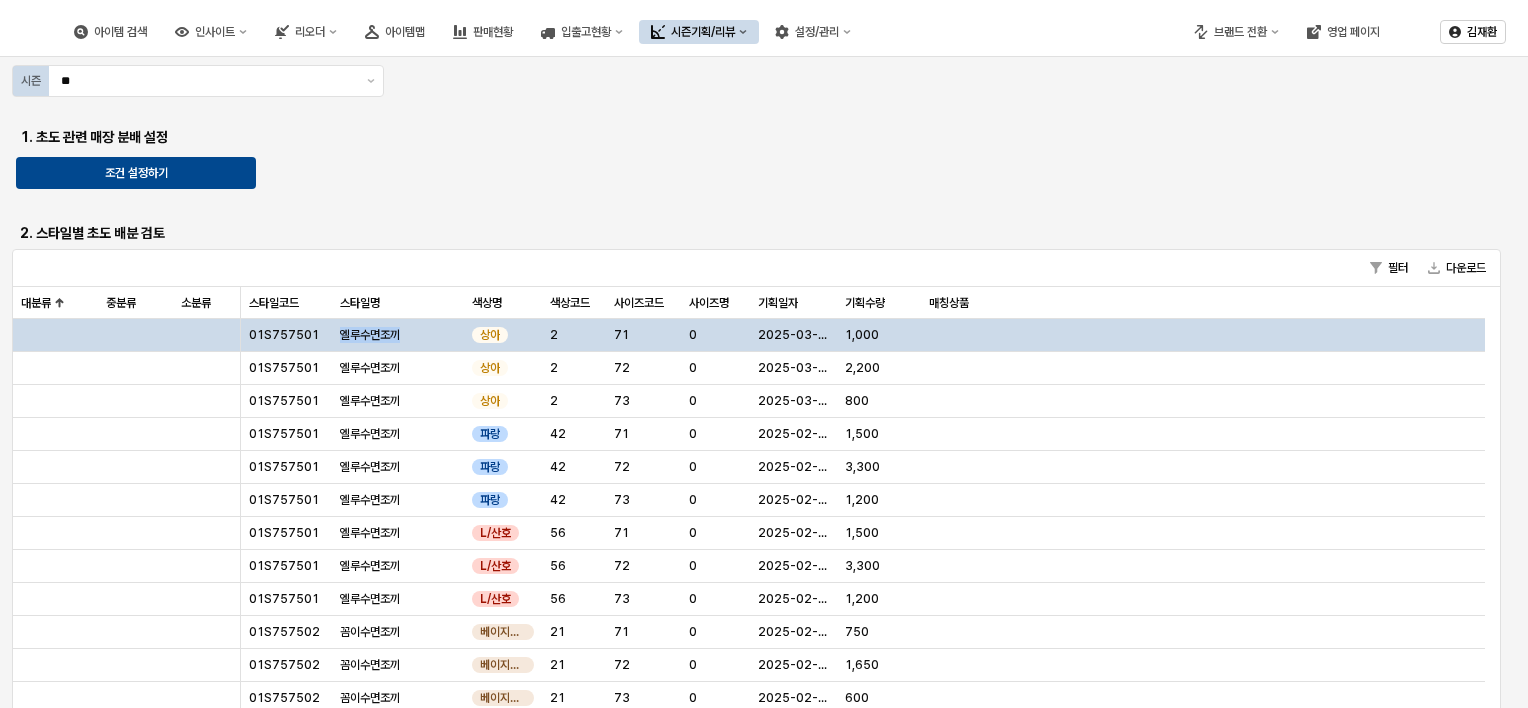 click on "엘루수면조끼" at bounding box center [370, 335] 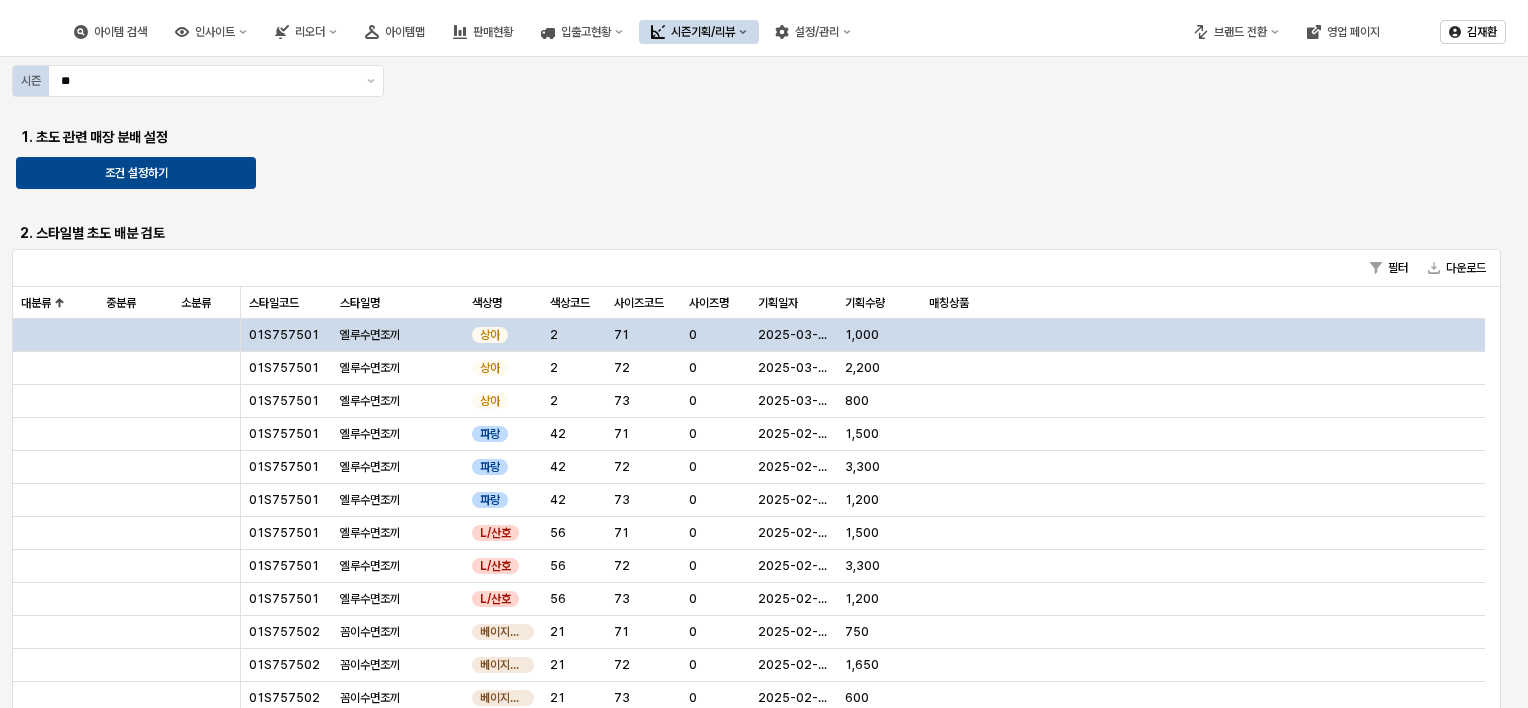 drag, startPoint x: 381, startPoint y: 334, endPoint x: 289, endPoint y: 328, distance: 92.19544 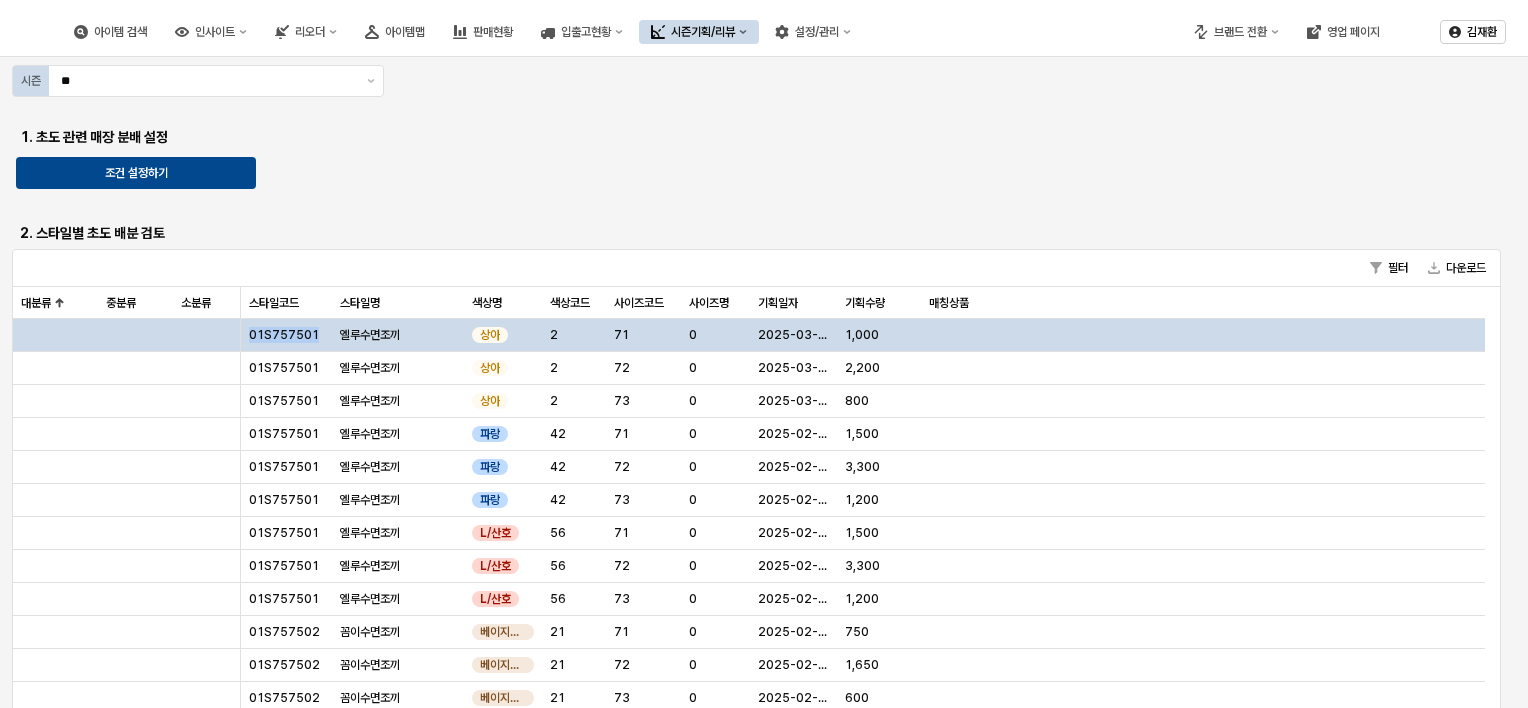click on "01S757501" at bounding box center [284, 335] 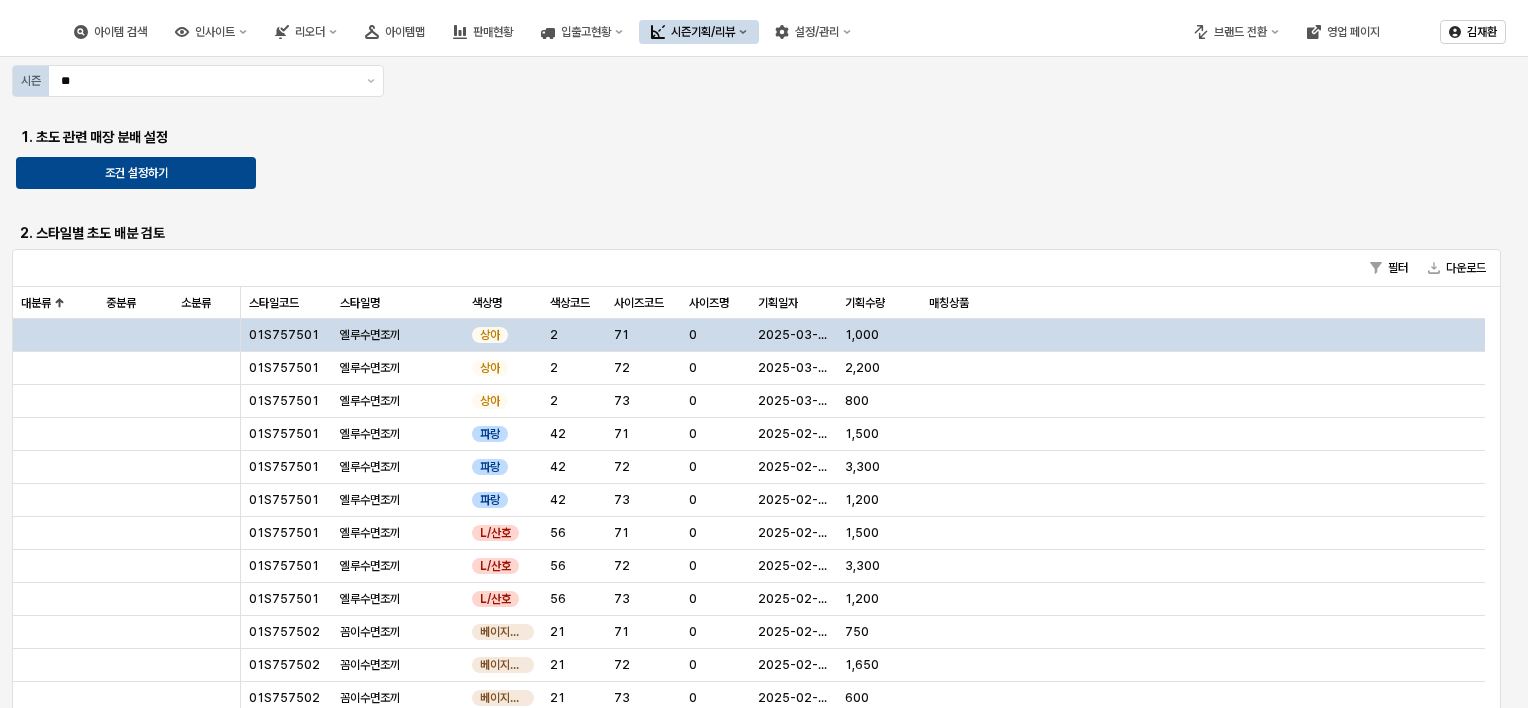 click on "상아" at bounding box center [490, 335] 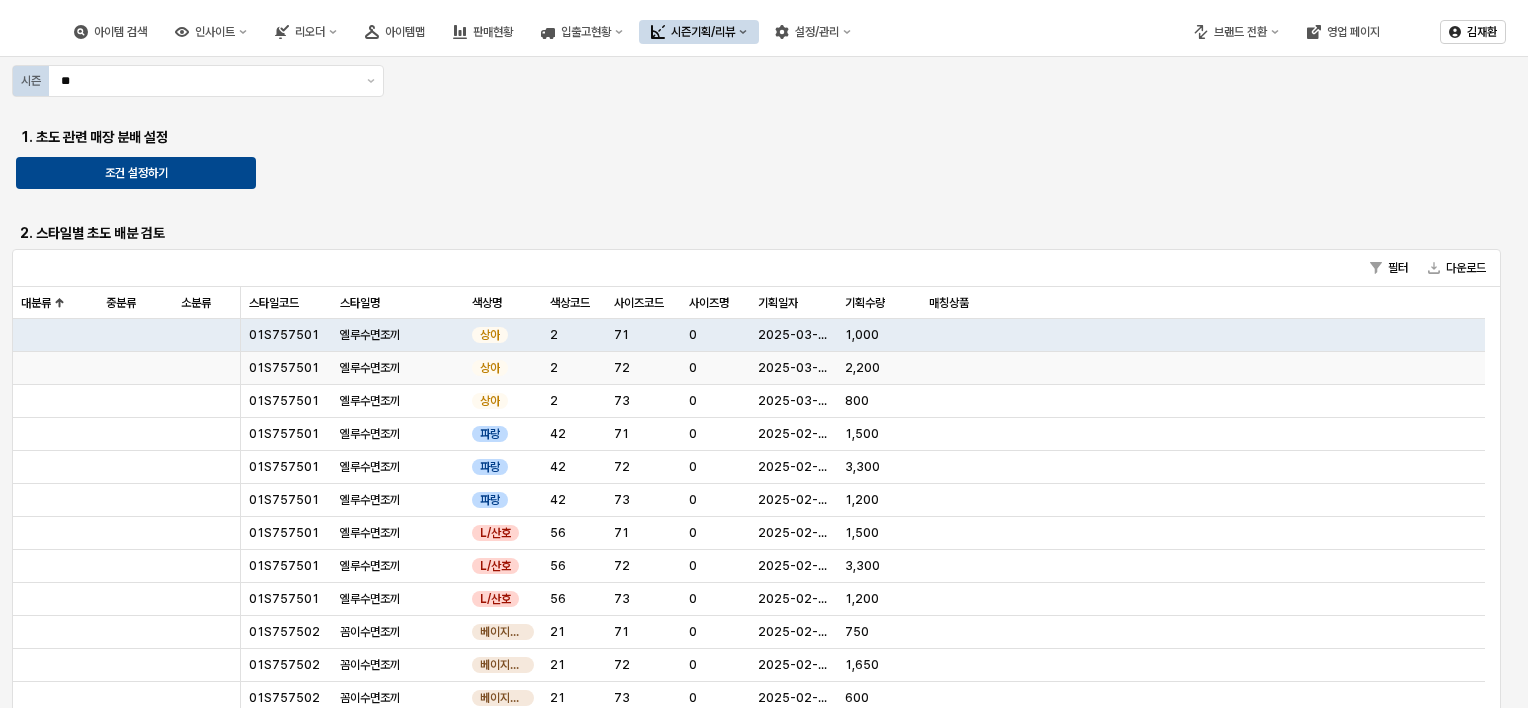 click on "2025-03-18" at bounding box center (793, 368) 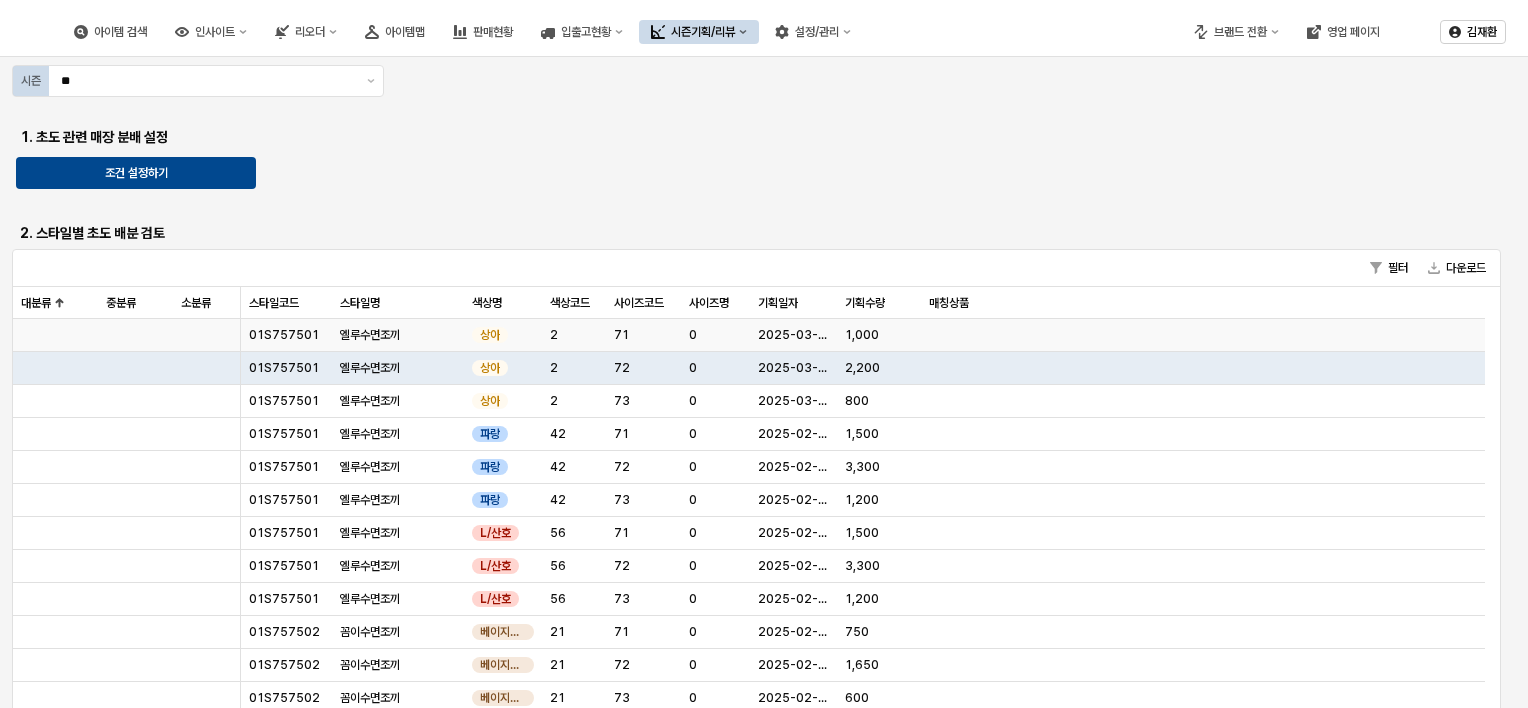 click on "1,000" at bounding box center [862, 335] 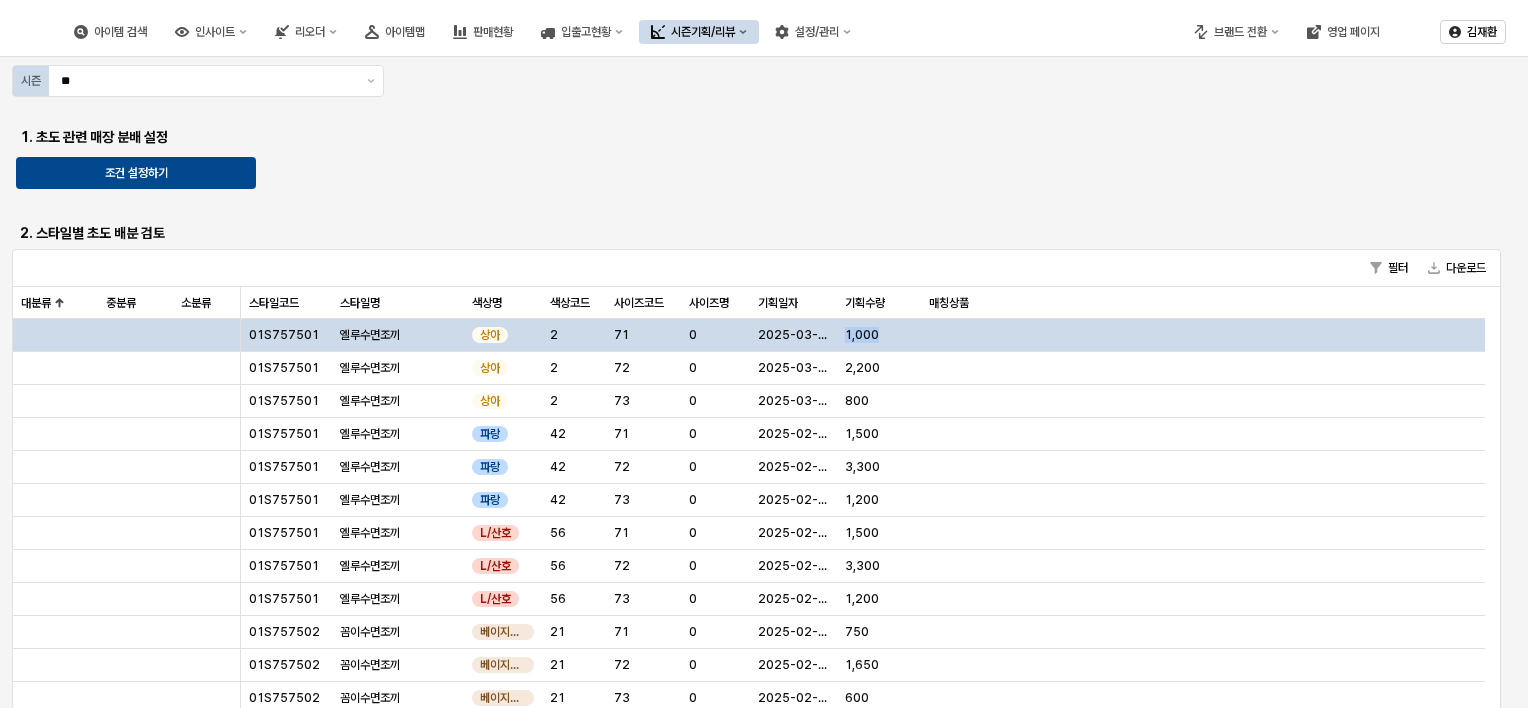 click on "1,000" at bounding box center (862, 335) 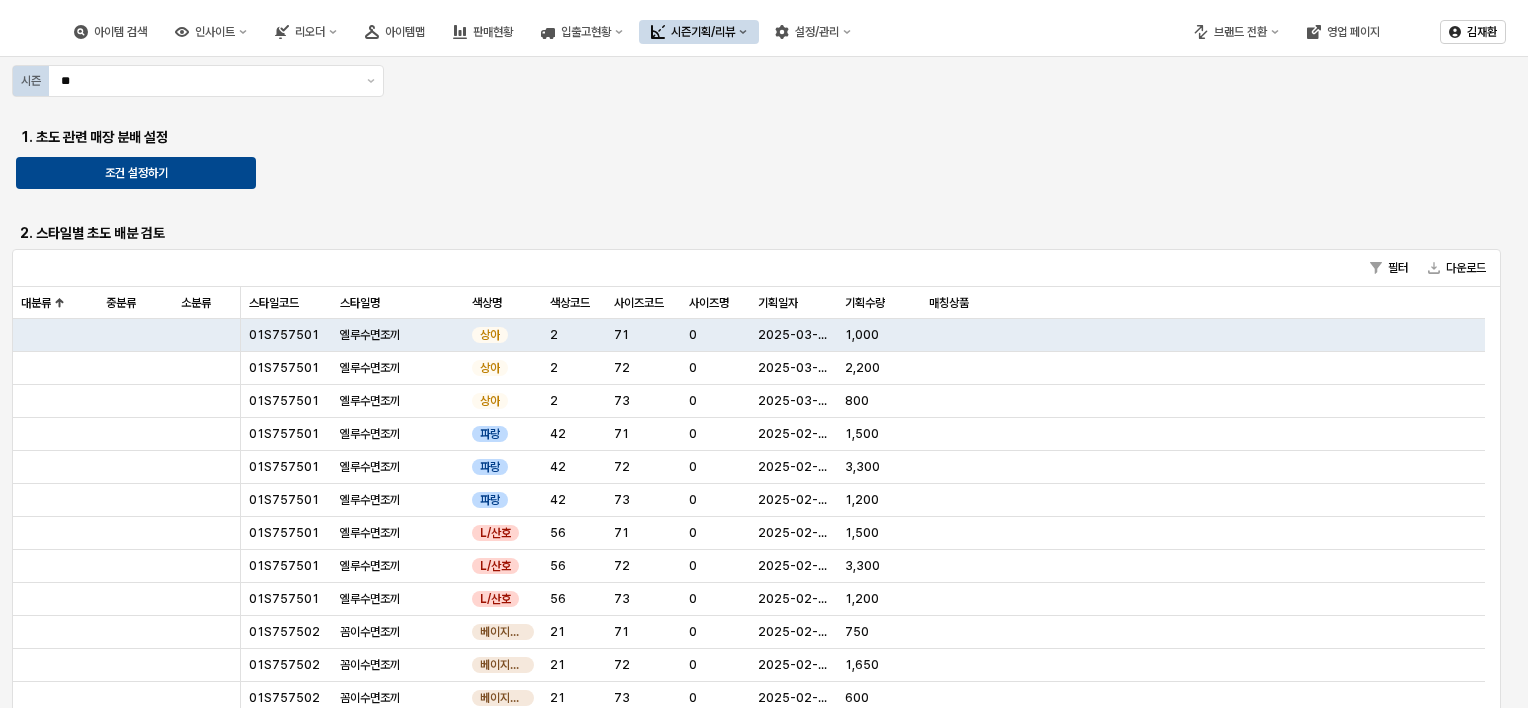 drag, startPoint x: 845, startPoint y: 334, endPoint x: 788, endPoint y: 338, distance: 57.14018 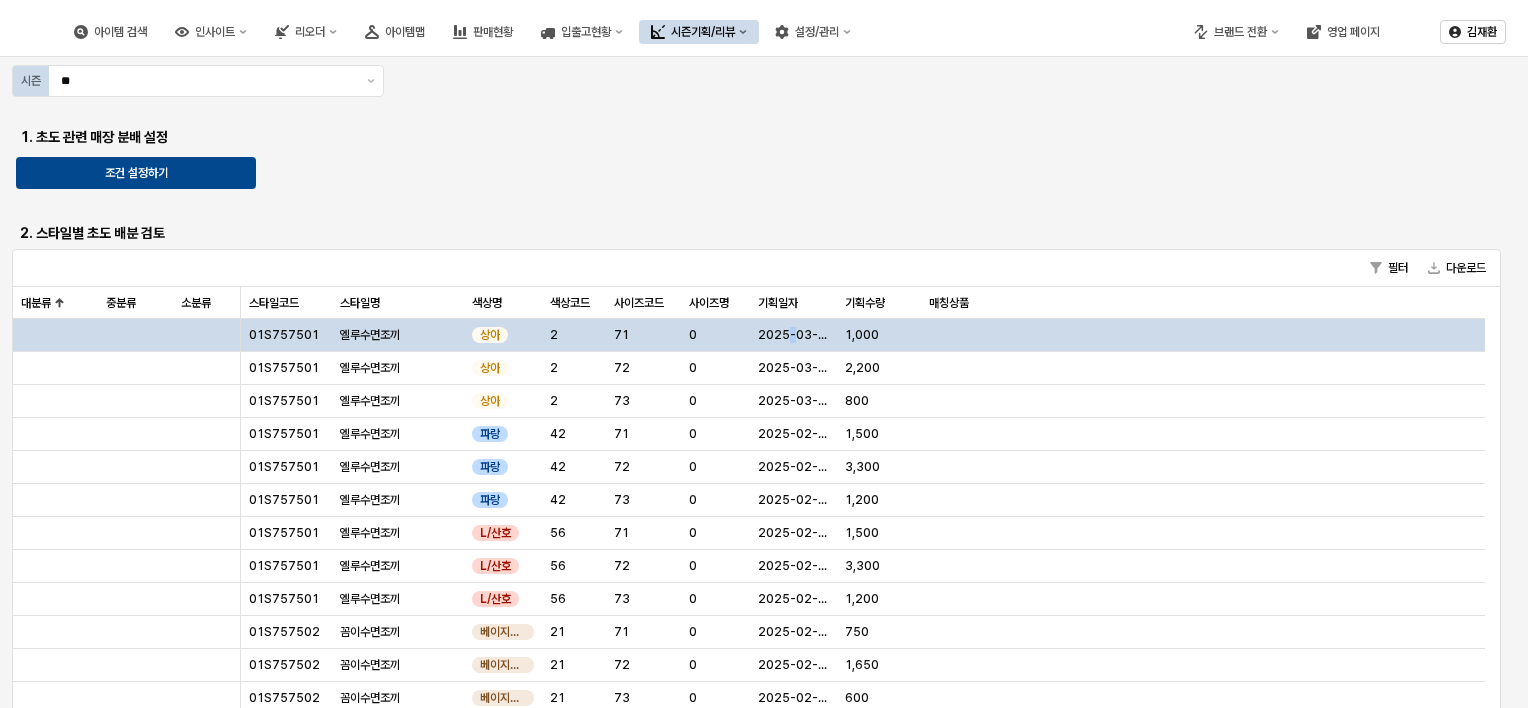 click on "2025-03-18" at bounding box center [793, 335] 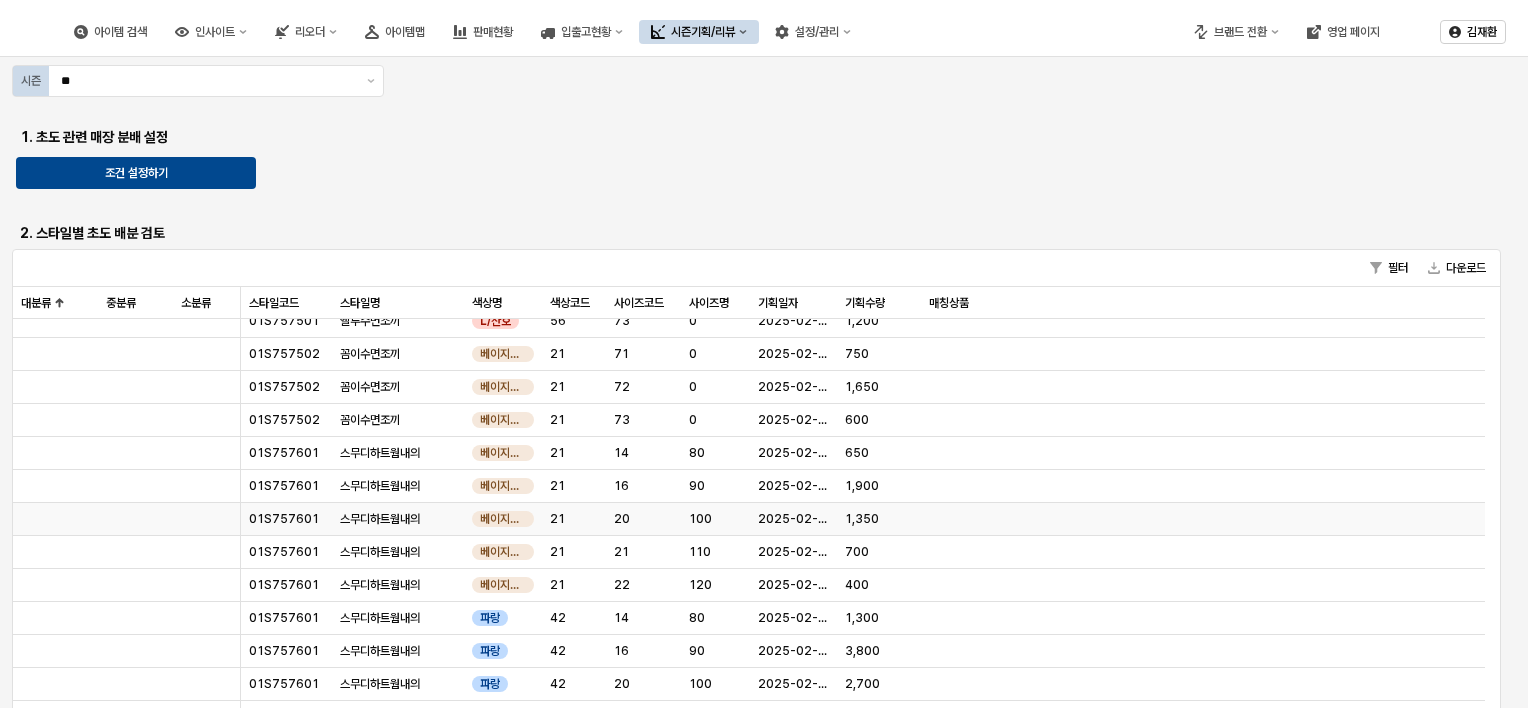 scroll, scrollTop: 300, scrollLeft: 0, axis: vertical 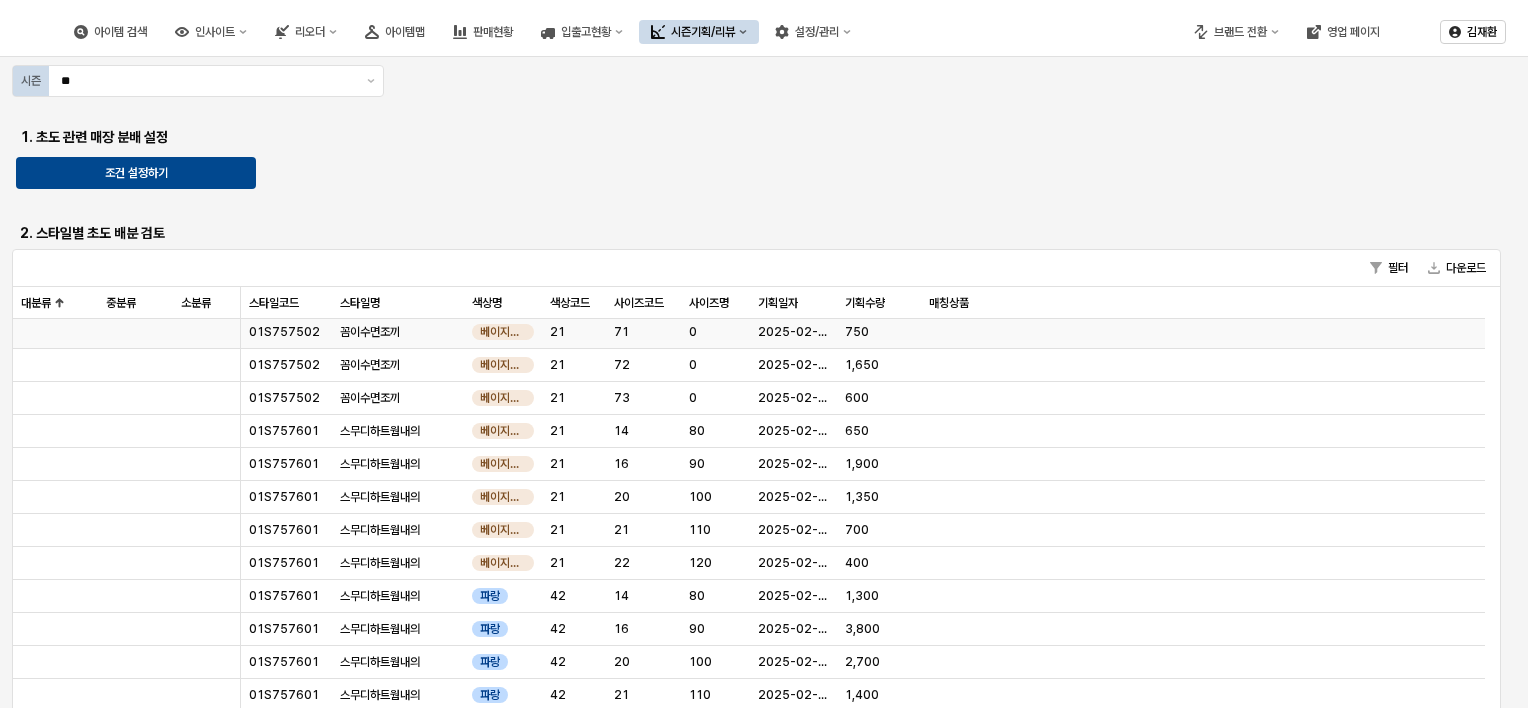 click at bounding box center [1203, 332] 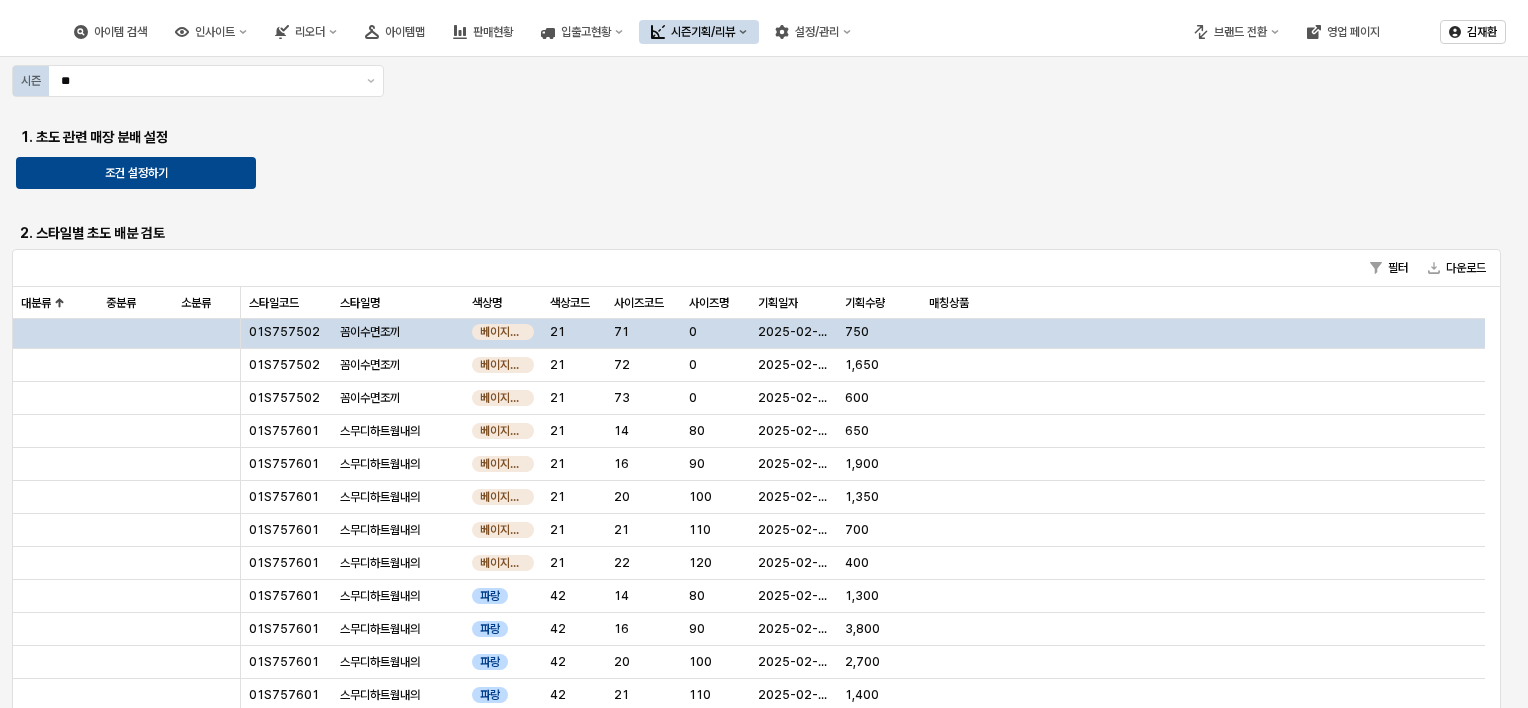 click at bounding box center [1203, 332] 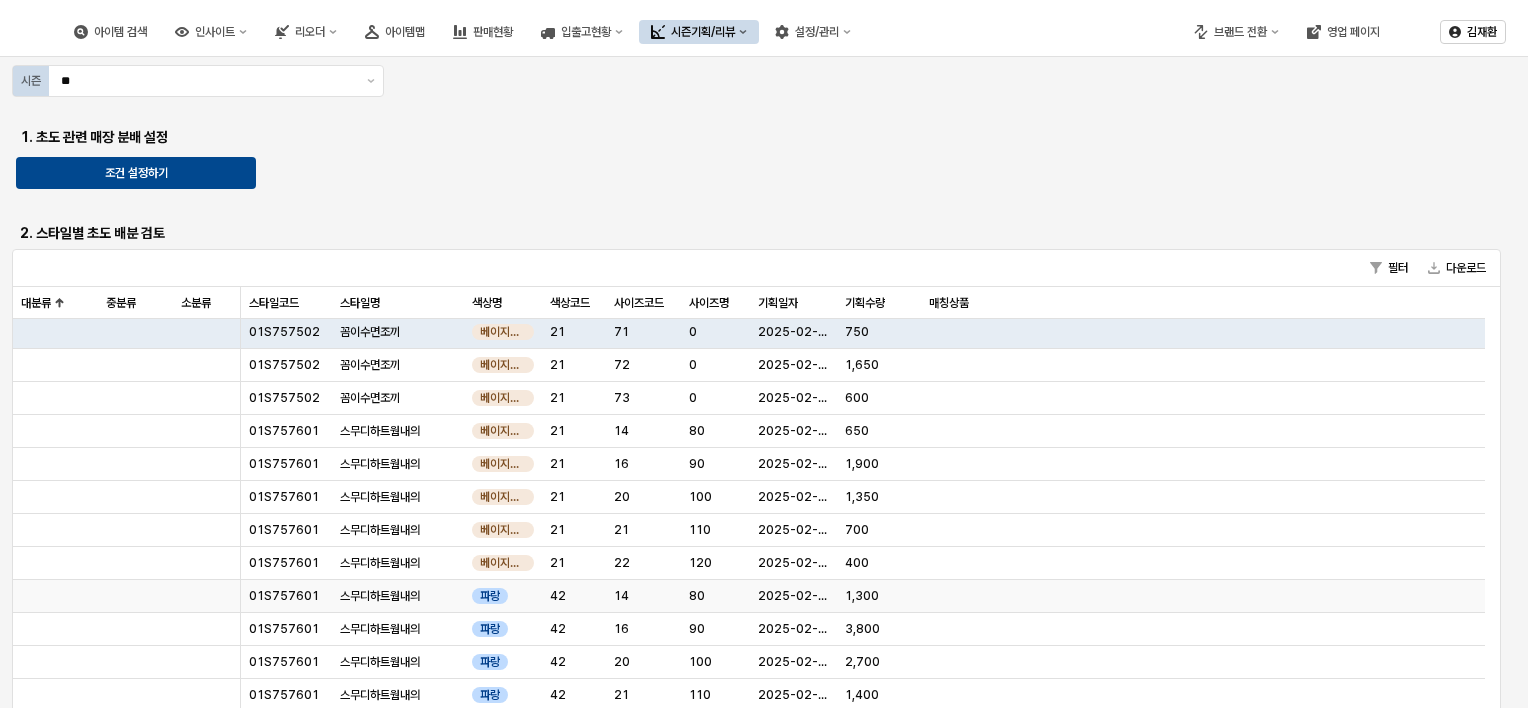 click on "2025-02-10" at bounding box center [793, 596] 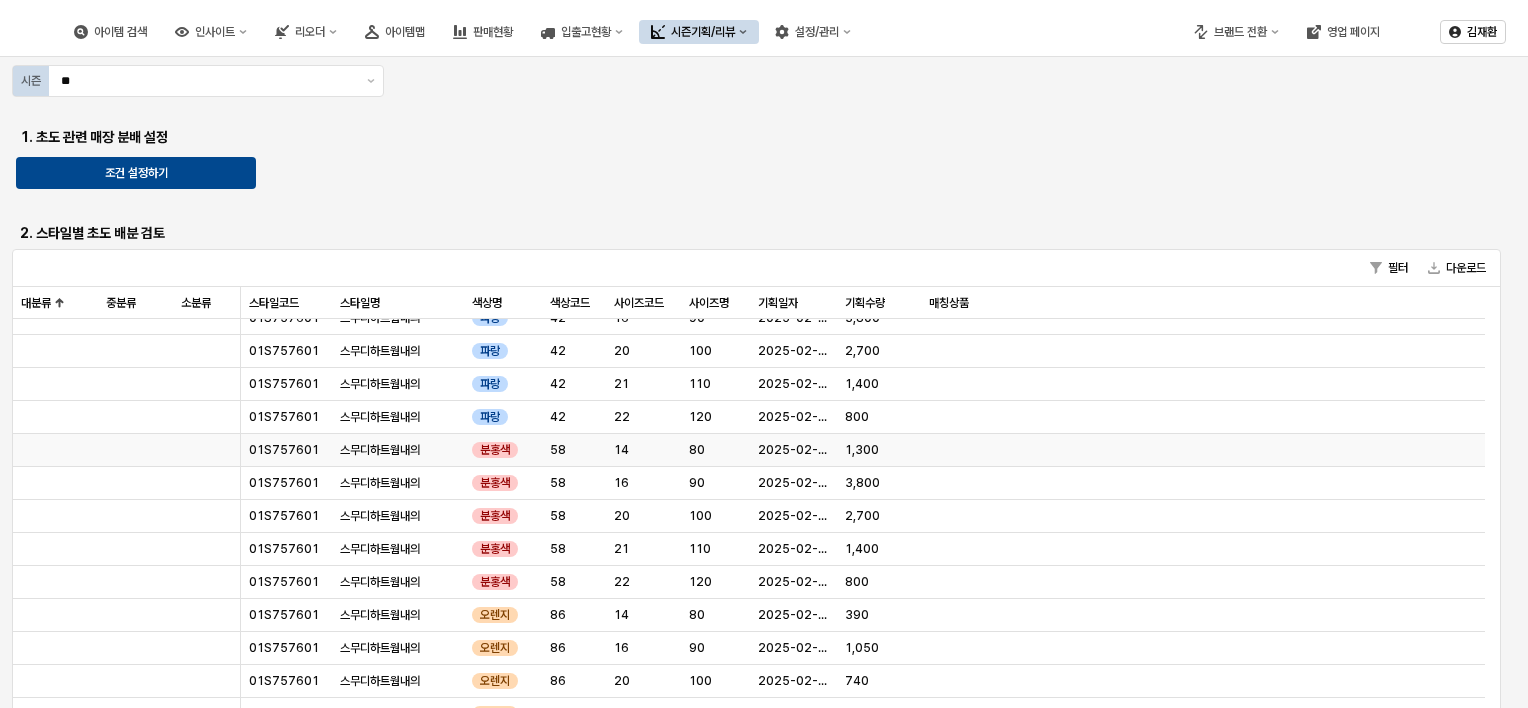 scroll, scrollTop: 700, scrollLeft: 0, axis: vertical 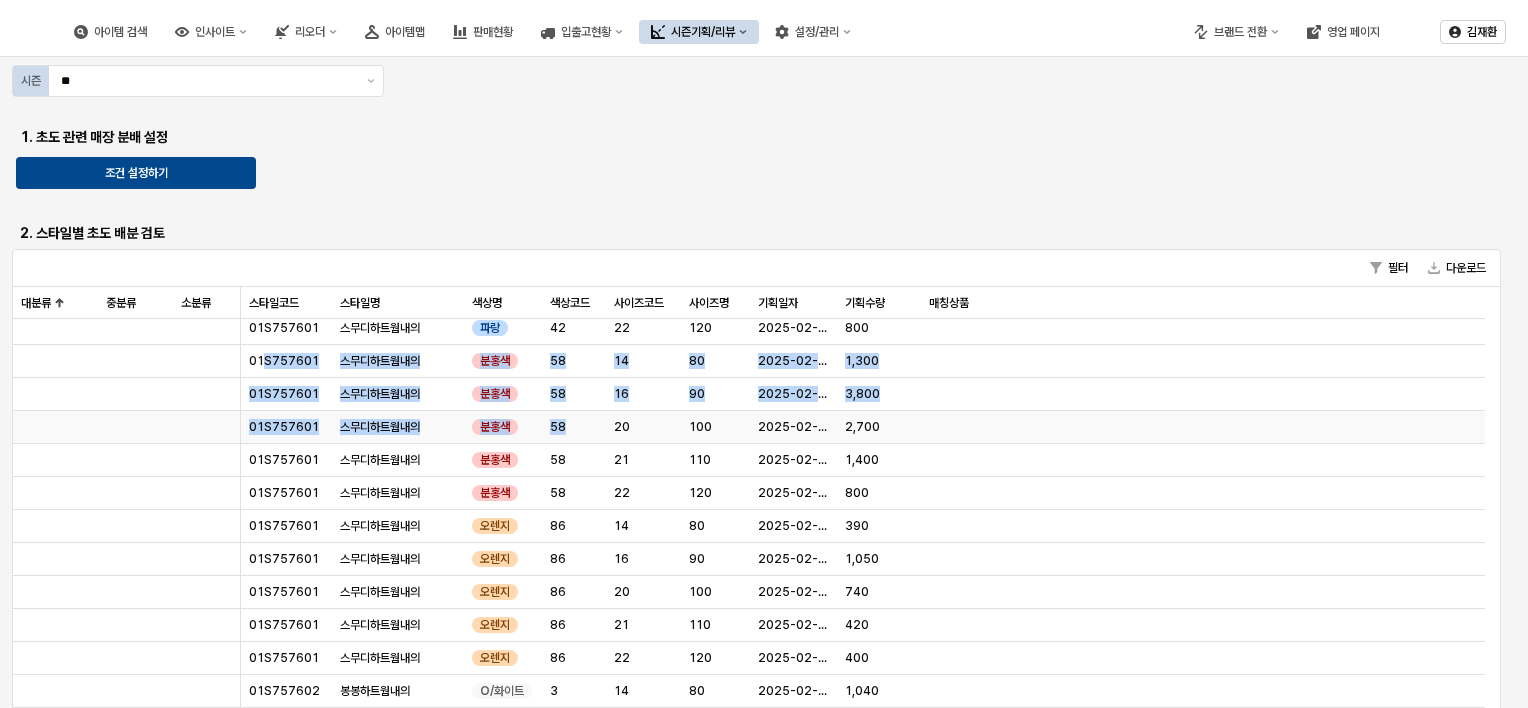 drag, startPoint x: 603, startPoint y: 419, endPoint x: 265, endPoint y: 364, distance: 342.44562 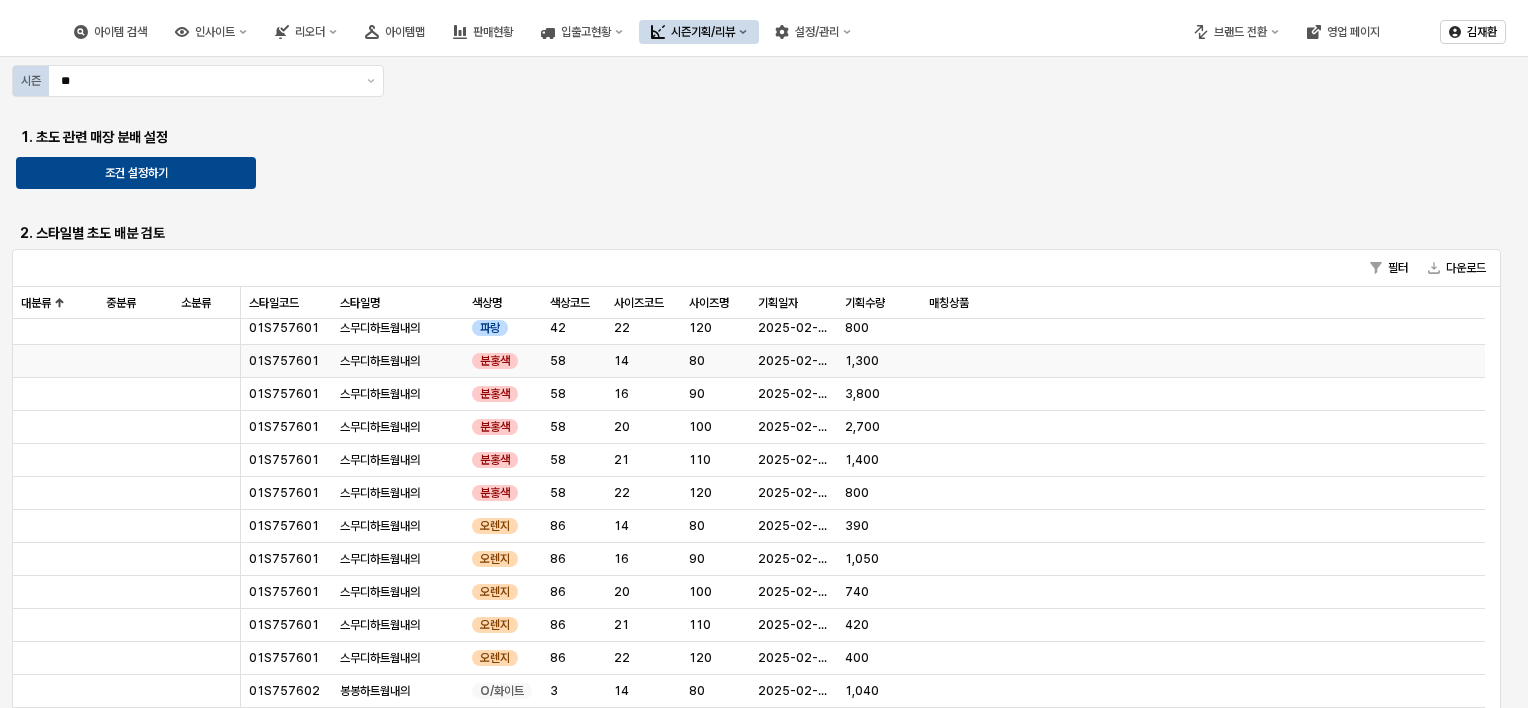 drag, startPoint x: 265, startPoint y: 364, endPoint x: 196, endPoint y: 360, distance: 69.115845 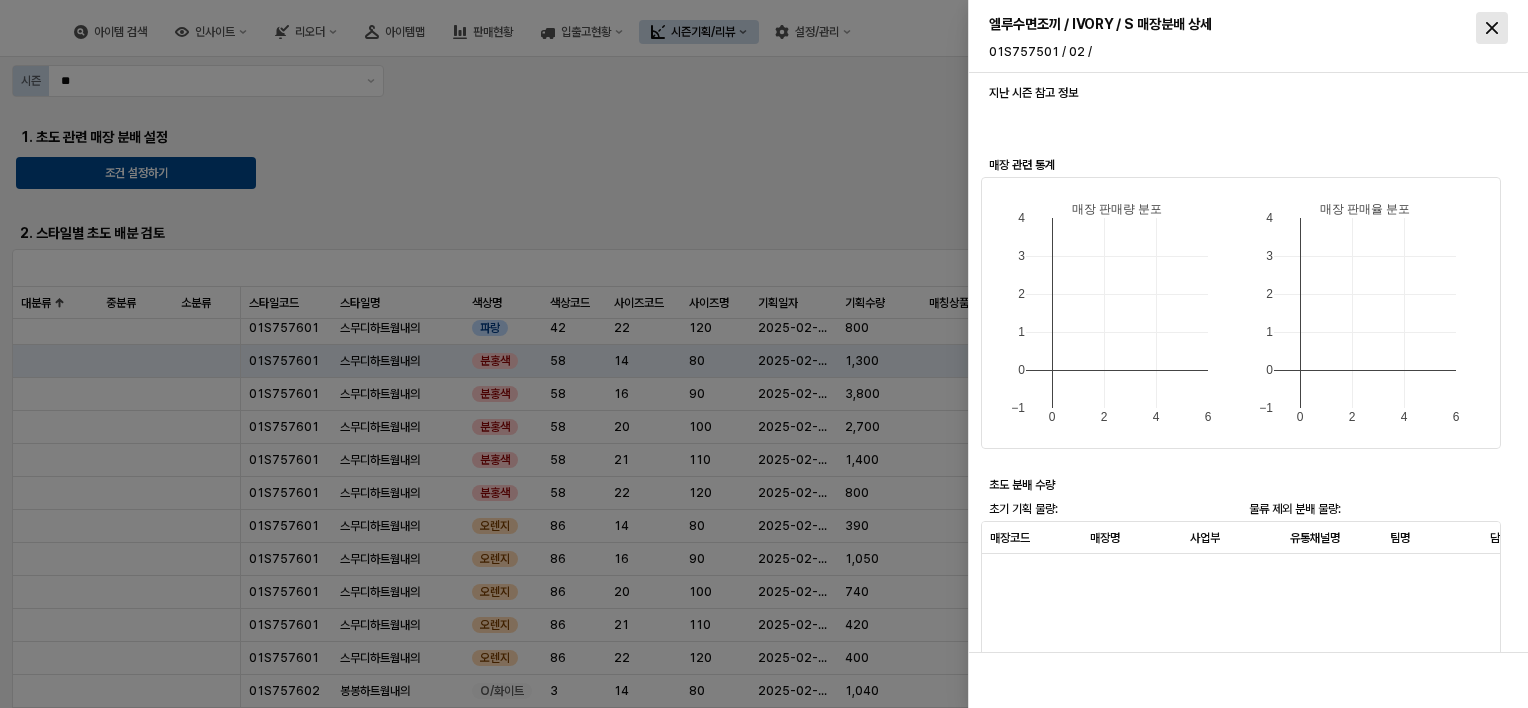 click 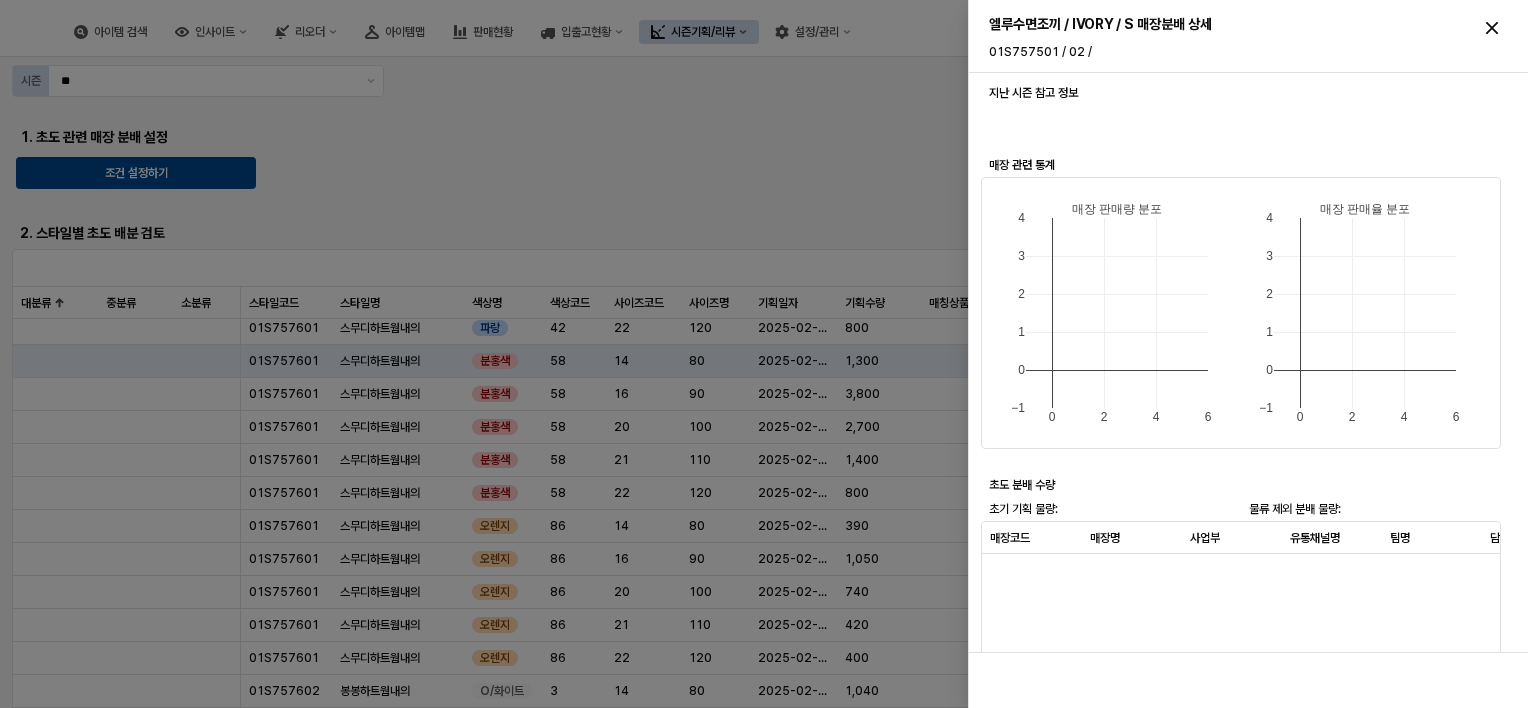 click at bounding box center (764, 354) 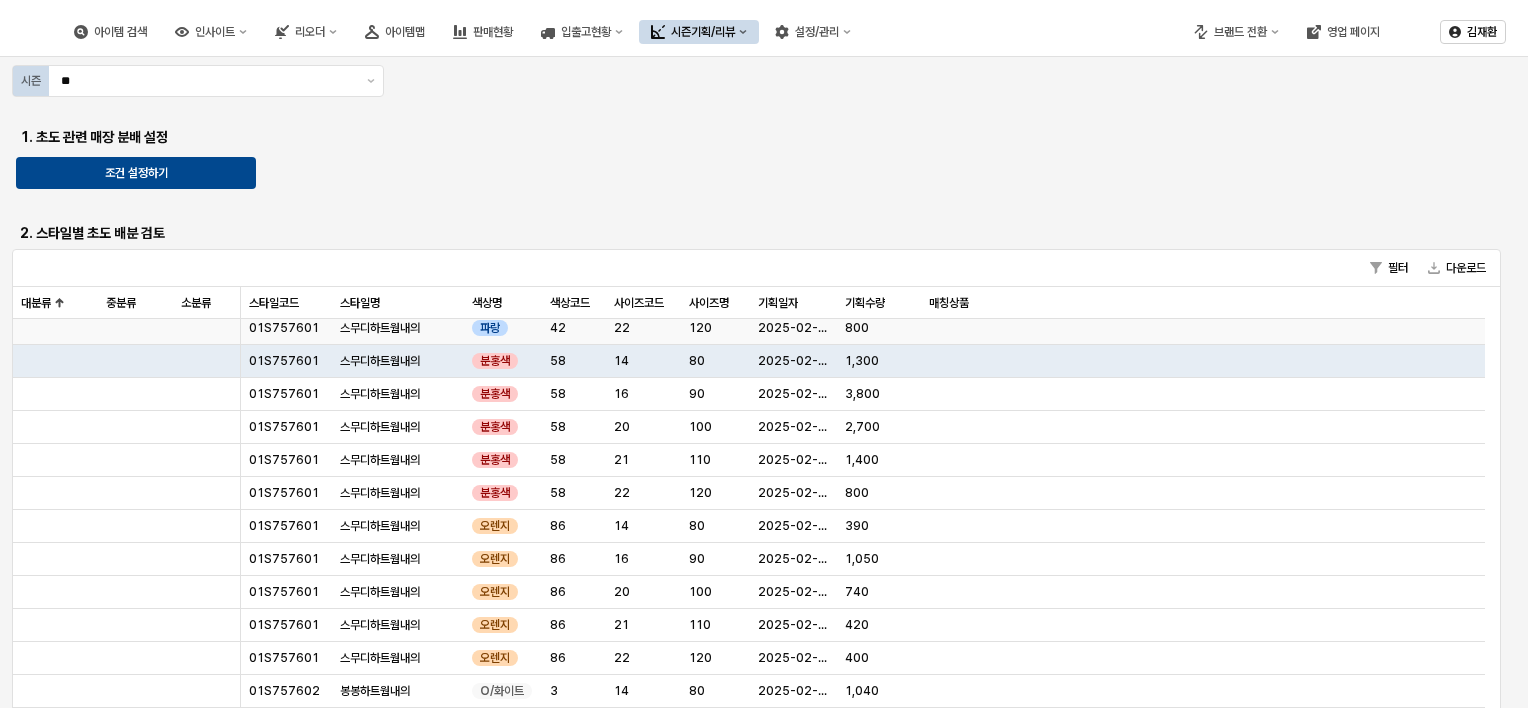 click on "800" at bounding box center (857, 328) 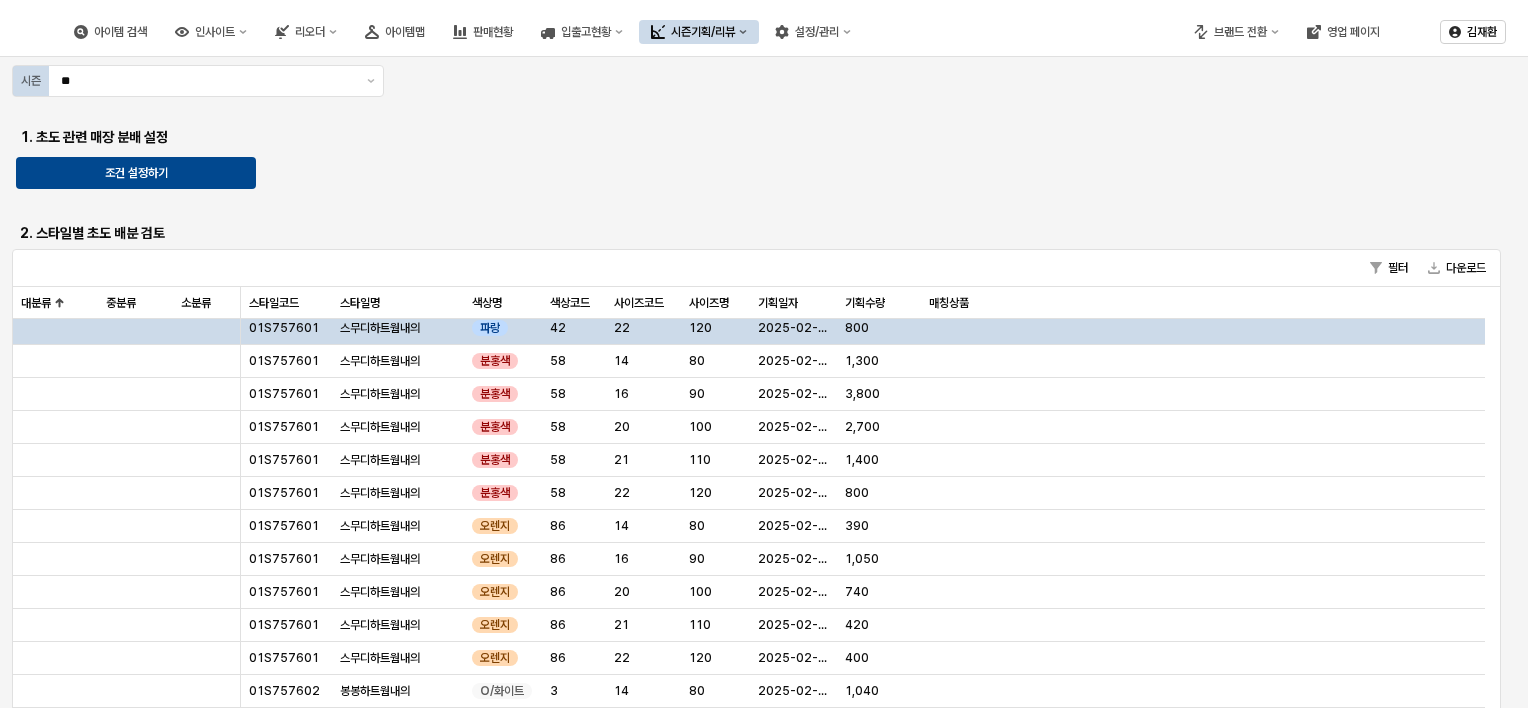 click on "800" at bounding box center [857, 328] 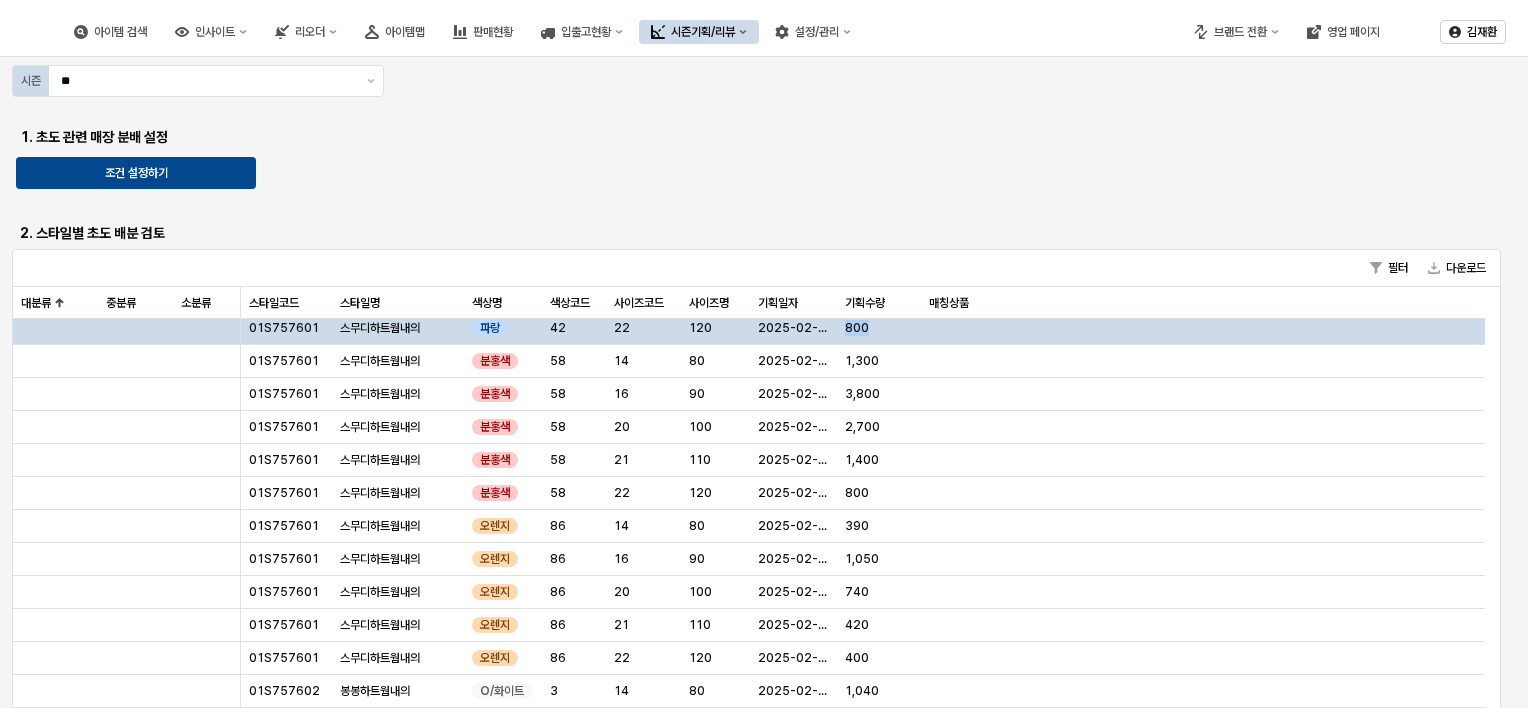click on "800" at bounding box center (857, 328) 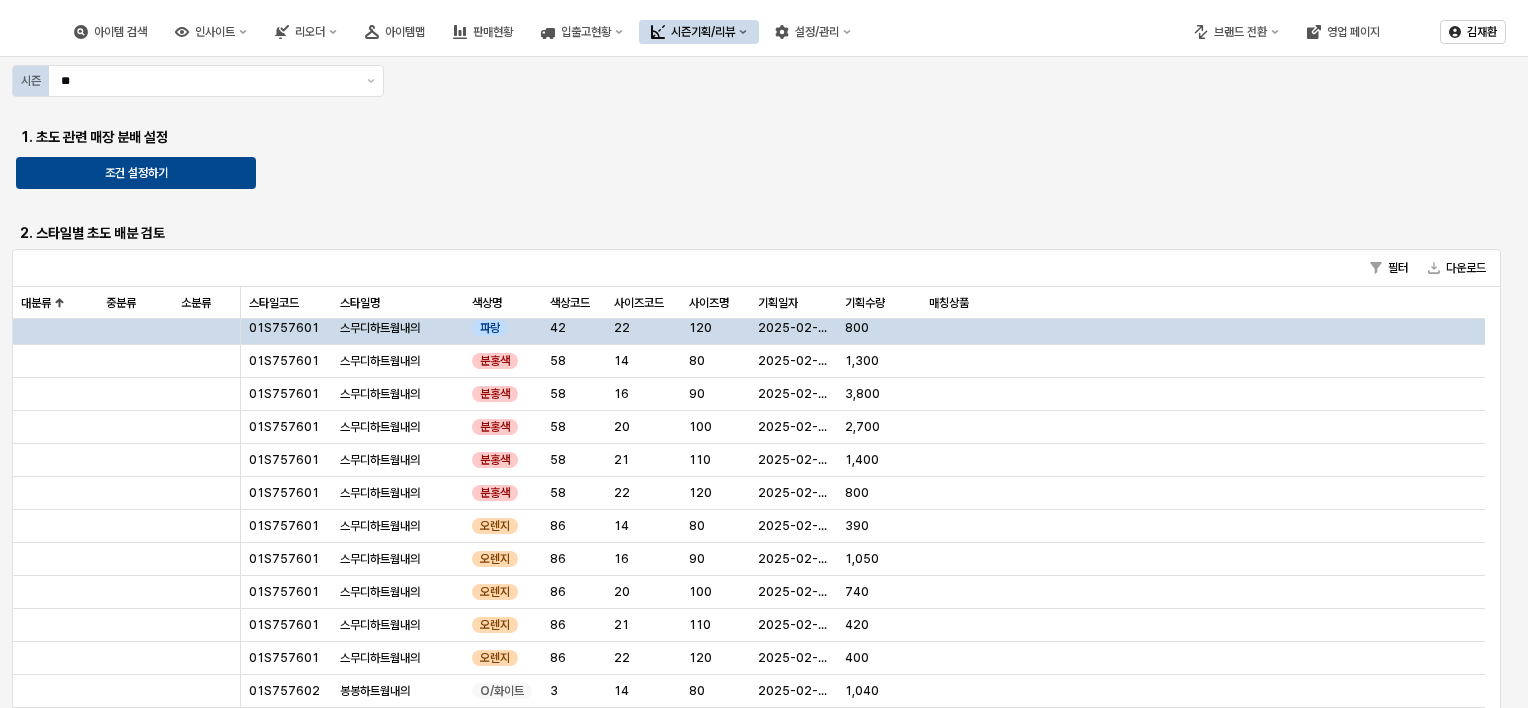 click on "스무디하트웜내의" at bounding box center [380, 328] 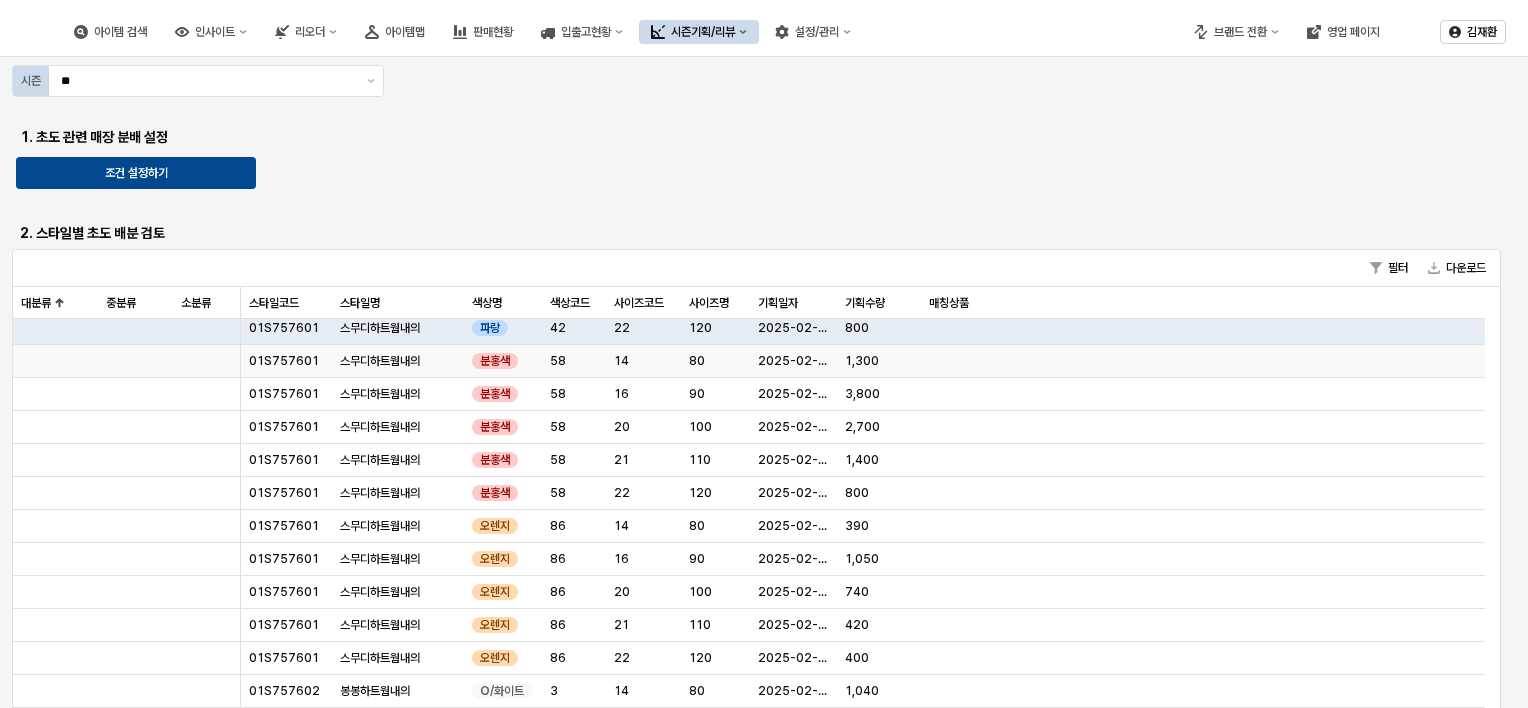 click at bounding box center [1203, 361] 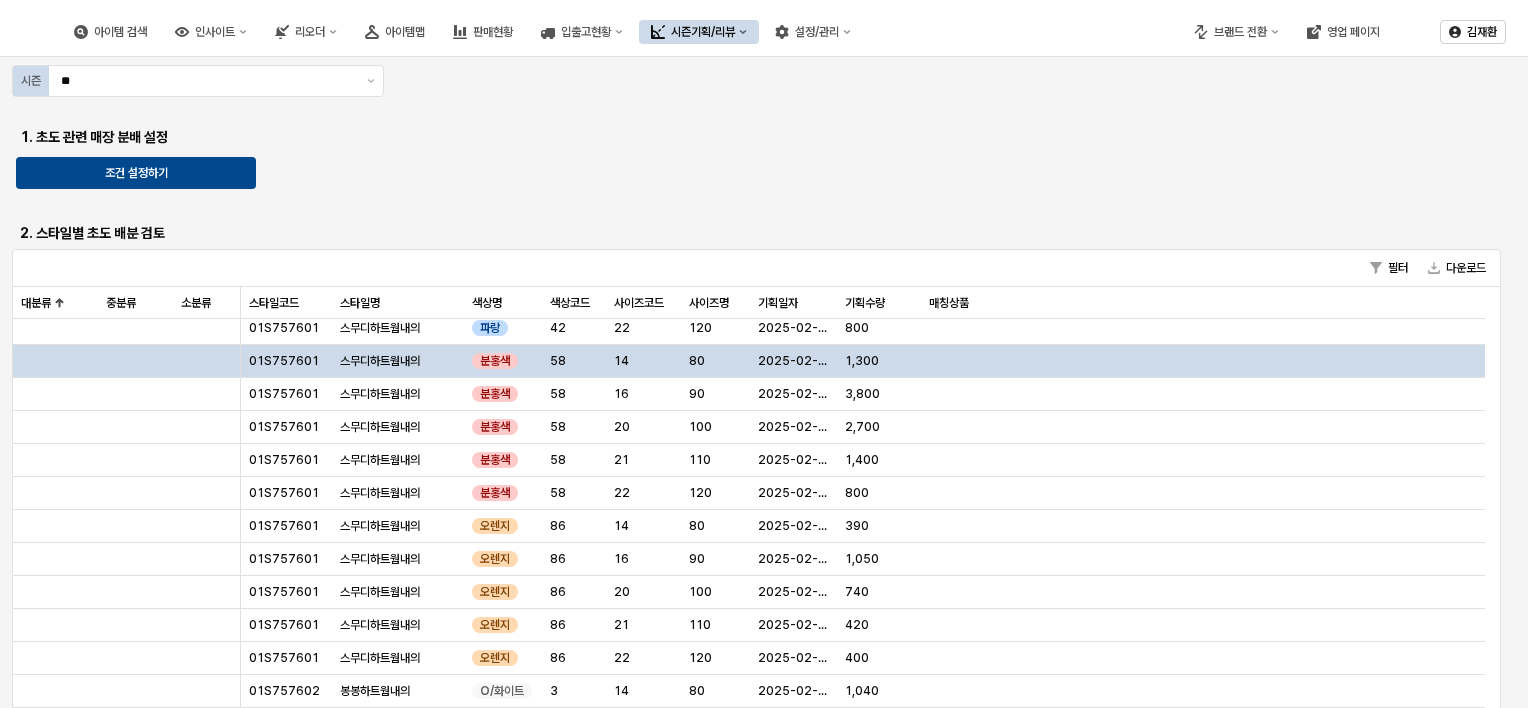 click at bounding box center (1203, 361) 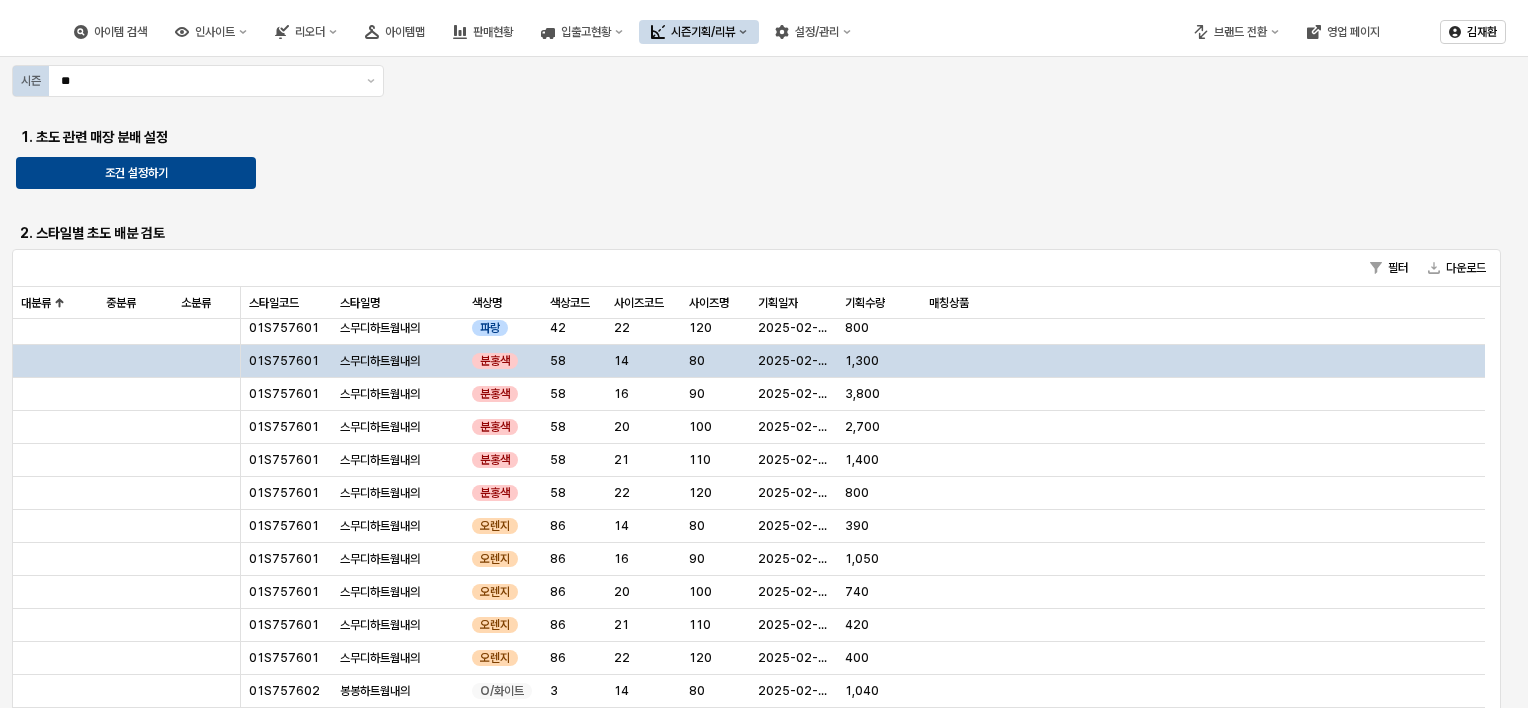 click on "1,300" at bounding box center (879, 361) 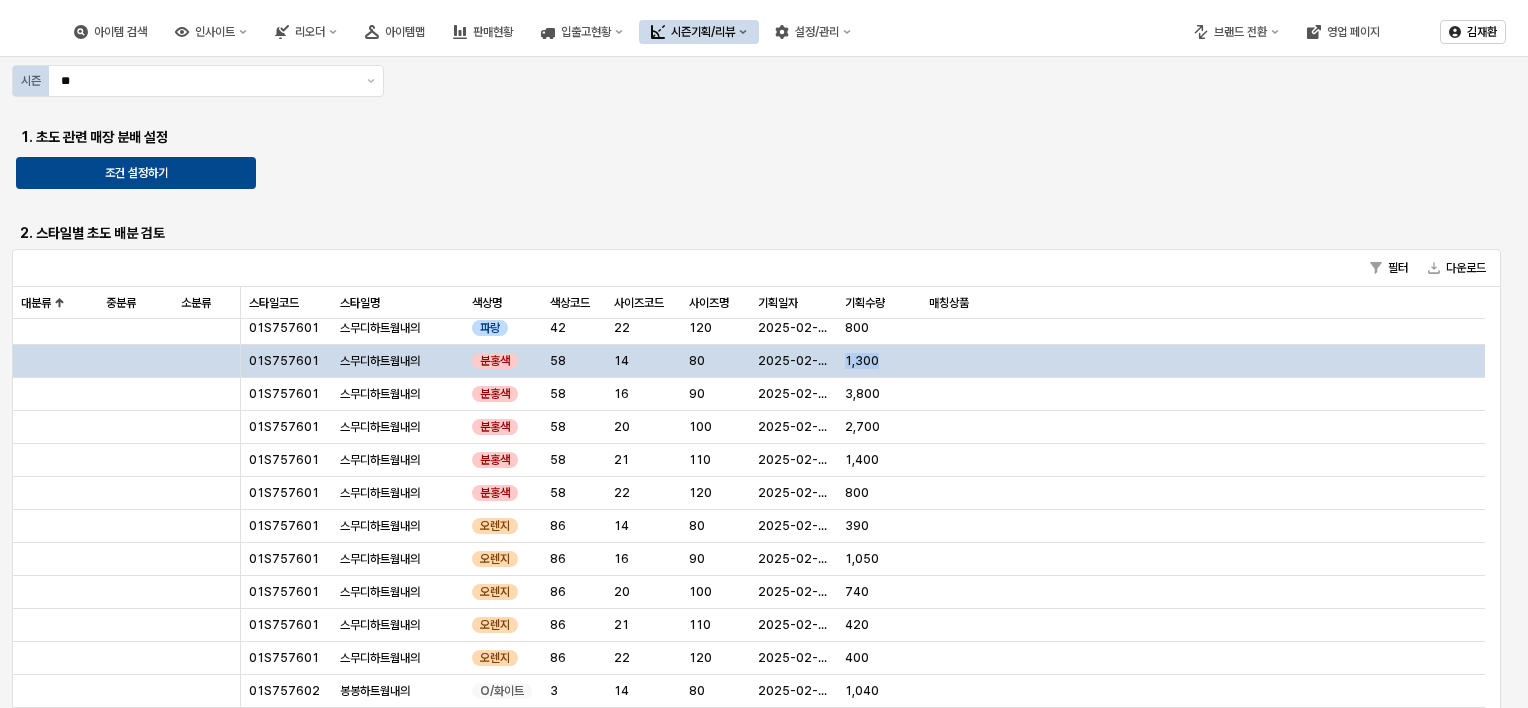 click on "1,300" at bounding box center [879, 361] 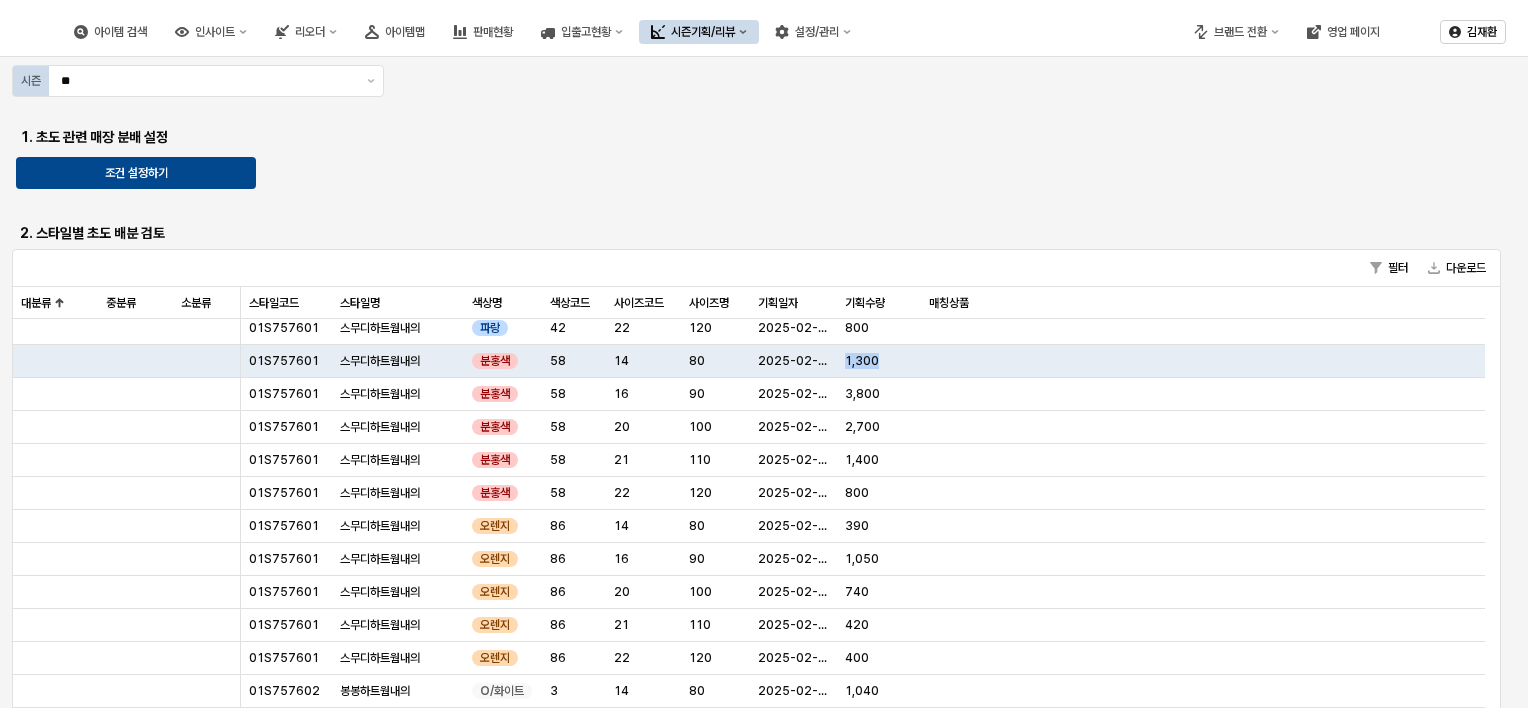 drag, startPoint x: 840, startPoint y: 368, endPoint x: 867, endPoint y: 368, distance: 27 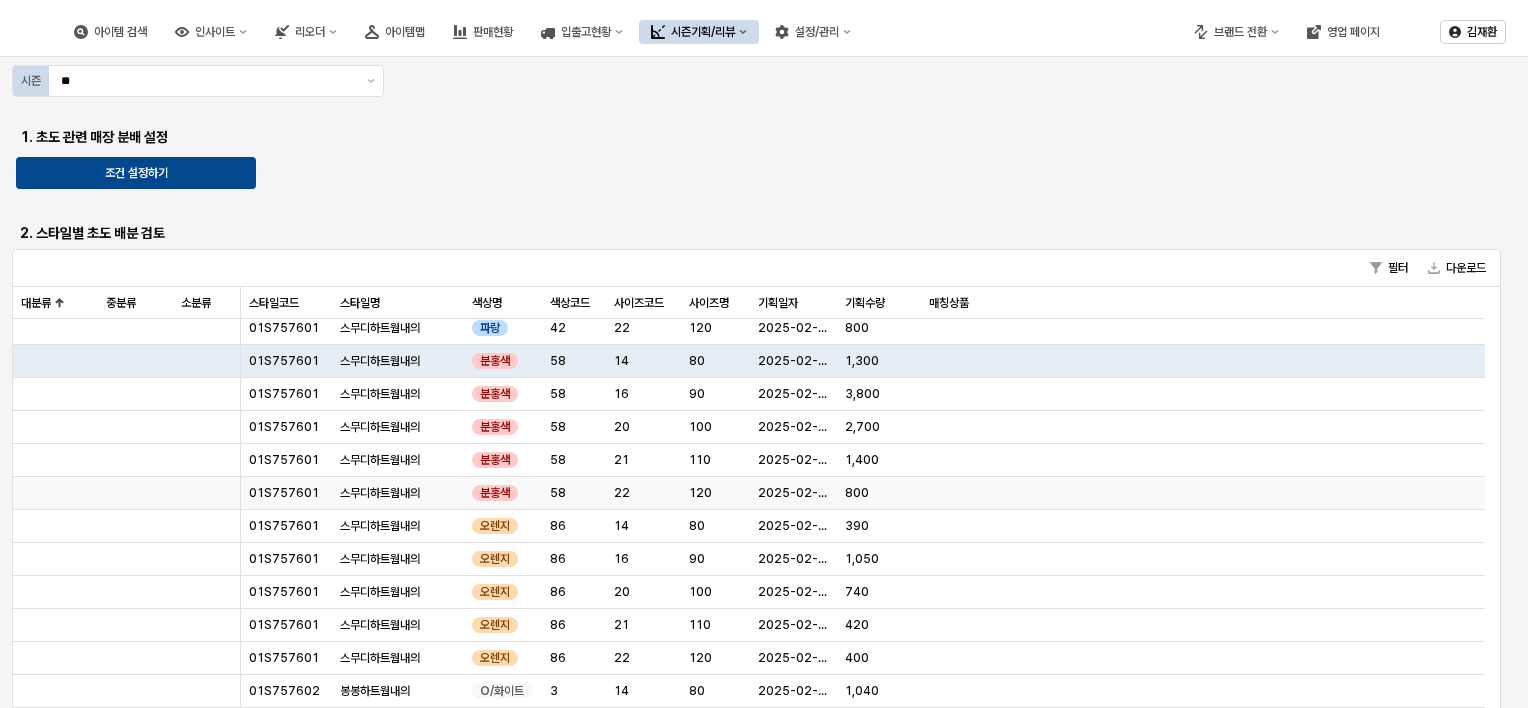 click on "58" at bounding box center (574, 493) 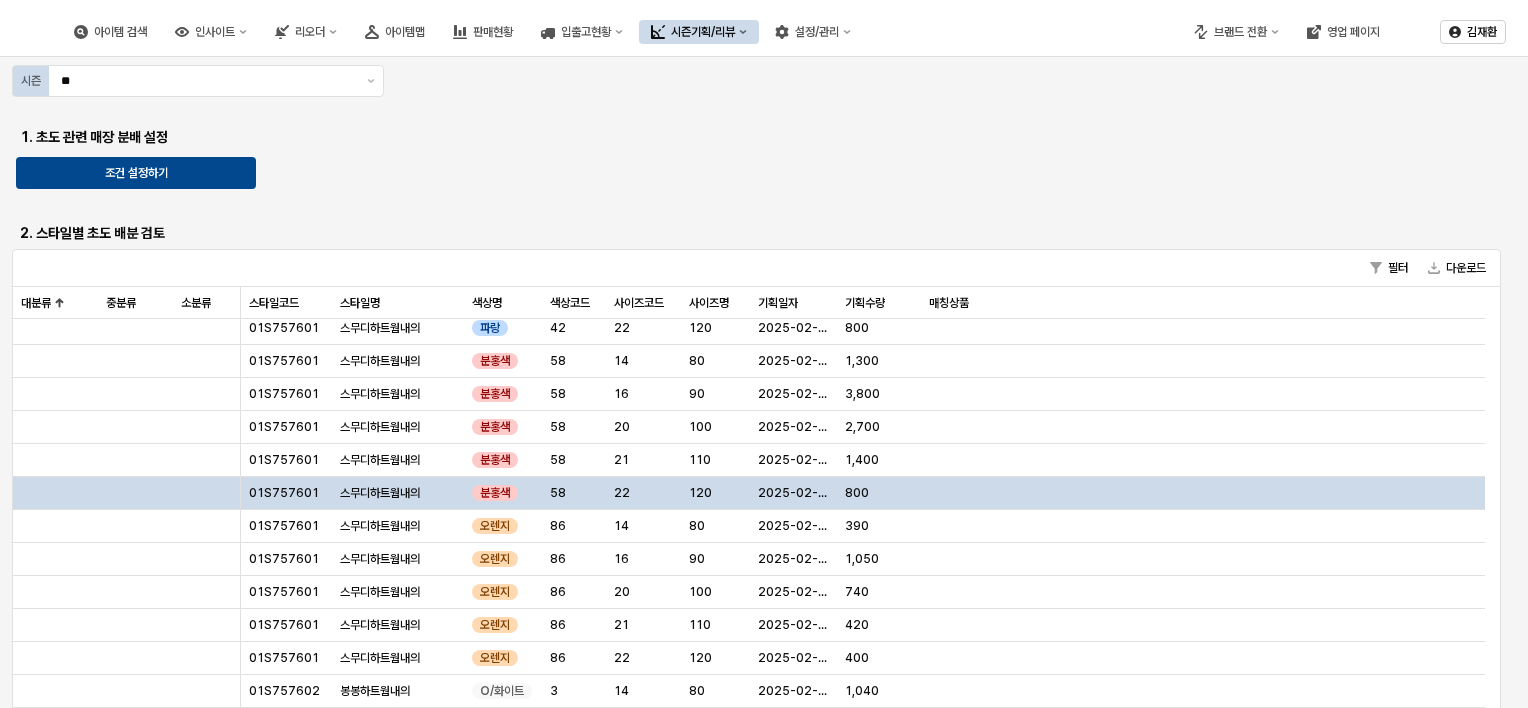 click on "58" at bounding box center (574, 493) 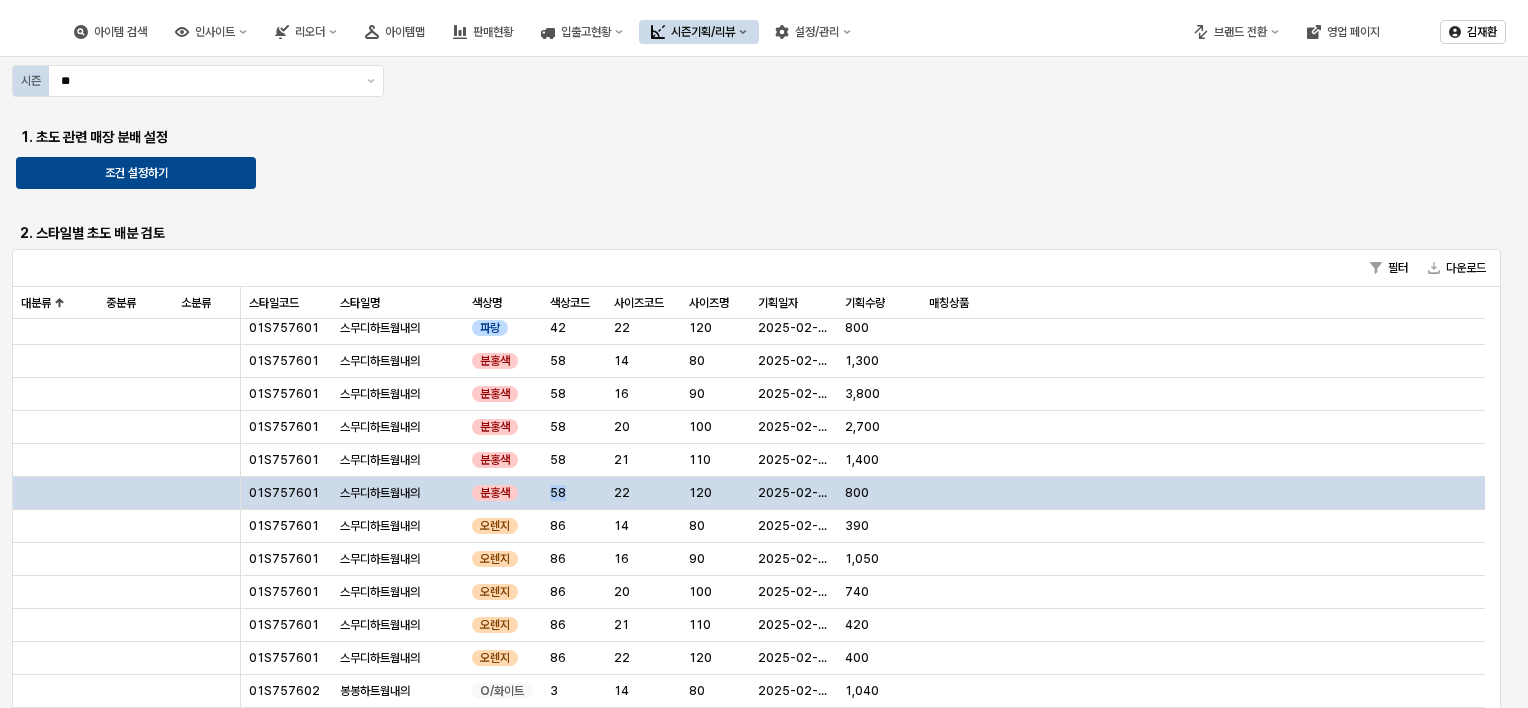 click on "58" at bounding box center [574, 493] 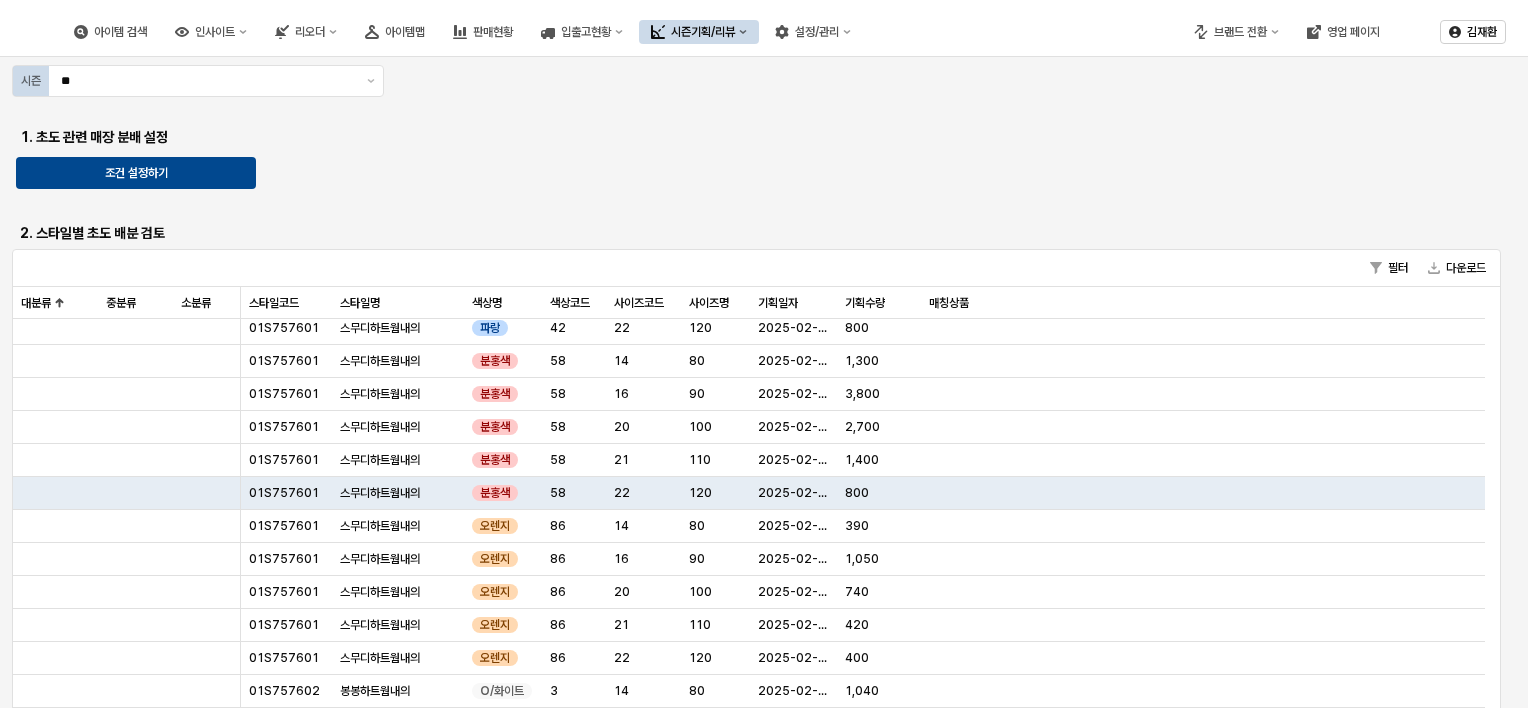 drag, startPoint x: 562, startPoint y: 506, endPoint x: 763, endPoint y: 519, distance: 201.41995 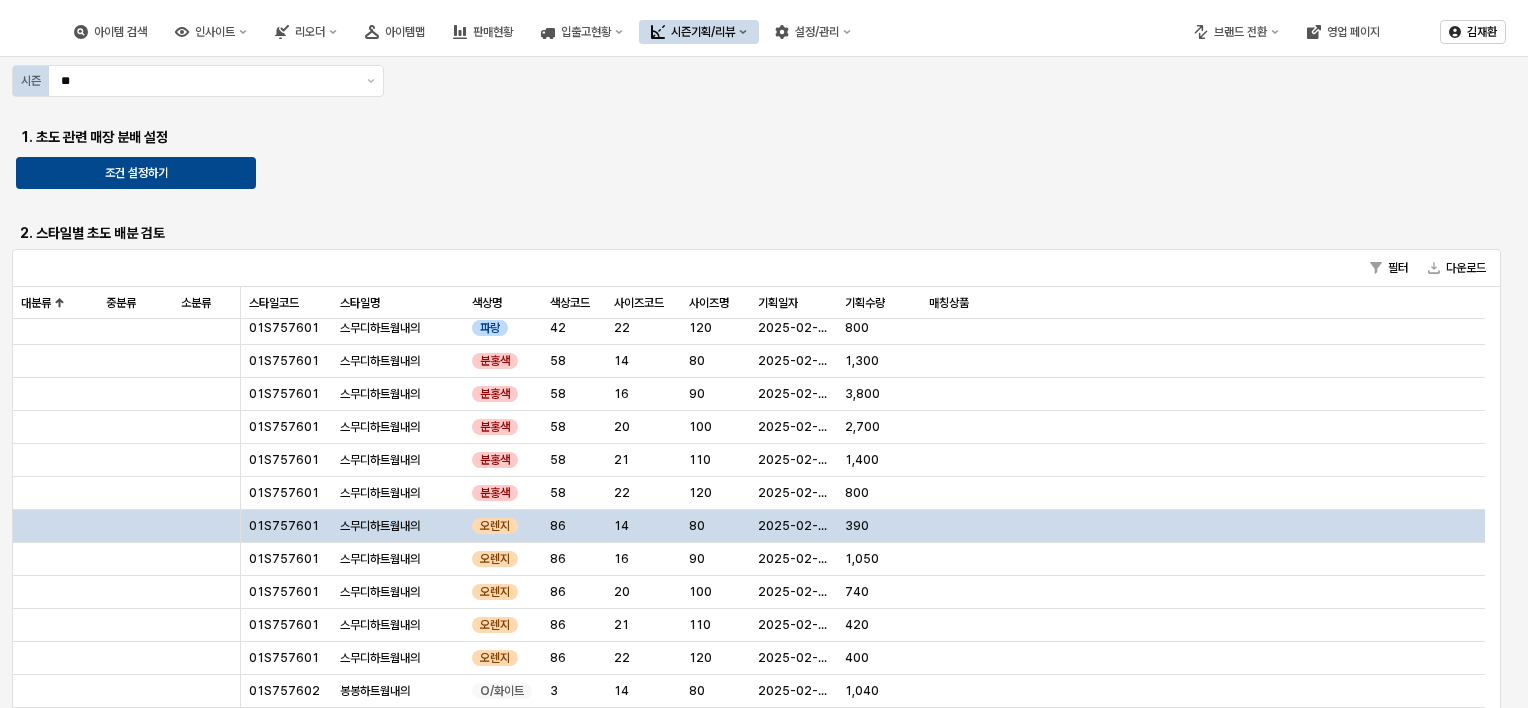 click on "2025-02-10" at bounding box center [793, 493] 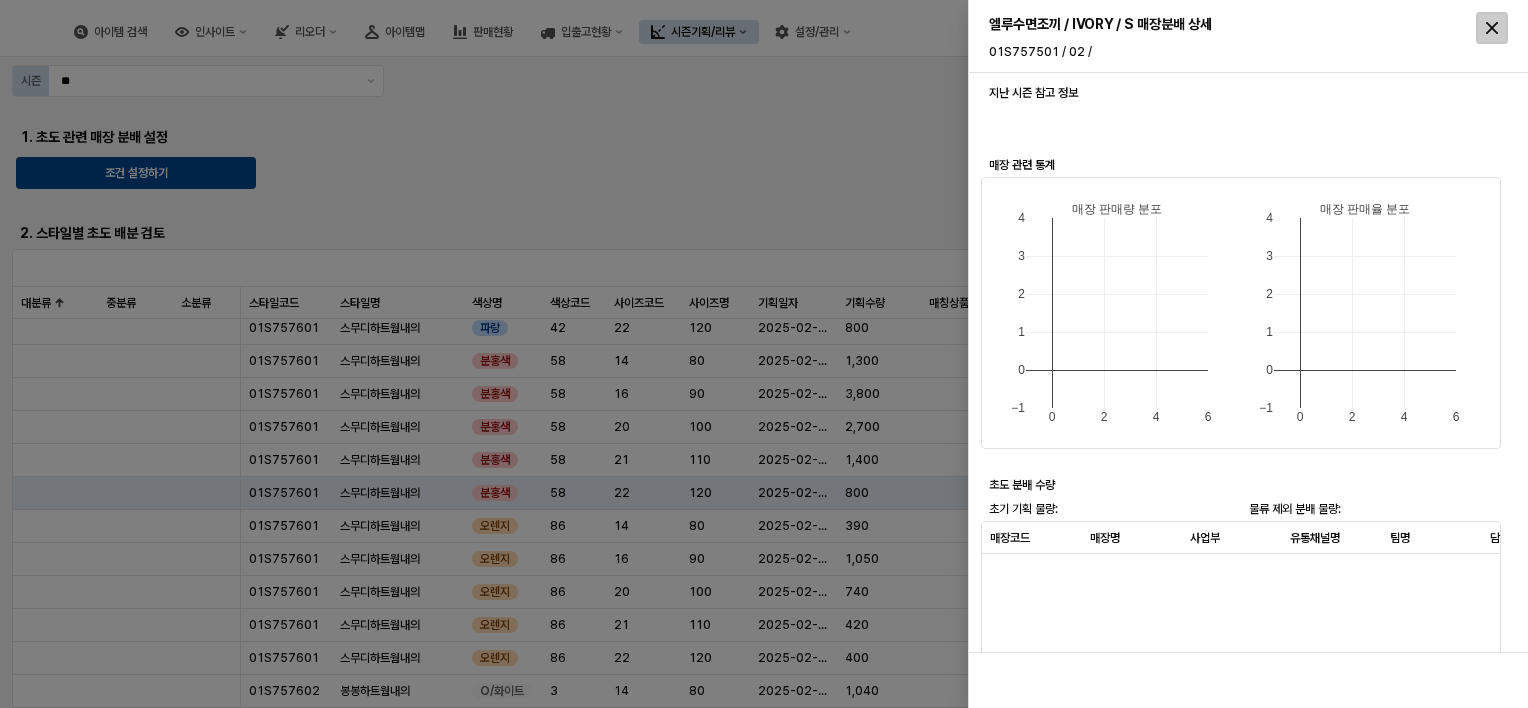 click at bounding box center (1492, 28) 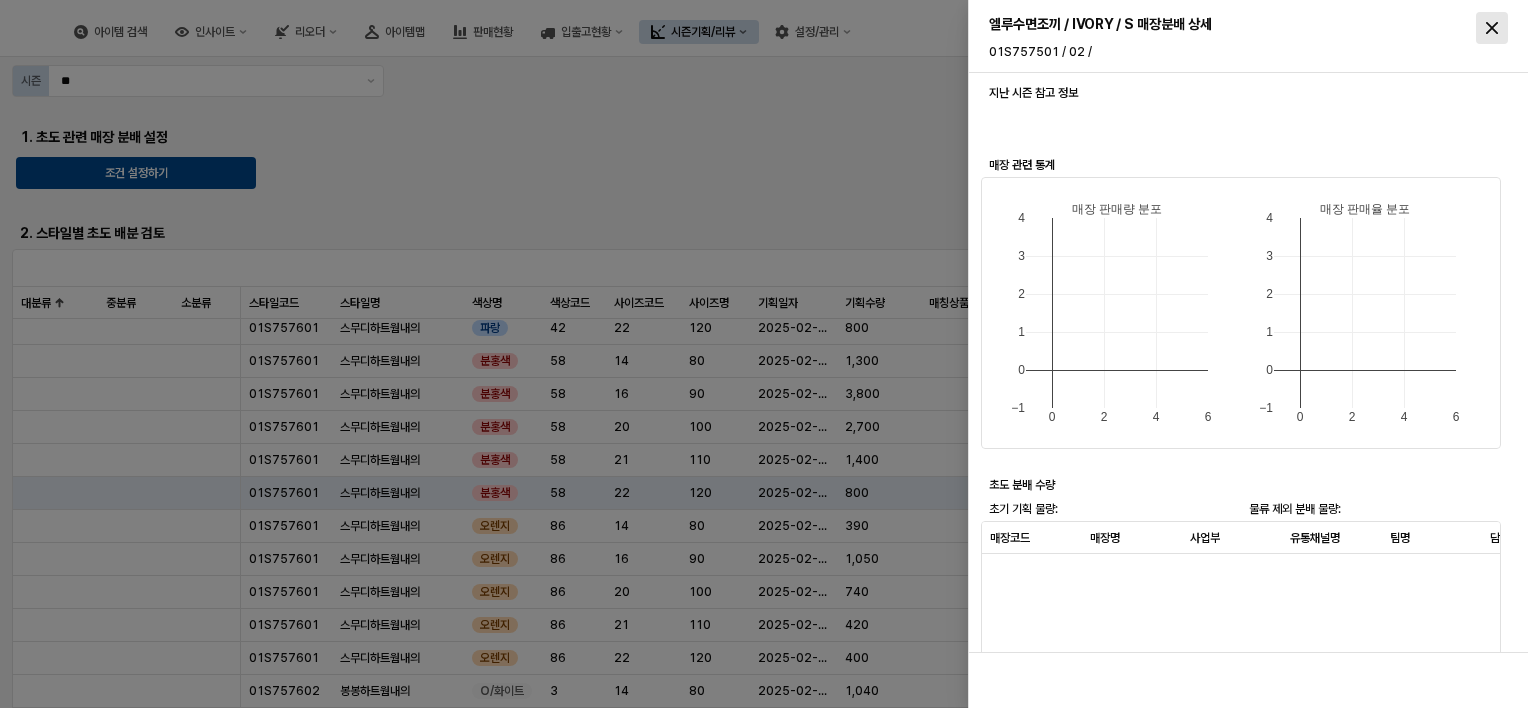 click 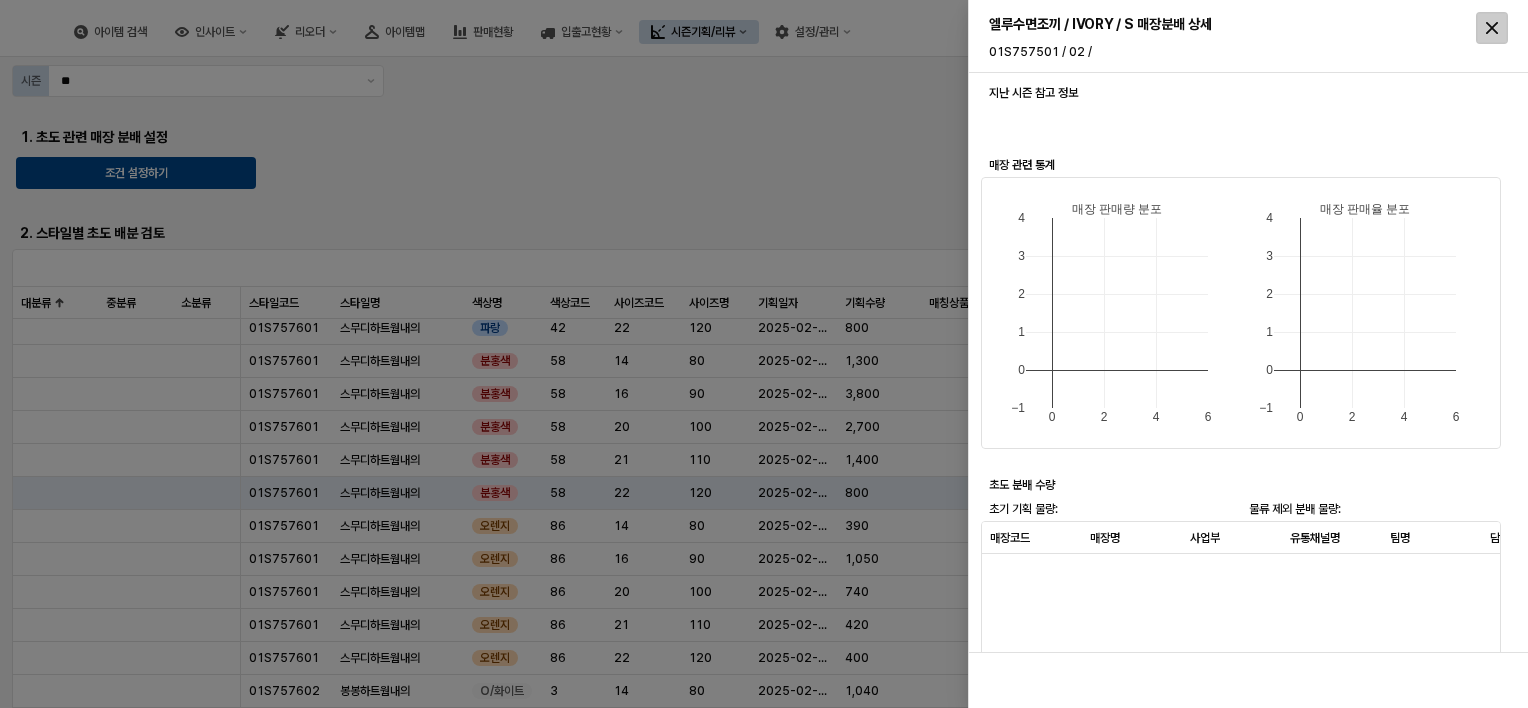 click 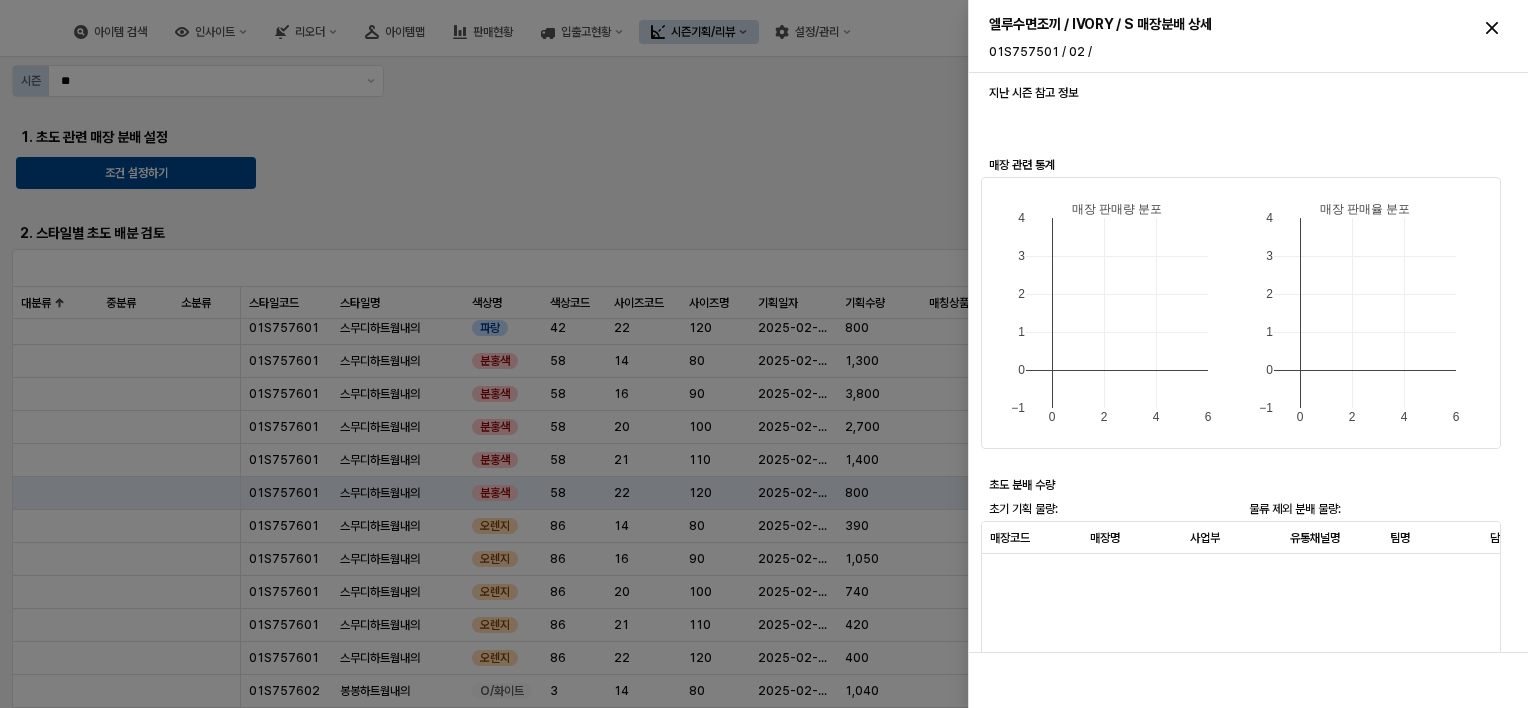 click at bounding box center (764, 354) 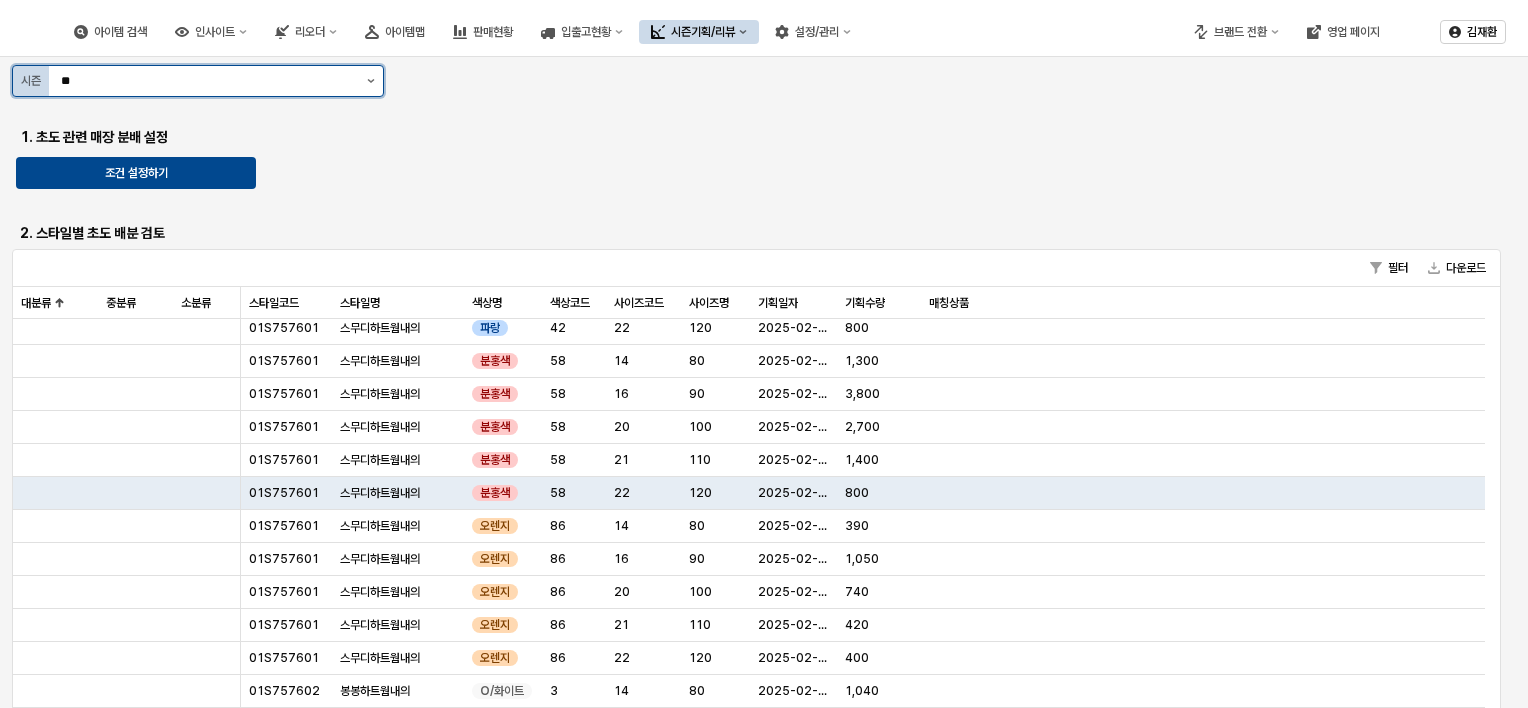click at bounding box center [371, 81] 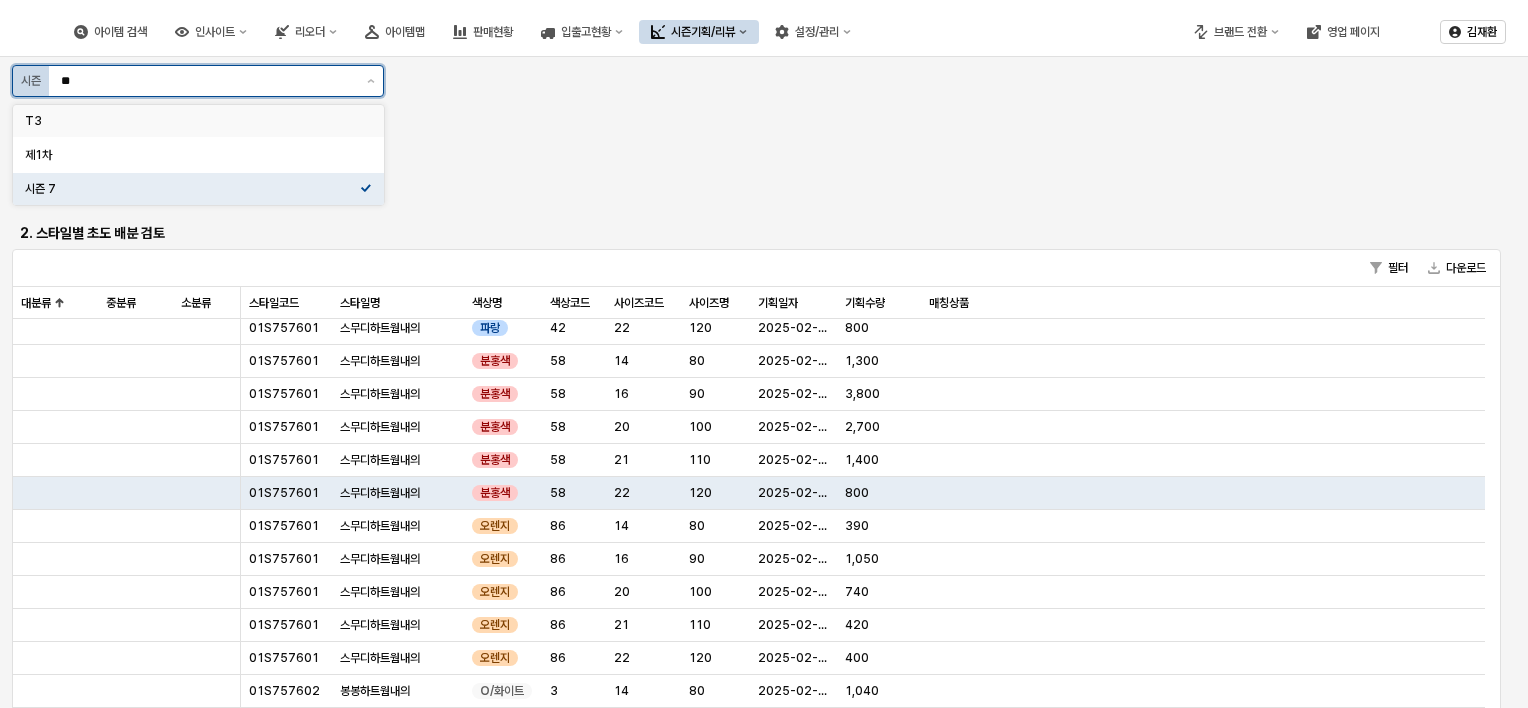 click on "T3" at bounding box center [192, 121] 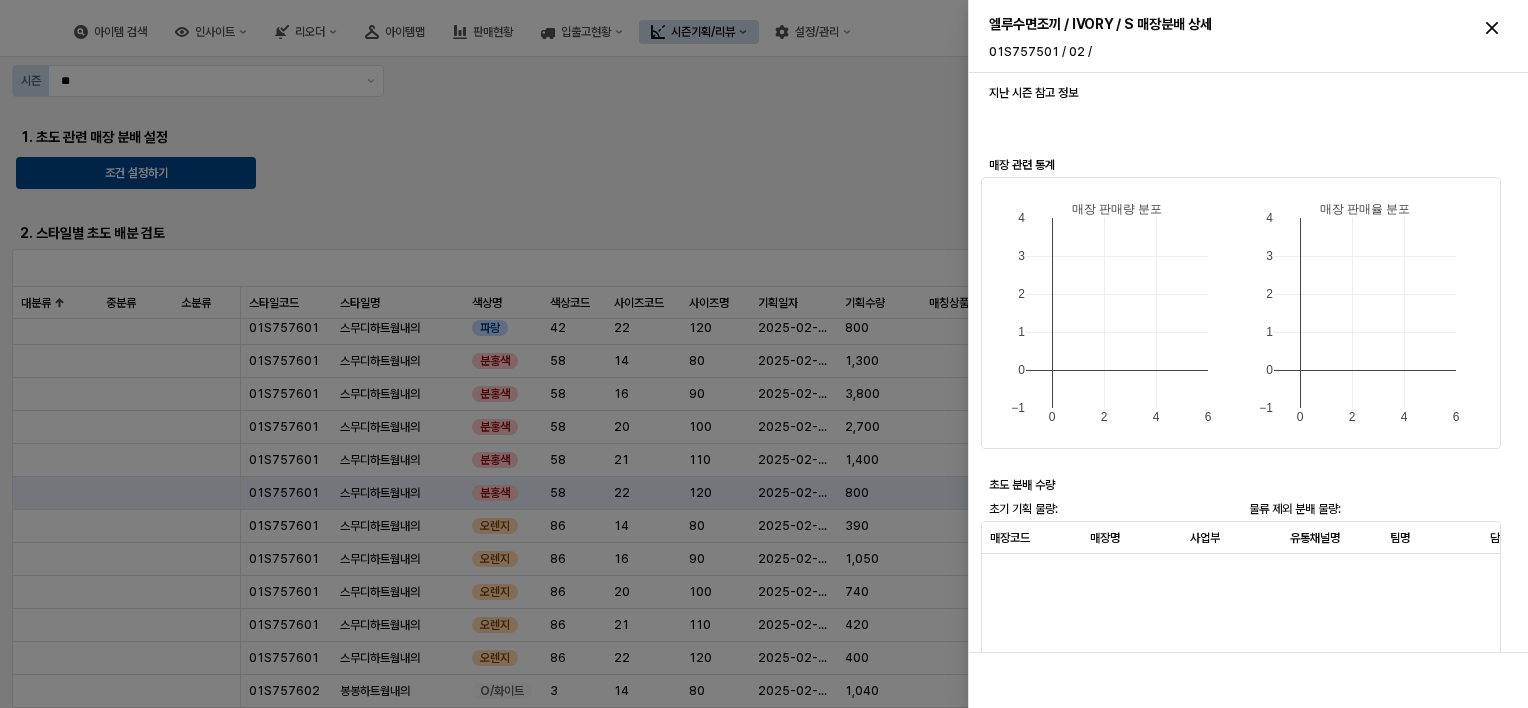 click at bounding box center (764, 354) 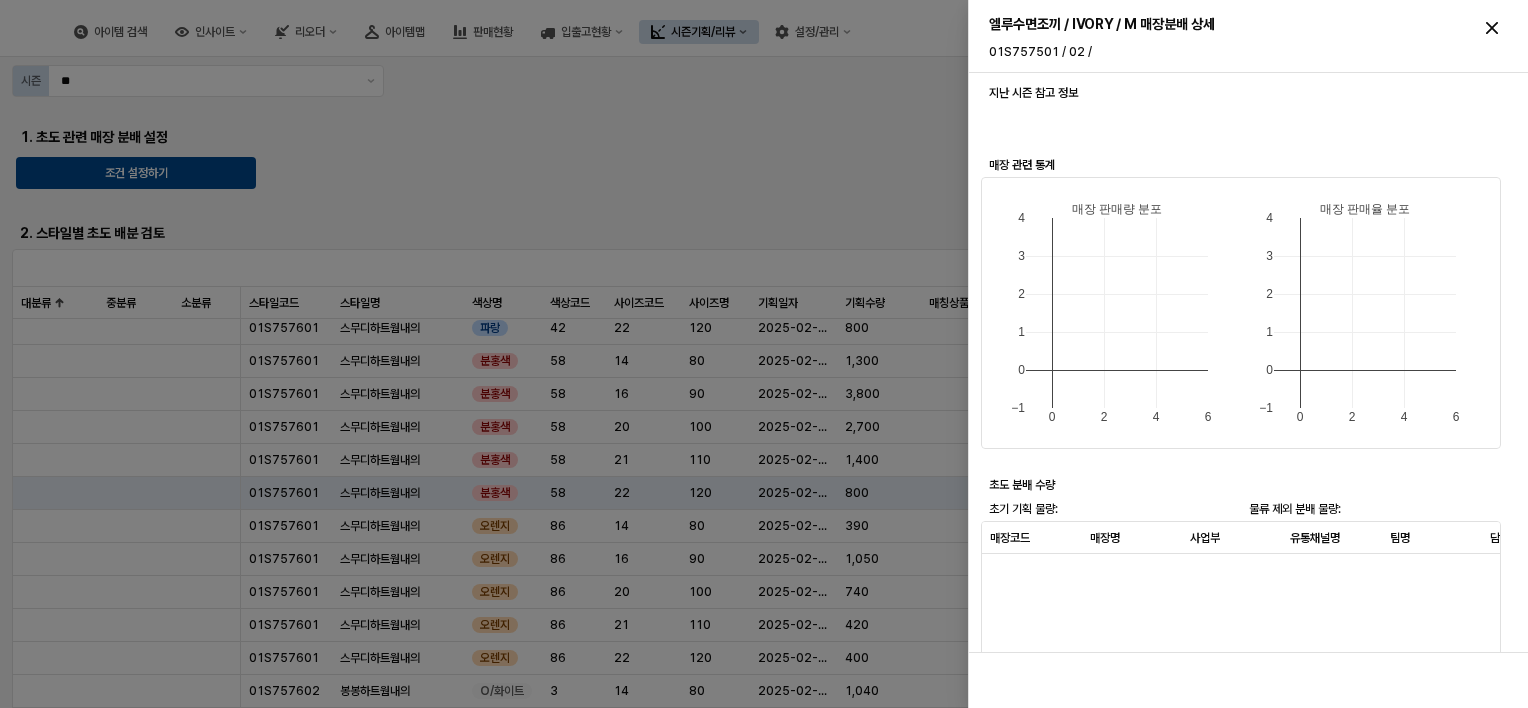 click at bounding box center (764, 354) 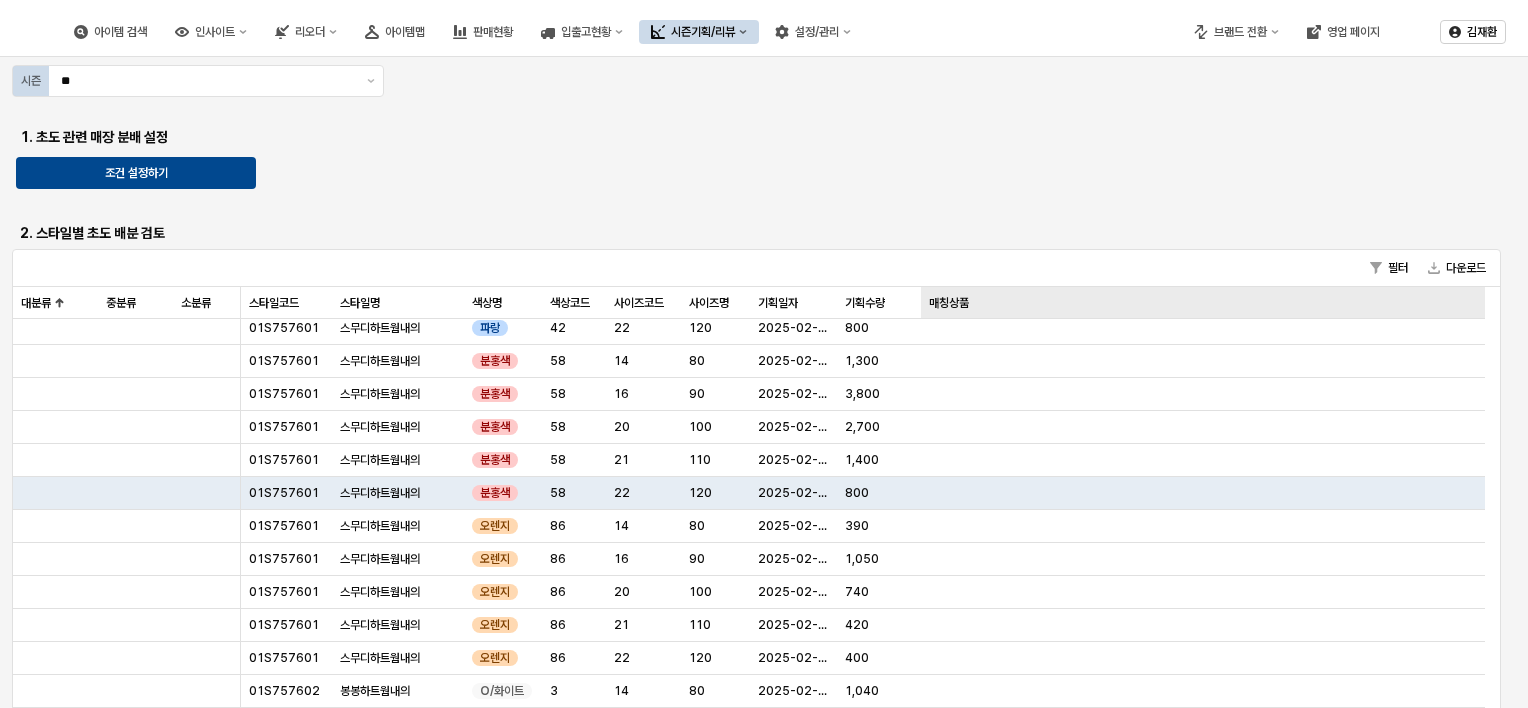 scroll, scrollTop: 800, scrollLeft: 0, axis: vertical 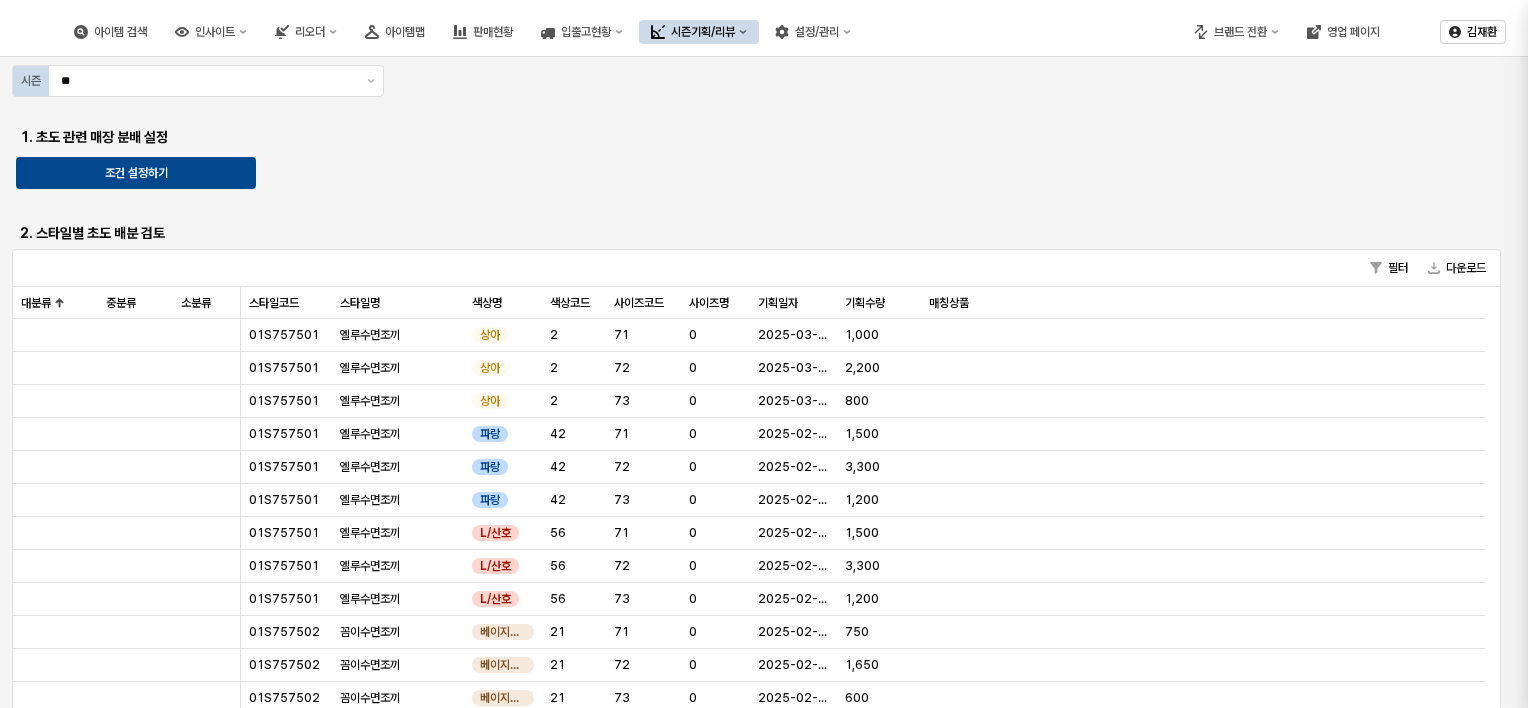 click on "엘루수면조끼 / IVORY / M 매장분배 상세 01S757501 / 02 / 72 지난 시즌 참고 정보 매장 관련 통계 초도 분배 수량 초기 기획 물량: 물류 제외 분배 물량: 매장코드 매장코드 매장명 매장명 행을 찾을 수 없습니다." at bounding box center (1248, 354) 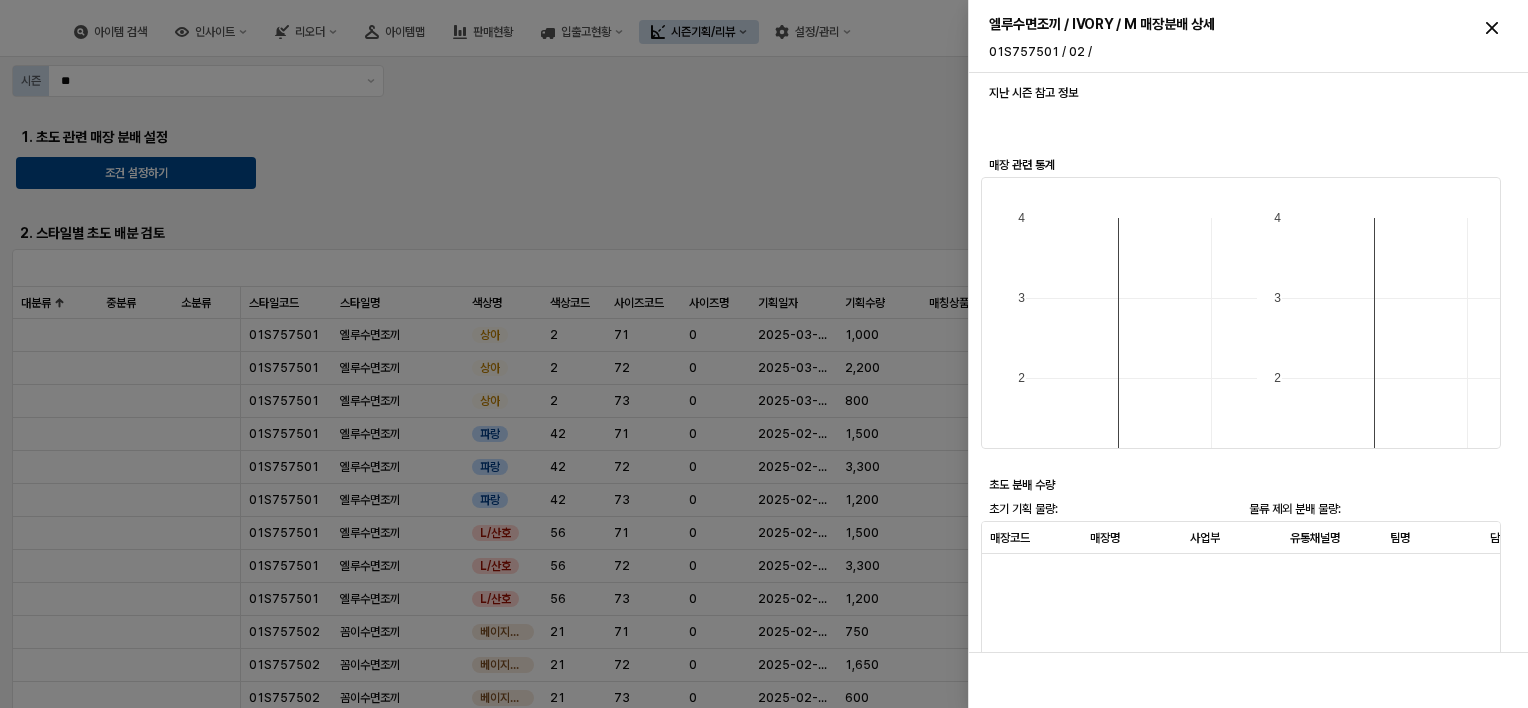 click on "엘루수면조끼 / IVORY / M 매장분배 상세 01S757501 / 02 / 72 지난 시즌 참고 정보 매장 관련 통계 −1 0 1 2 3 4 5 6 −1 0 1 2 3 4 매장 판매량 분포 −1 0 1 2 3 4 5 6 −1 0 1 2 3 4 매장 판매율 분포 초도 분배 수량 초기 기획 물량: 물류 제외 분배 물량: 매장코드 매장코드 매장명 매장명 사업부 사업부 유통채널명 유통채널명 팀명 팀명 담당자명 담당자명 지역명 지역명 매장분류 매장분류 행을 찾을 수 없습니다." at bounding box center [1248, 354] 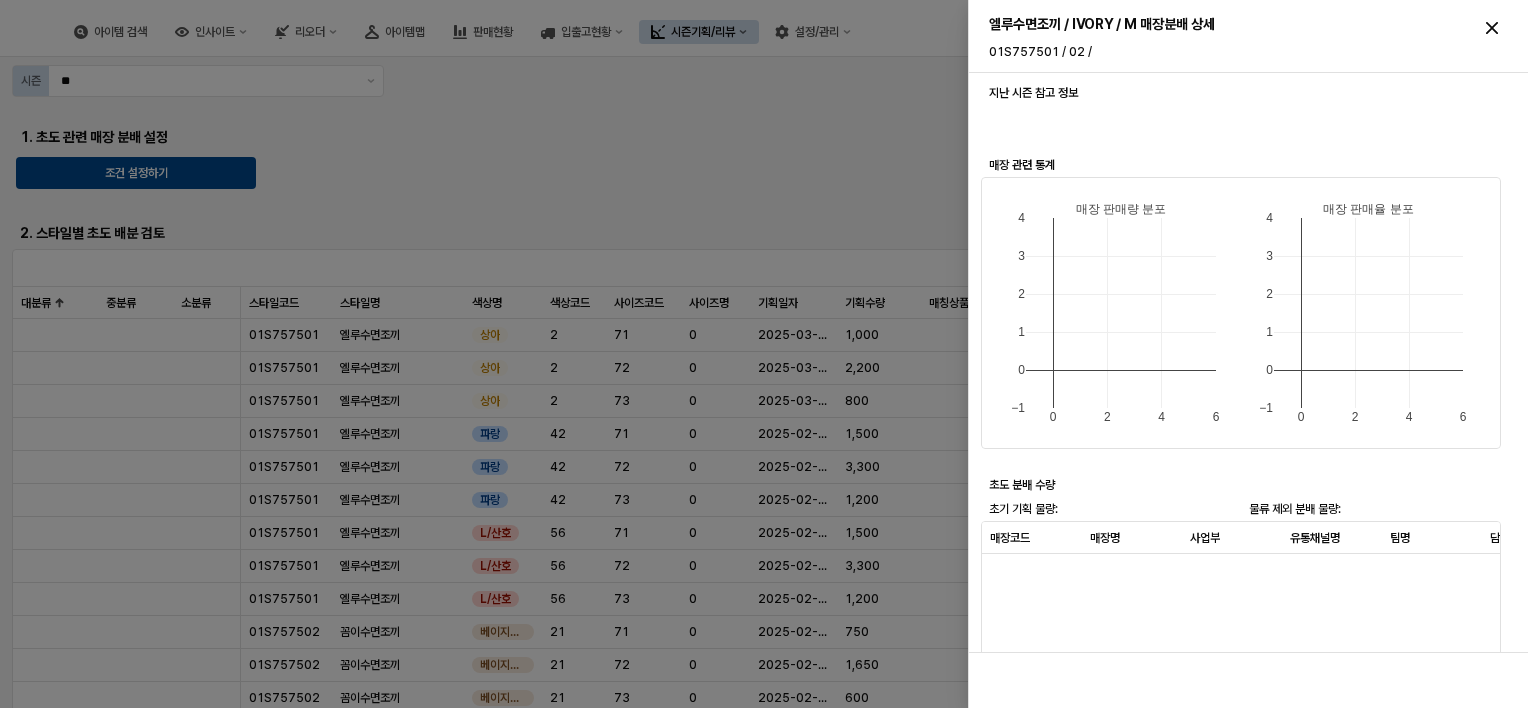 click at bounding box center [764, 354] 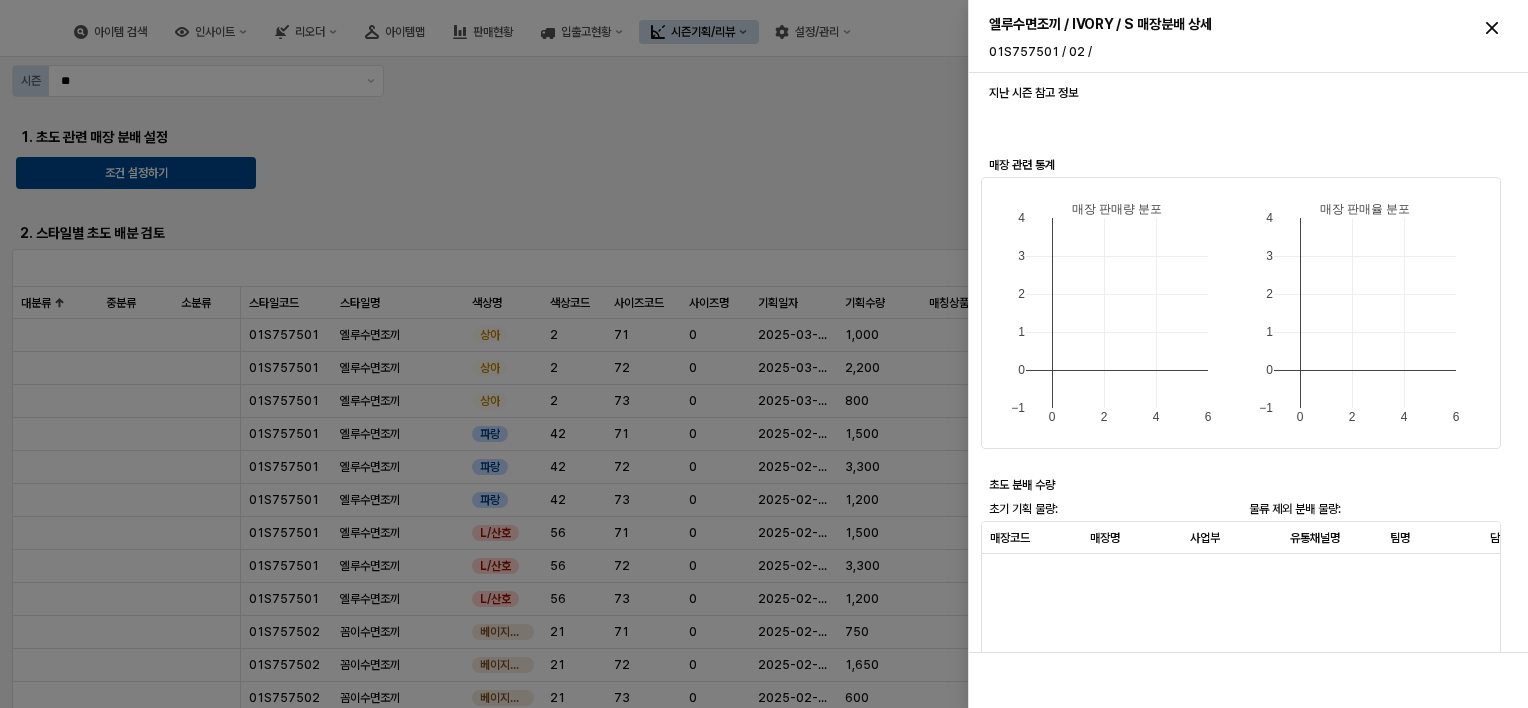 drag, startPoint x: 140, startPoint y: 431, endPoint x: 154, endPoint y: 431, distance: 14 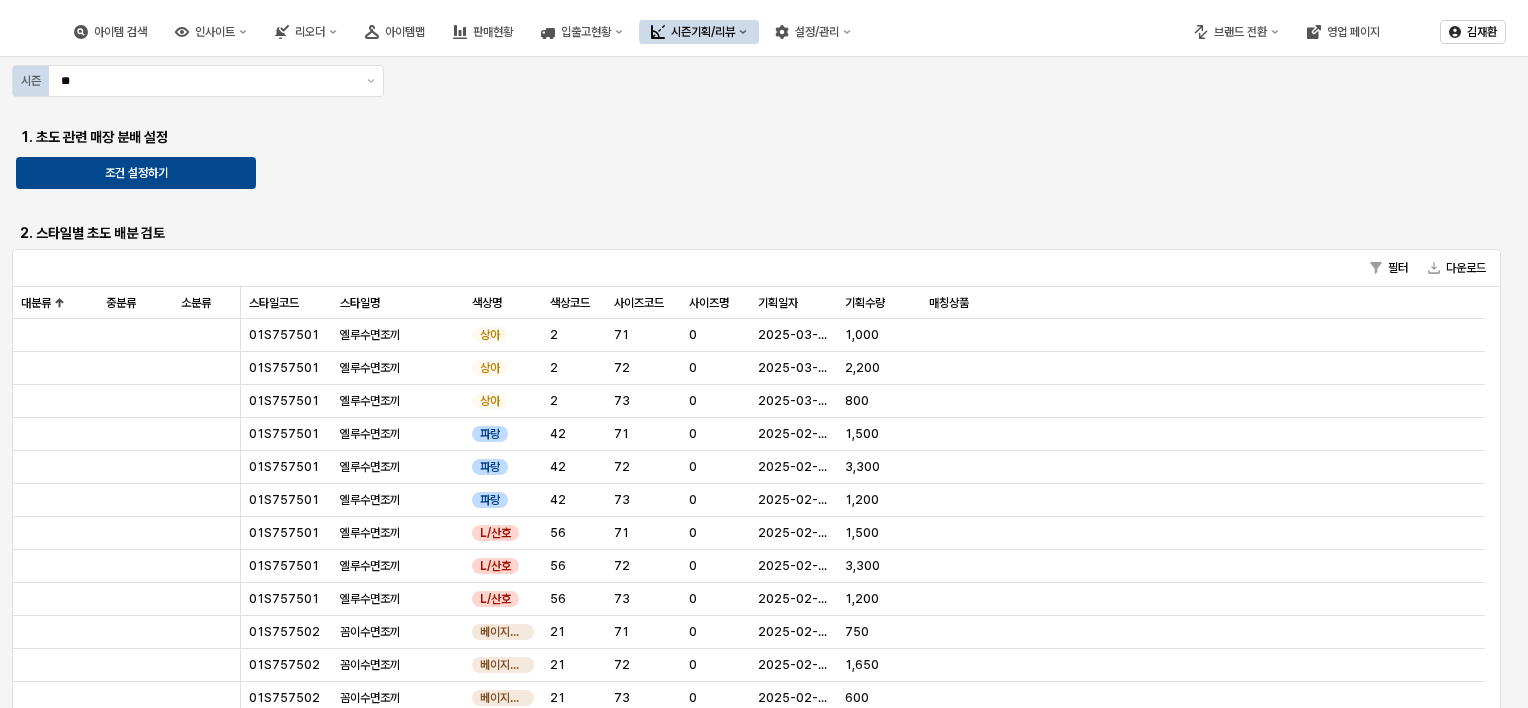 click on "시즌 ** 1. 초도 관련 매장 분배 설정 조건 설정하기 2. 스타일별 초도 배분 검토 필터 다운로드 대분류 대분류 중분류 중분류 소분류 소분류 스타일코드 스타일코드 스타일명 스타일명 색상명 색상명 색상코드 색상코드 사이즈코드 사이즈코드 사이즈명 사이즈명 기획일자 기획일자 기획수량 기획수량 매칭상품 매칭상품 01S757501 엘루수면조끼 상아 2 71 0 2025-03-18 1,000 01S757501 엘루수면조끼 상아 2 72 0 2025-03-18 2,200 01S757501 엘루수면조끼 상아 2 73 0 2025-03-18 800 01S757501 엘루수면조끼 파랑 42 71 0 2025-02-10 1,500 01S757501 엘루수면조끼 파랑 42 72 0 2025-02-10 3,300 01S757501 엘루수면조끼 파랑 42 73 0 2025-02-10 1,200 01S757501 엘루수면조끼 L/산호 56 71 0 2025-02-10 1,500 01S757501 엘루수면조끼 L/산호 56 72 0 2025-02-10 3,300 01S757501 엘루수면조끼 L/산호 56 73 0 2025-02-10 1,200 01S757502 꼼이수면조끼 베이지색의 21 0" at bounding box center [764, 561] 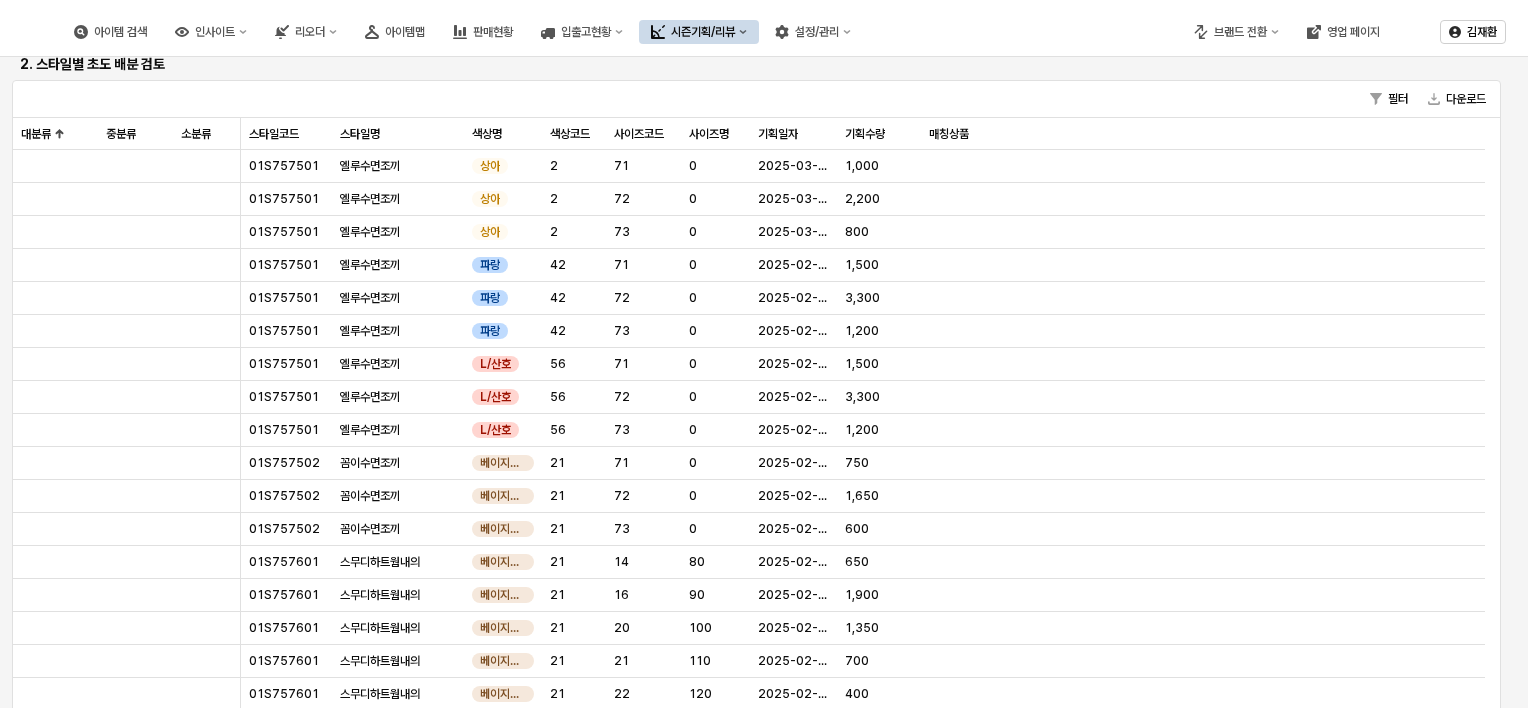scroll, scrollTop: 200, scrollLeft: 0, axis: vertical 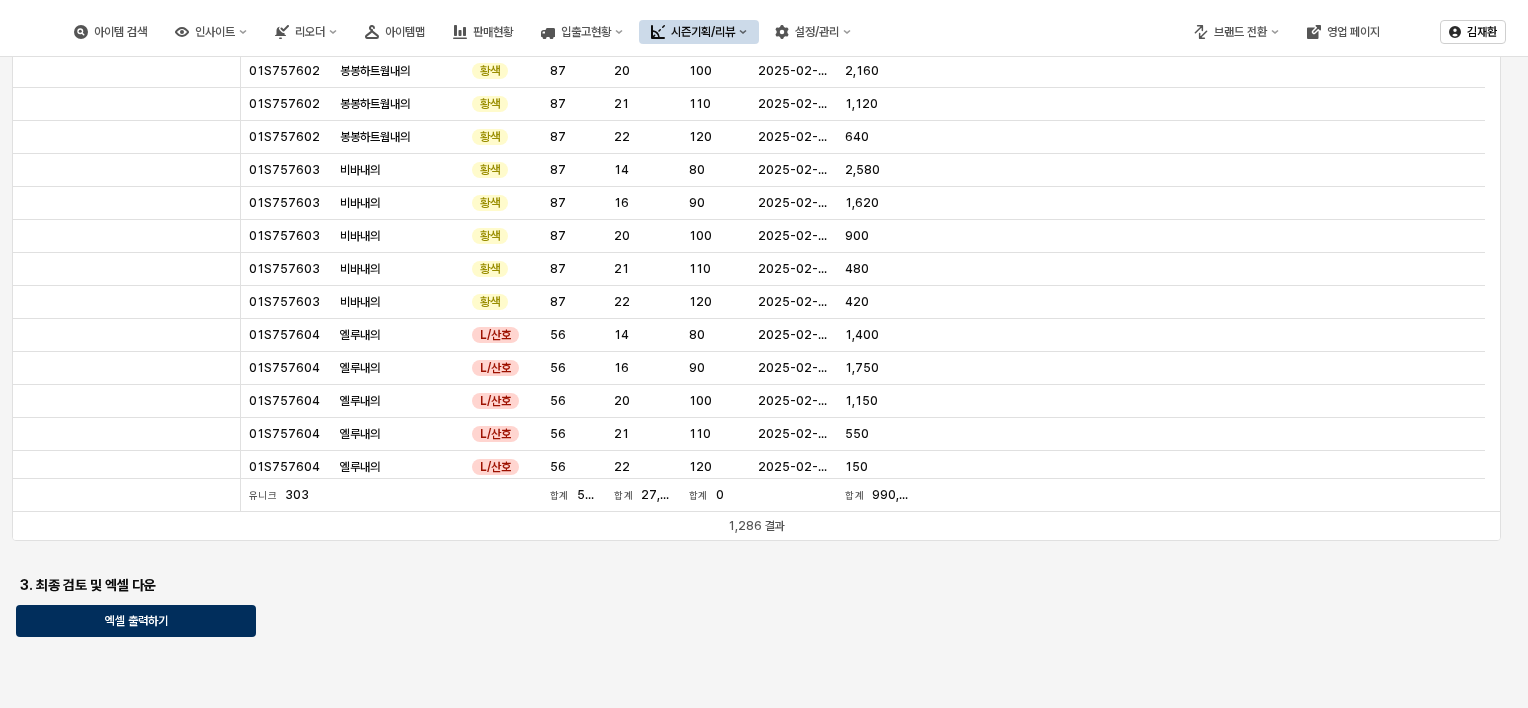 click on "엑셀 출력하기" at bounding box center (136, 621) 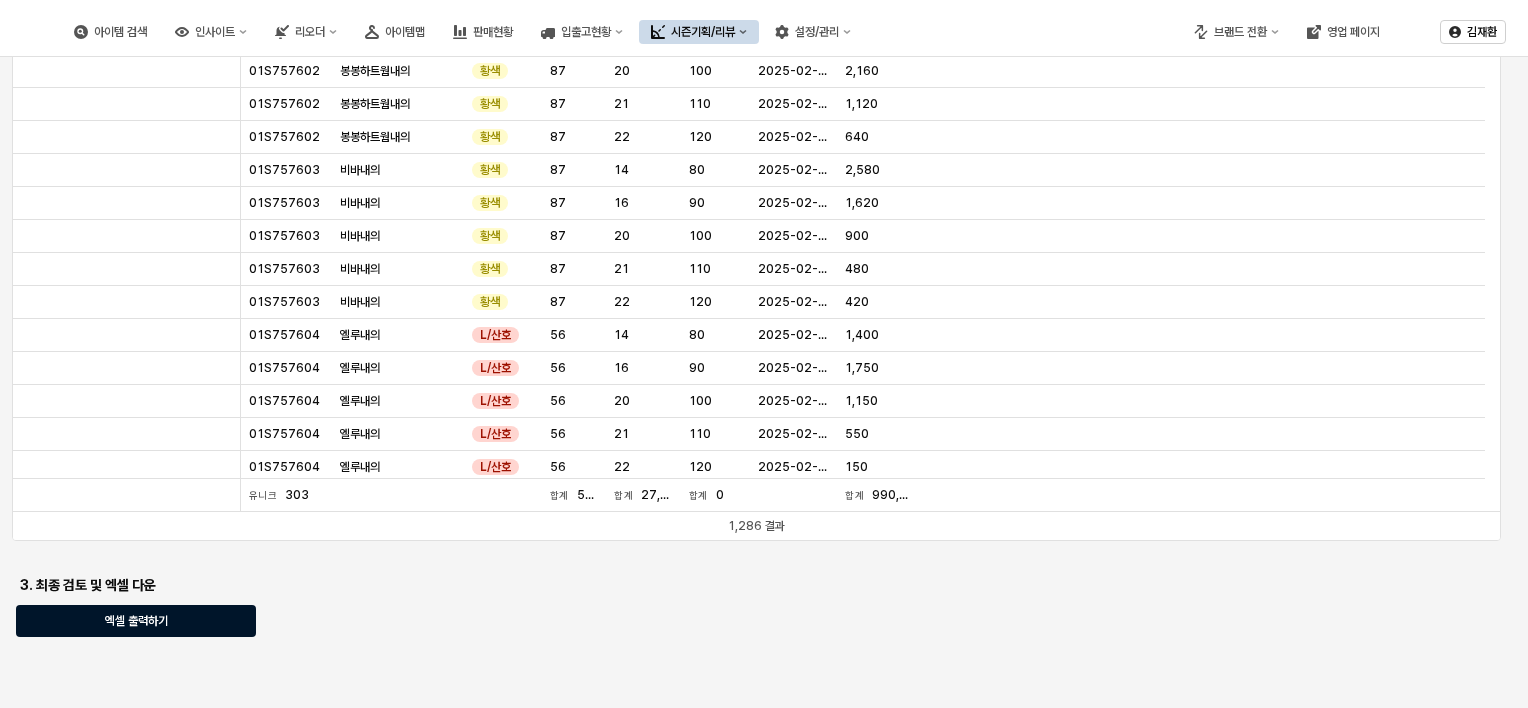 click on "엑셀 출력하기" at bounding box center [136, 621] 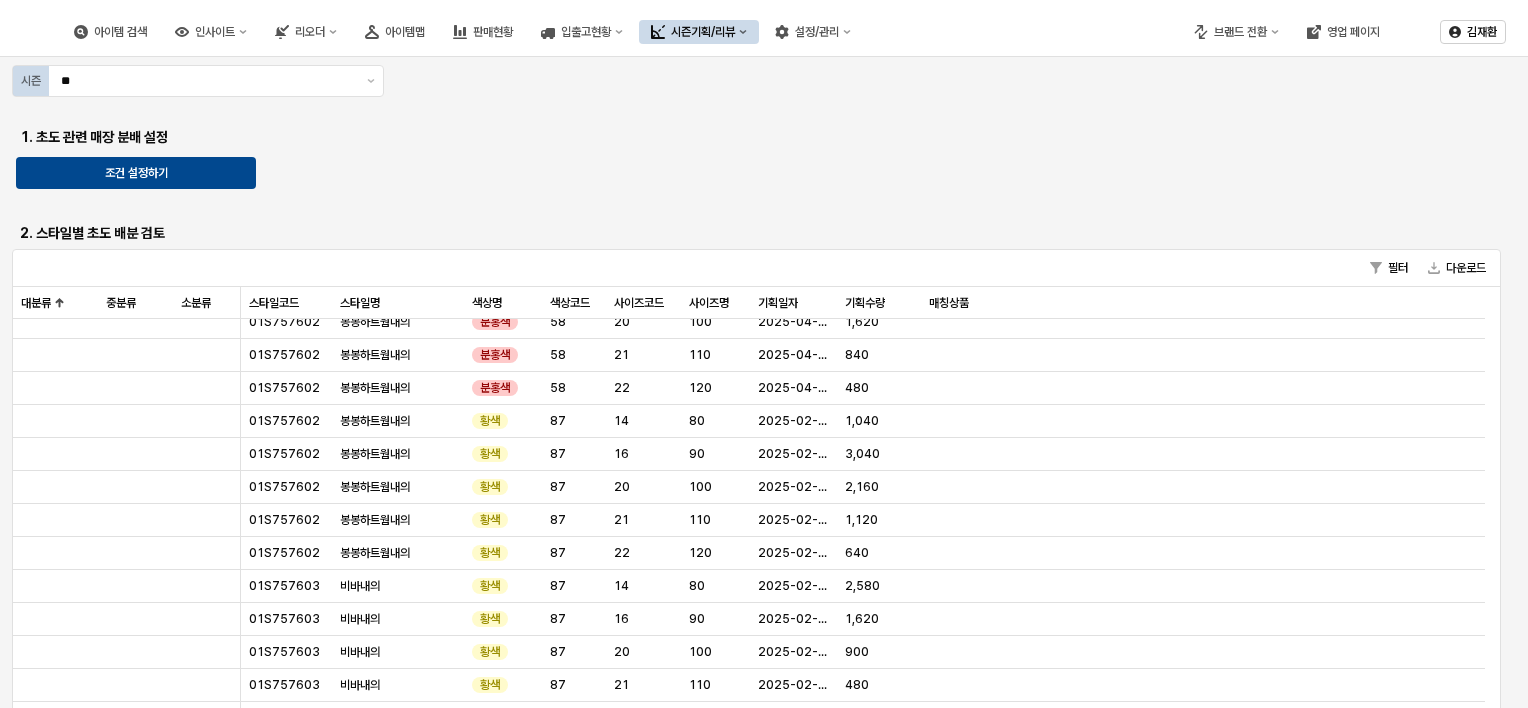 scroll, scrollTop: 0, scrollLeft: 0, axis: both 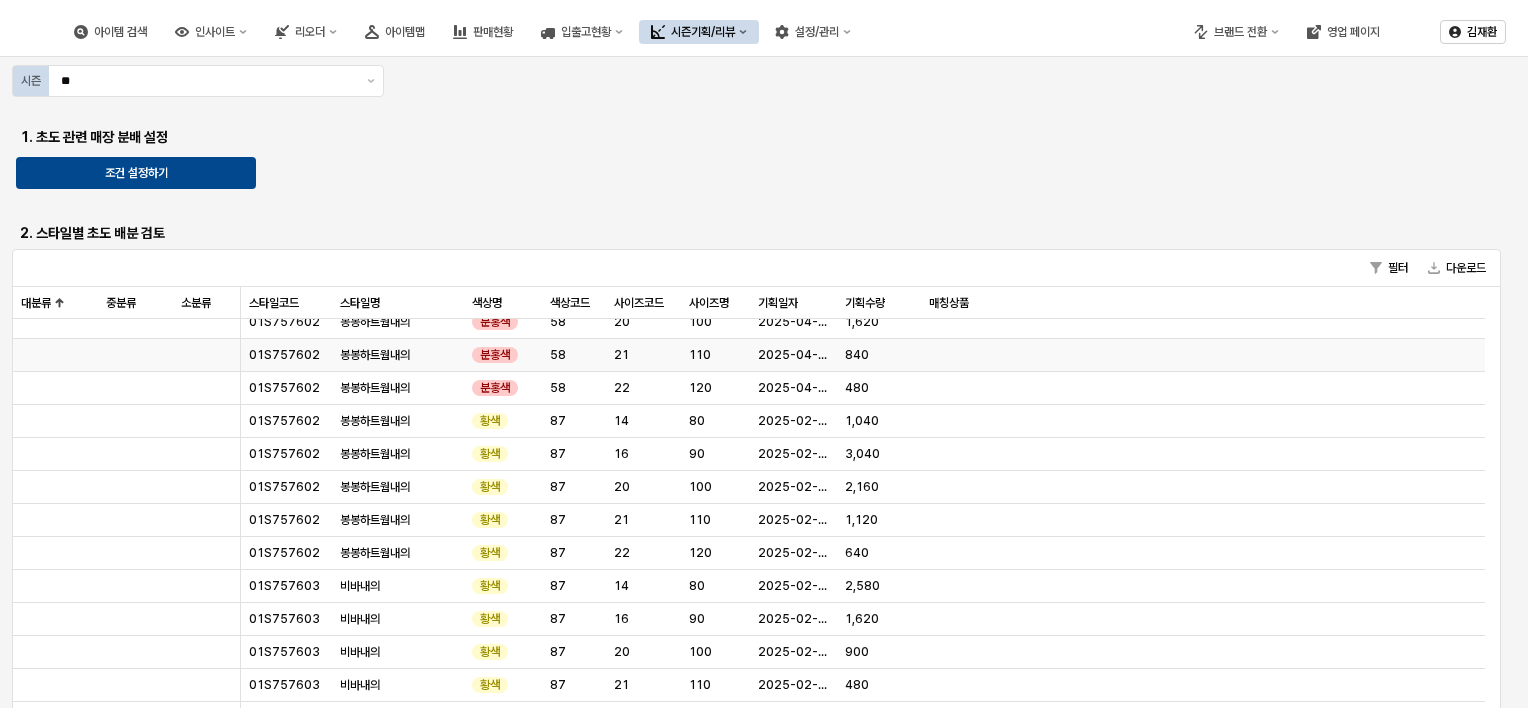 click on "봉봉하트웜내의" at bounding box center [375, 355] 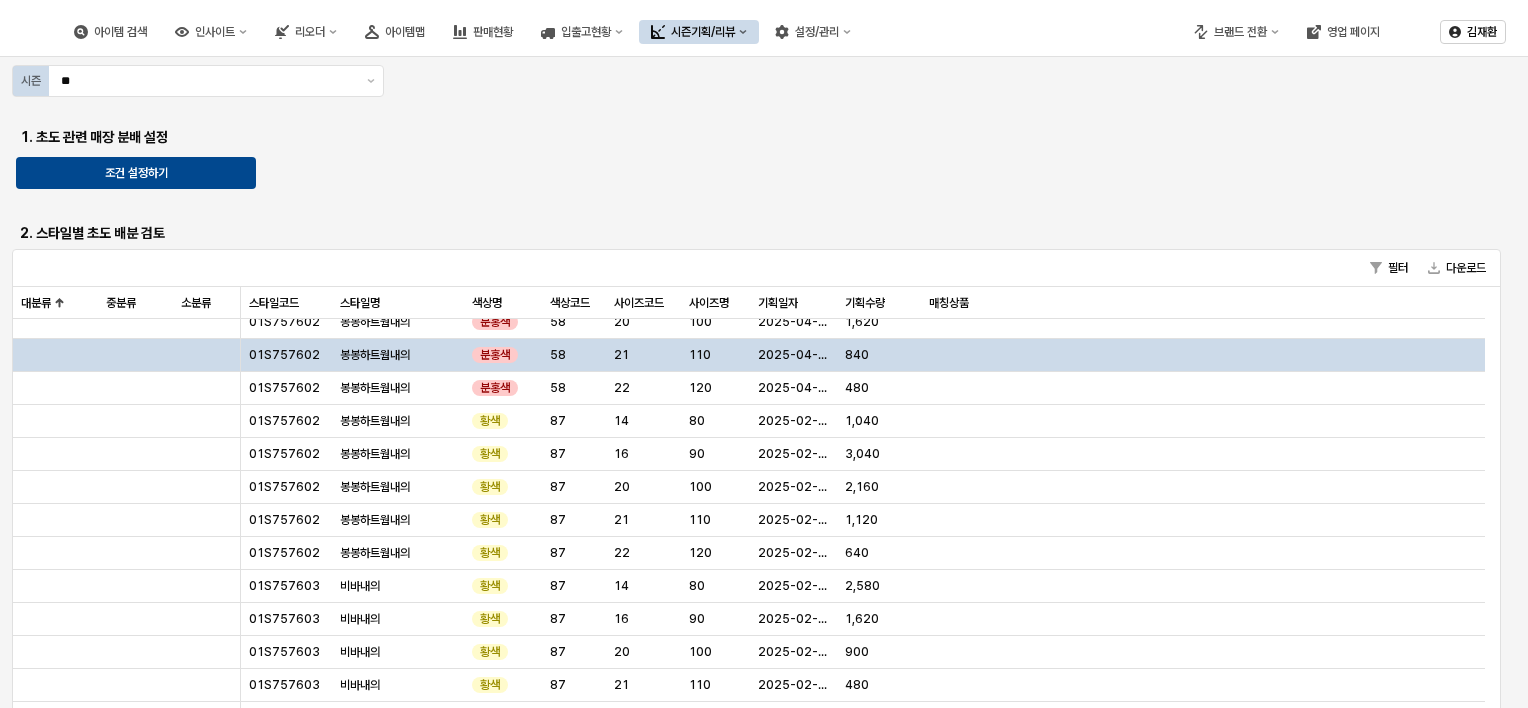 click on "01S757602" at bounding box center [284, 355] 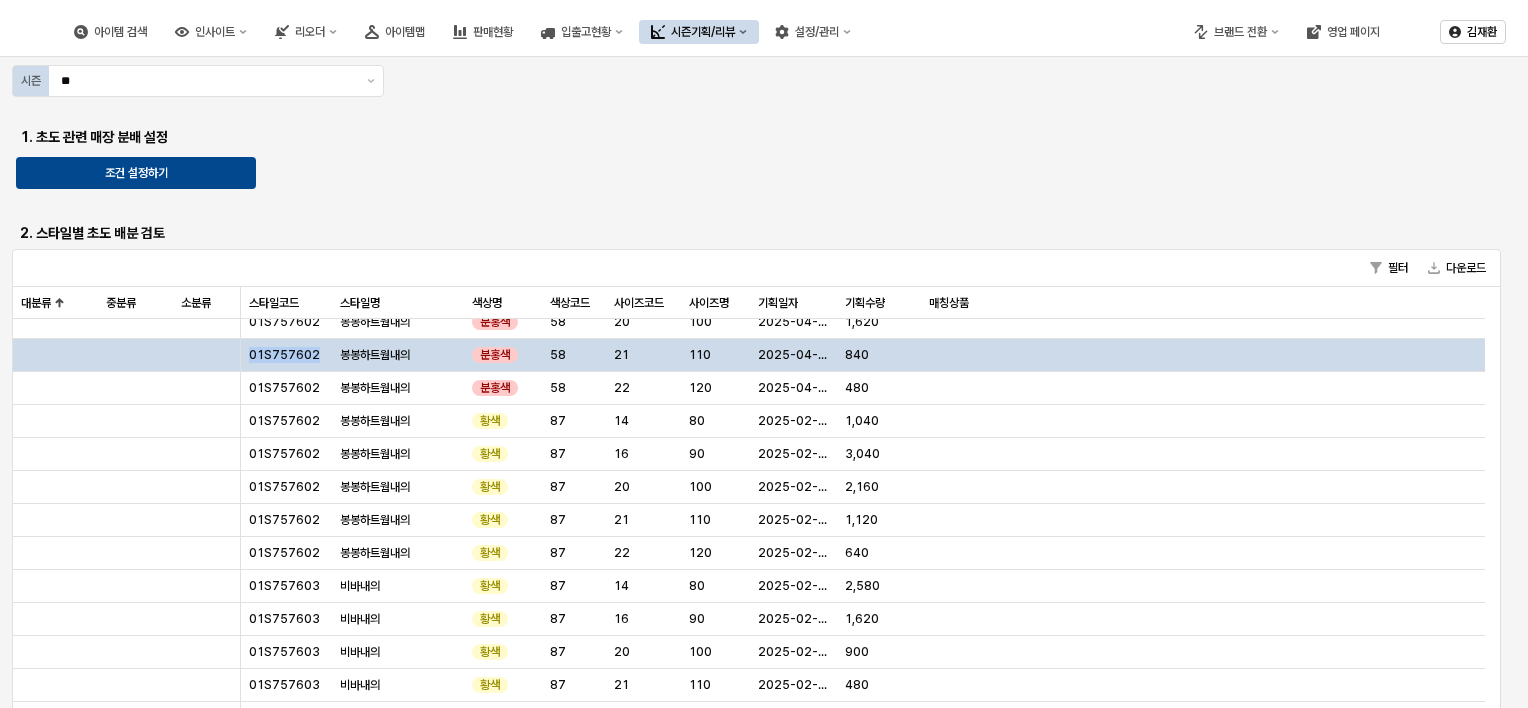 click on "01S757602" at bounding box center [284, 355] 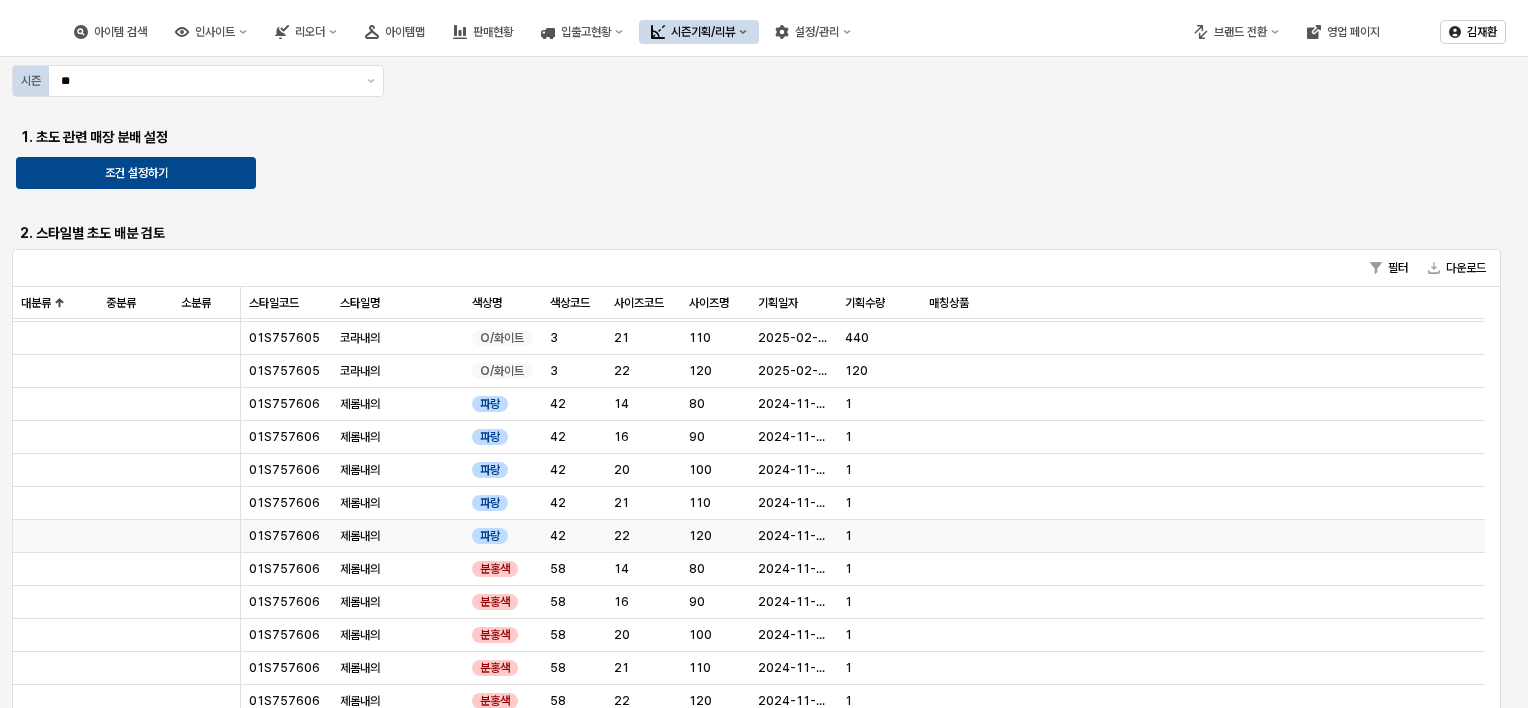 scroll, scrollTop: 2500, scrollLeft: 0, axis: vertical 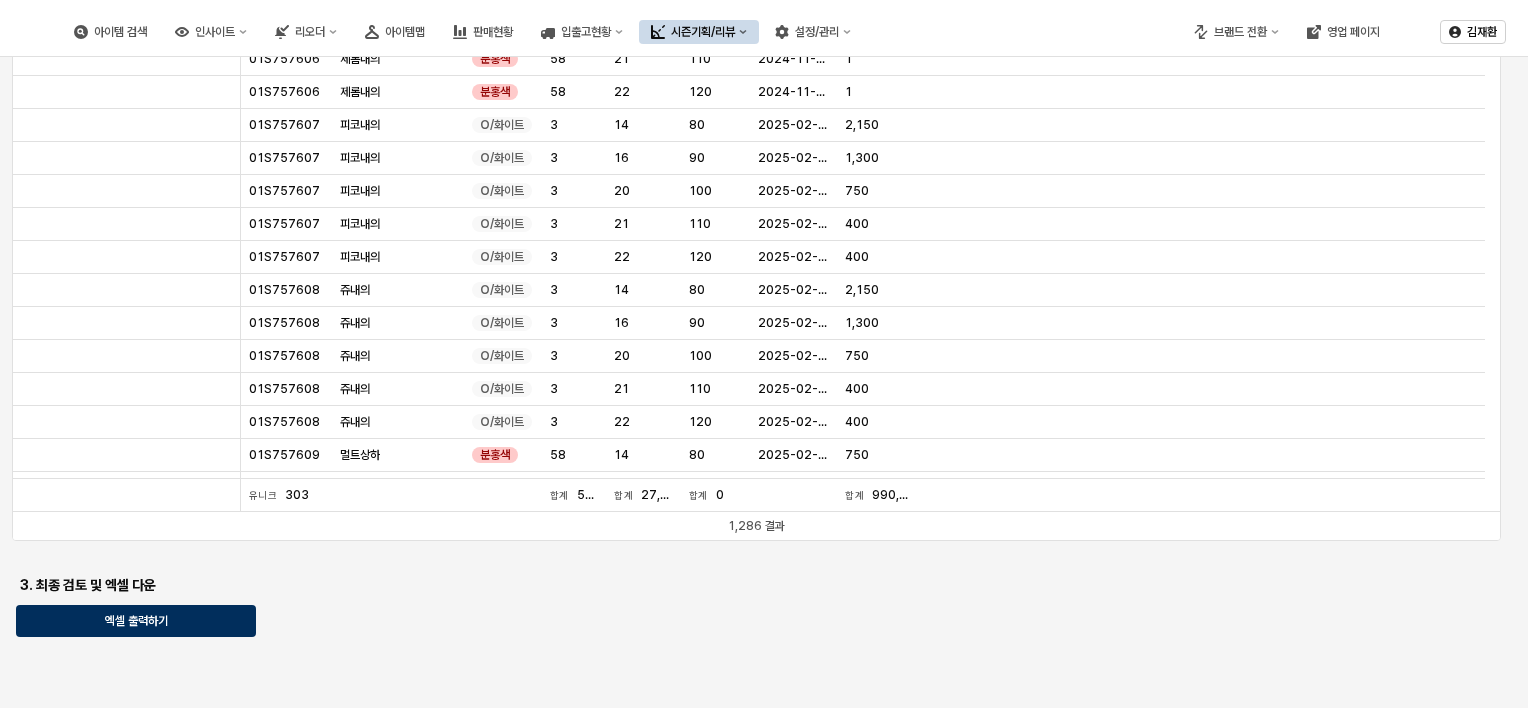 click on "엑셀 출력하기" at bounding box center (136, 621) 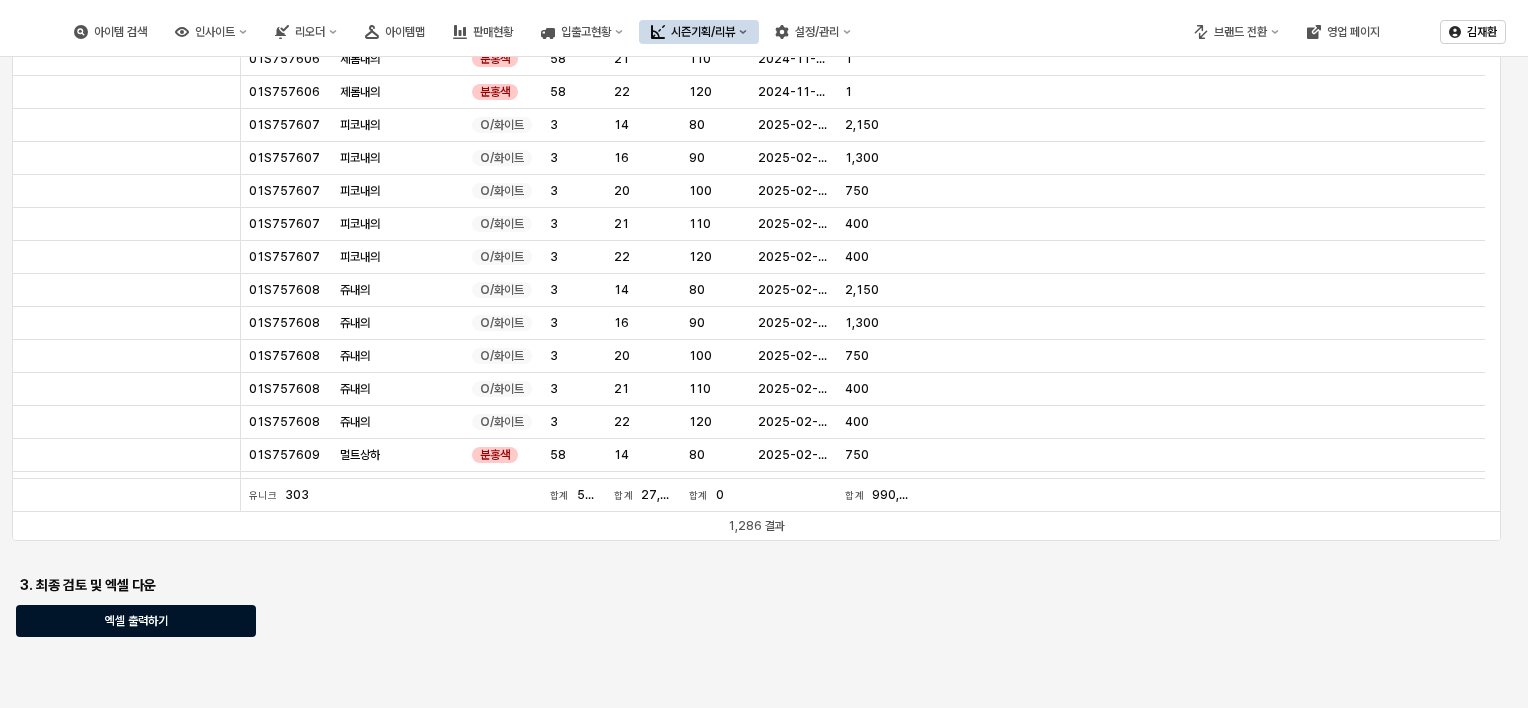 click on "엑셀 출력하기" at bounding box center (136, 621) 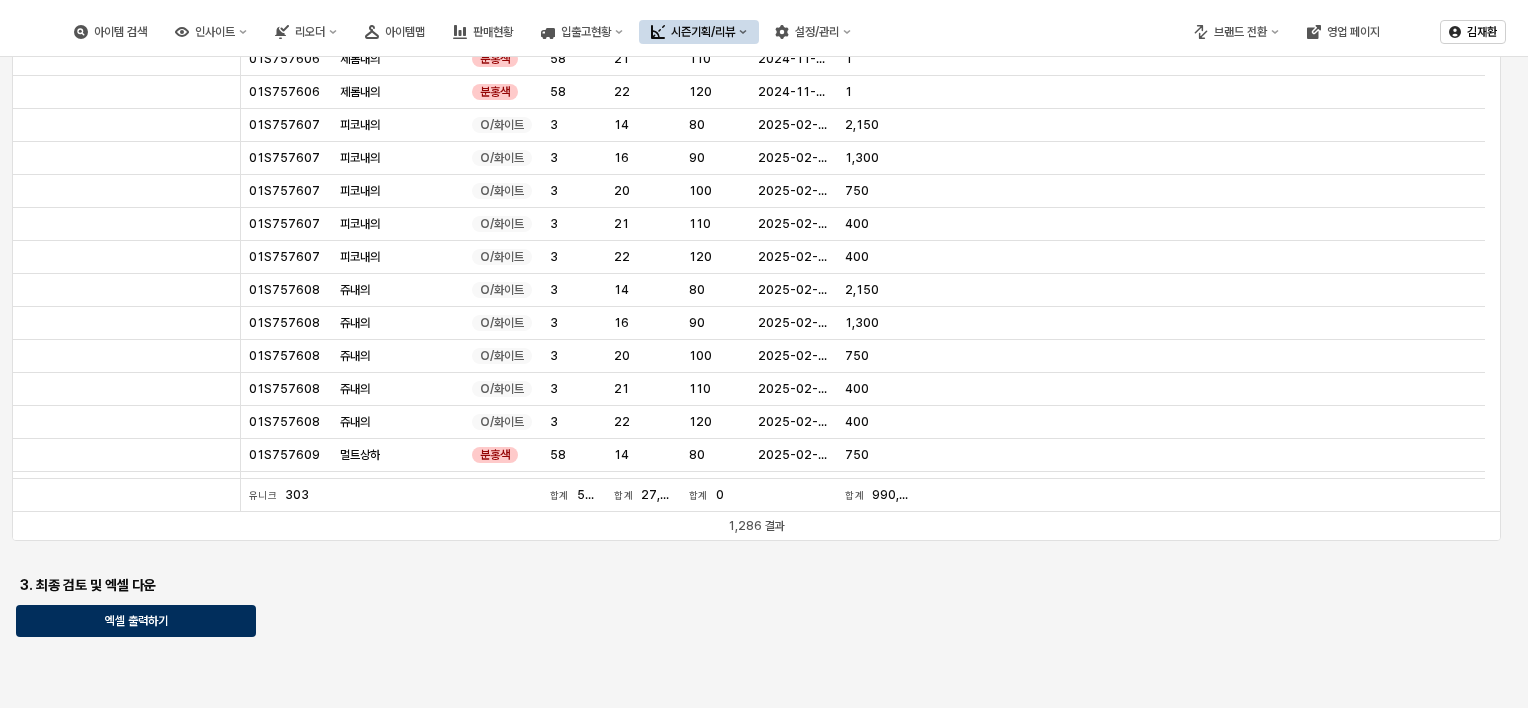 click on "엑셀 출력하기" at bounding box center (136, 621) 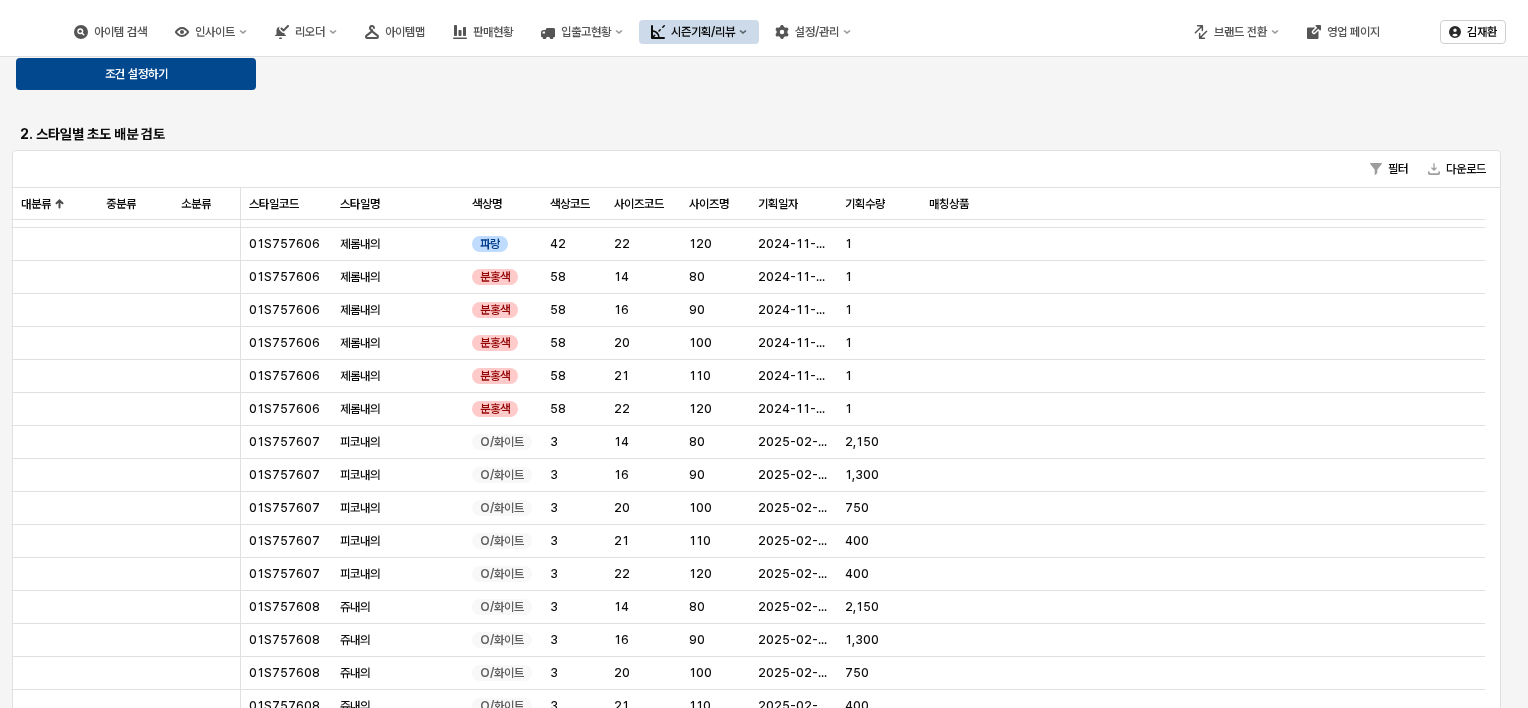 scroll, scrollTop: 0, scrollLeft: 0, axis: both 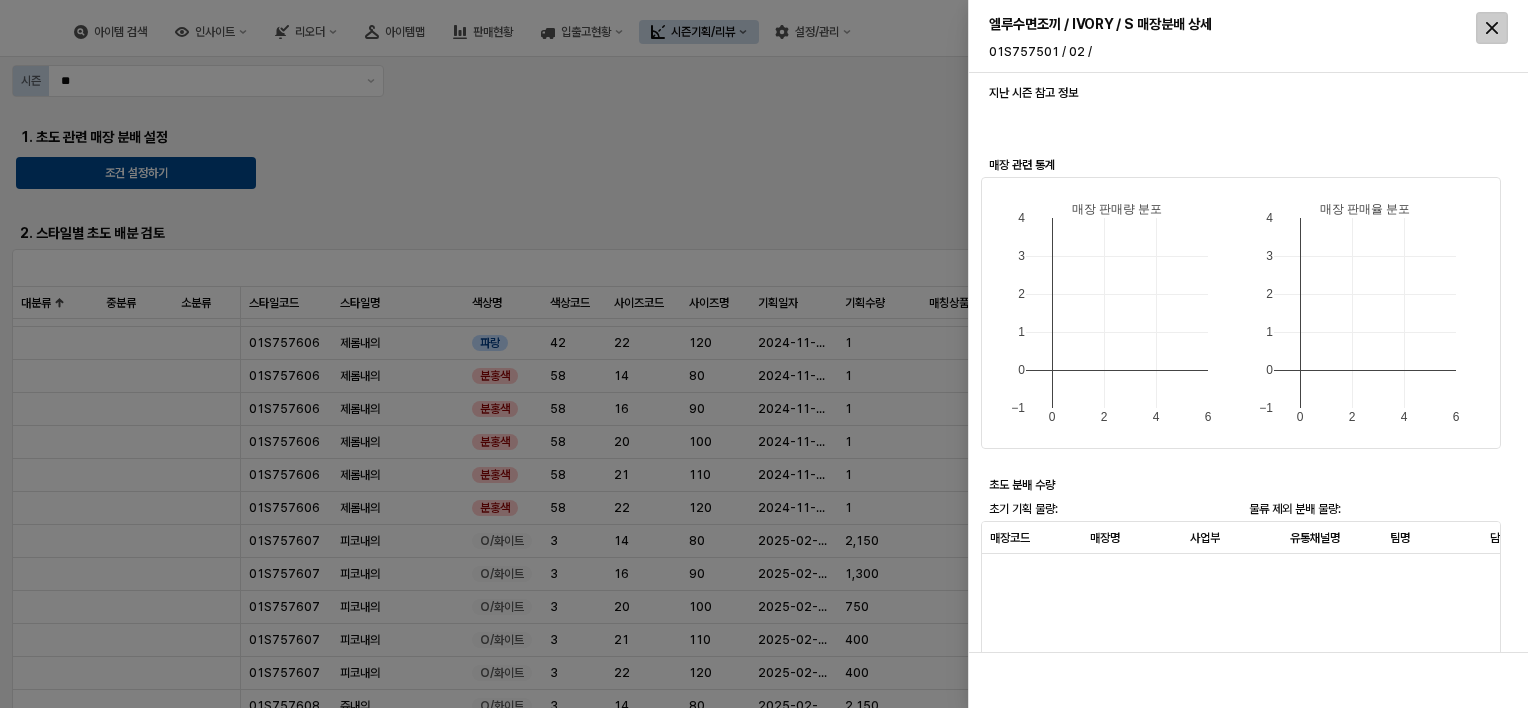 click 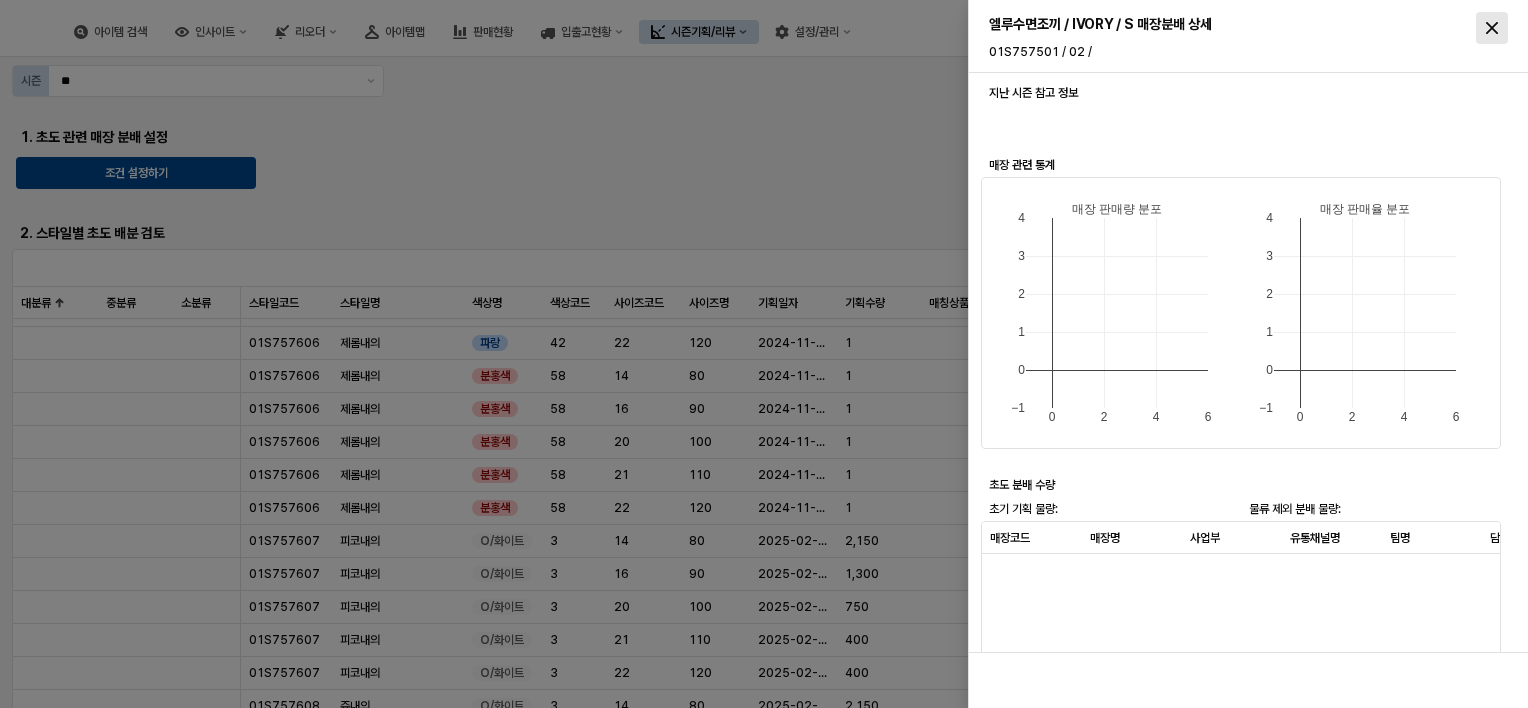 click at bounding box center [1492, 28] 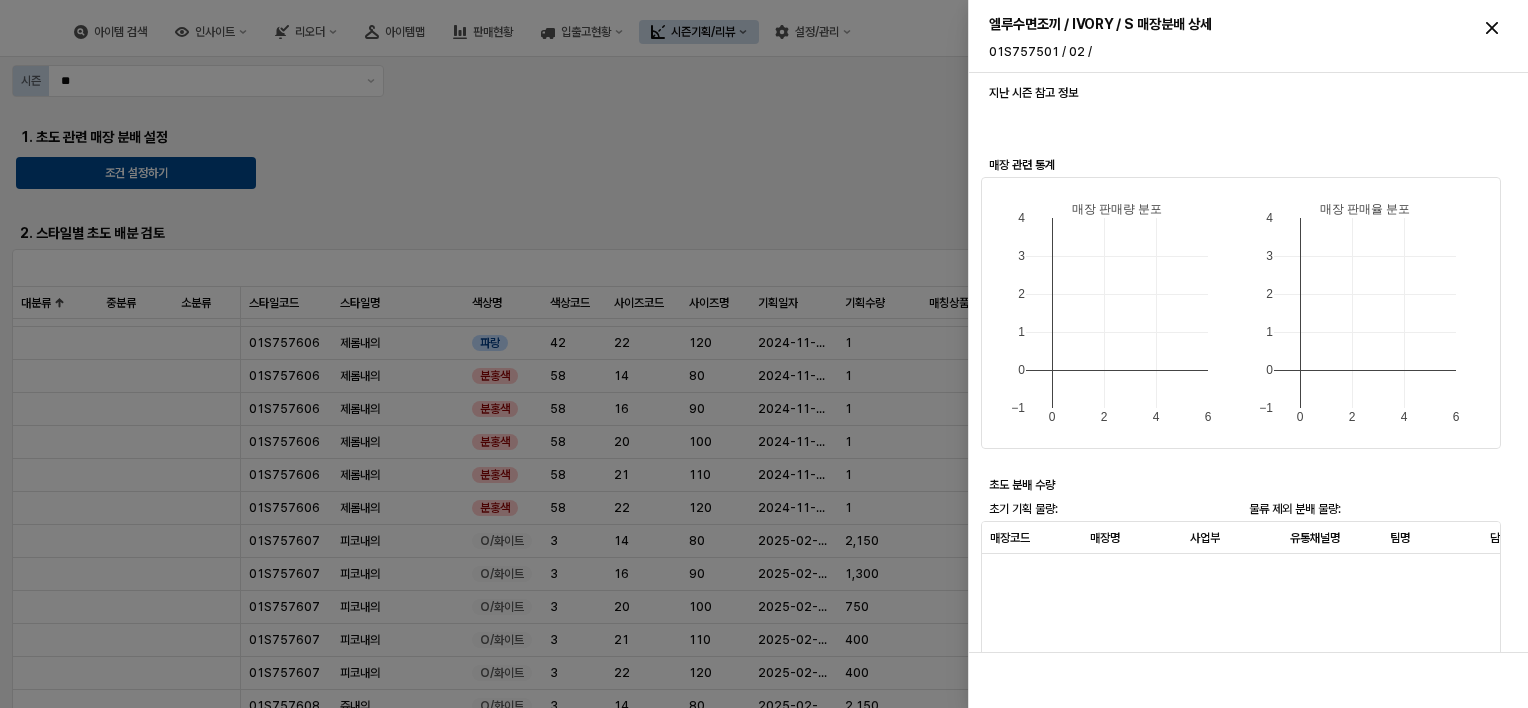 click at bounding box center (764, 354) 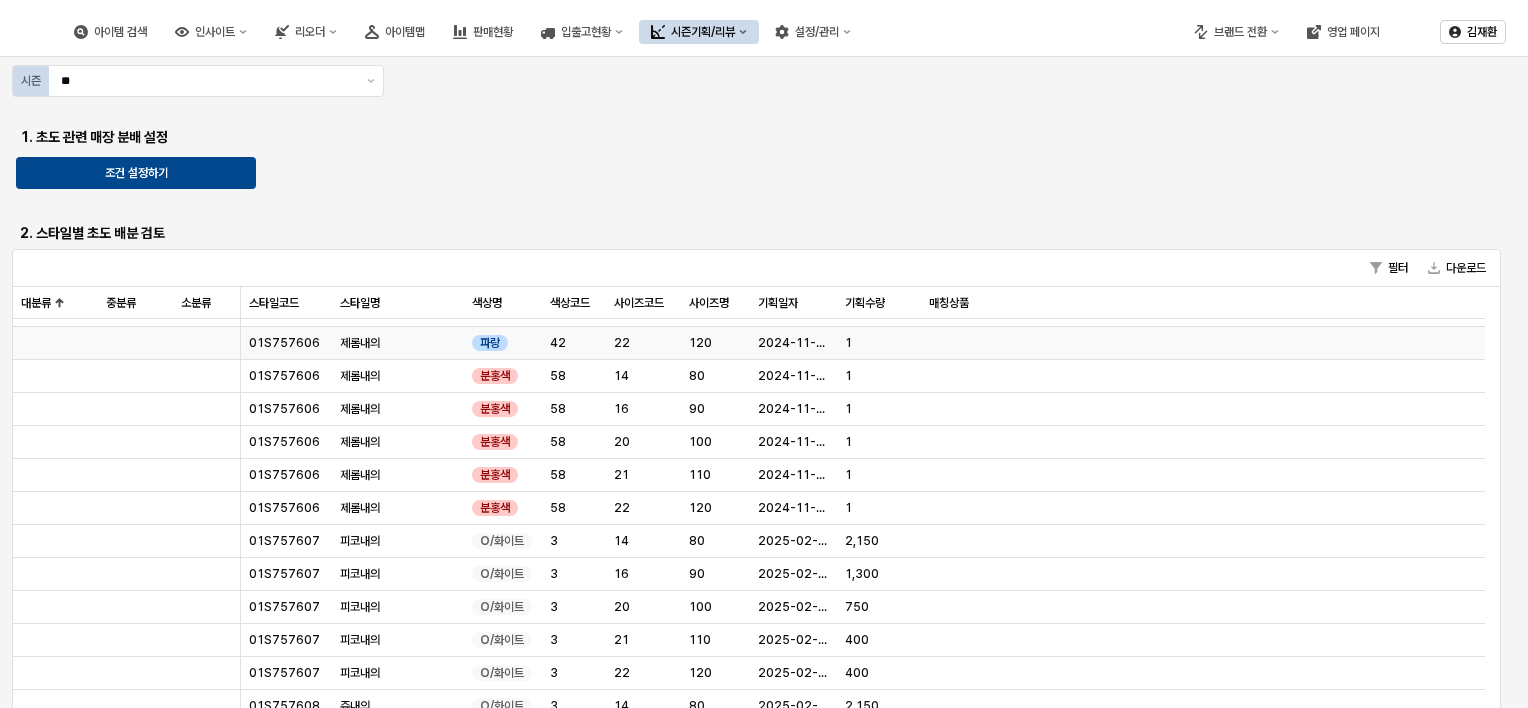 click on "01S757606" at bounding box center (284, 343) 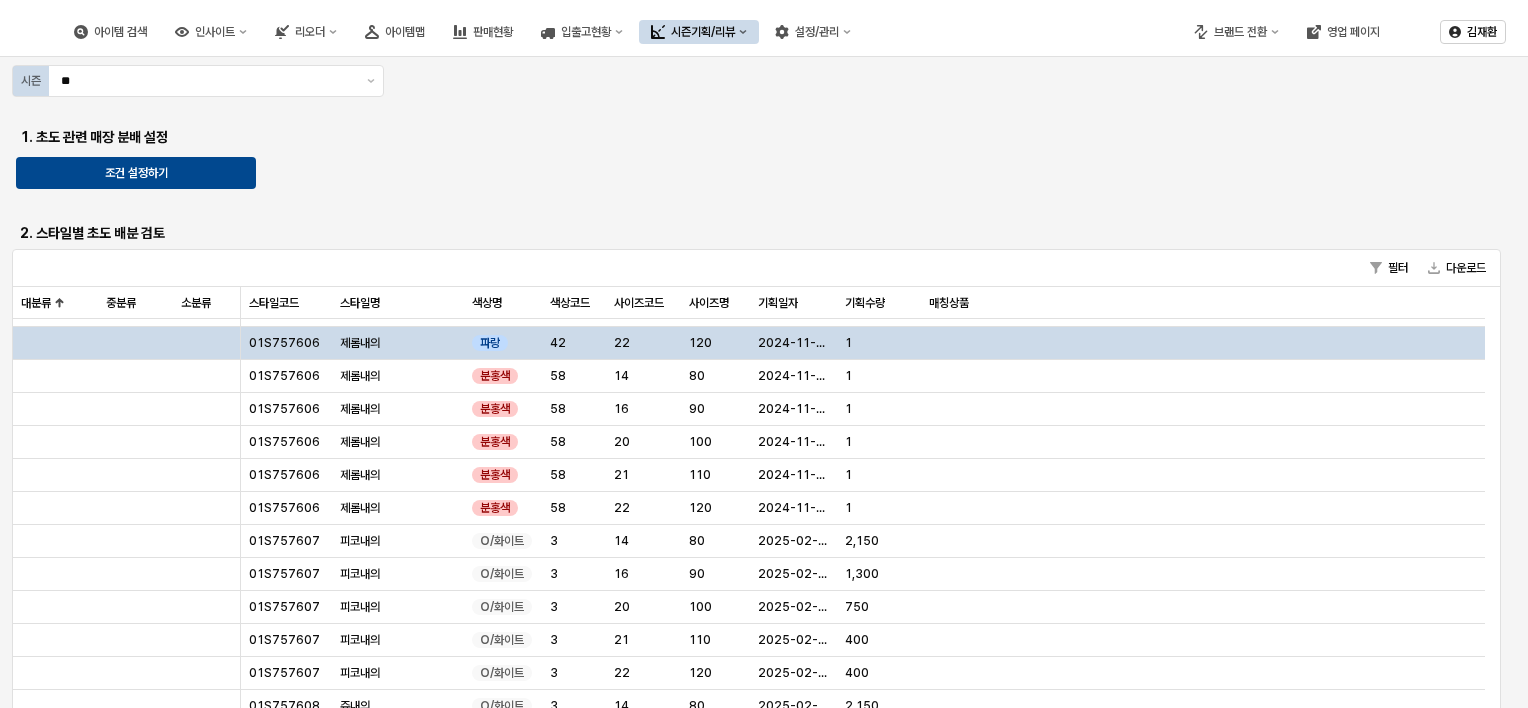click on "제롬내의" at bounding box center [360, 343] 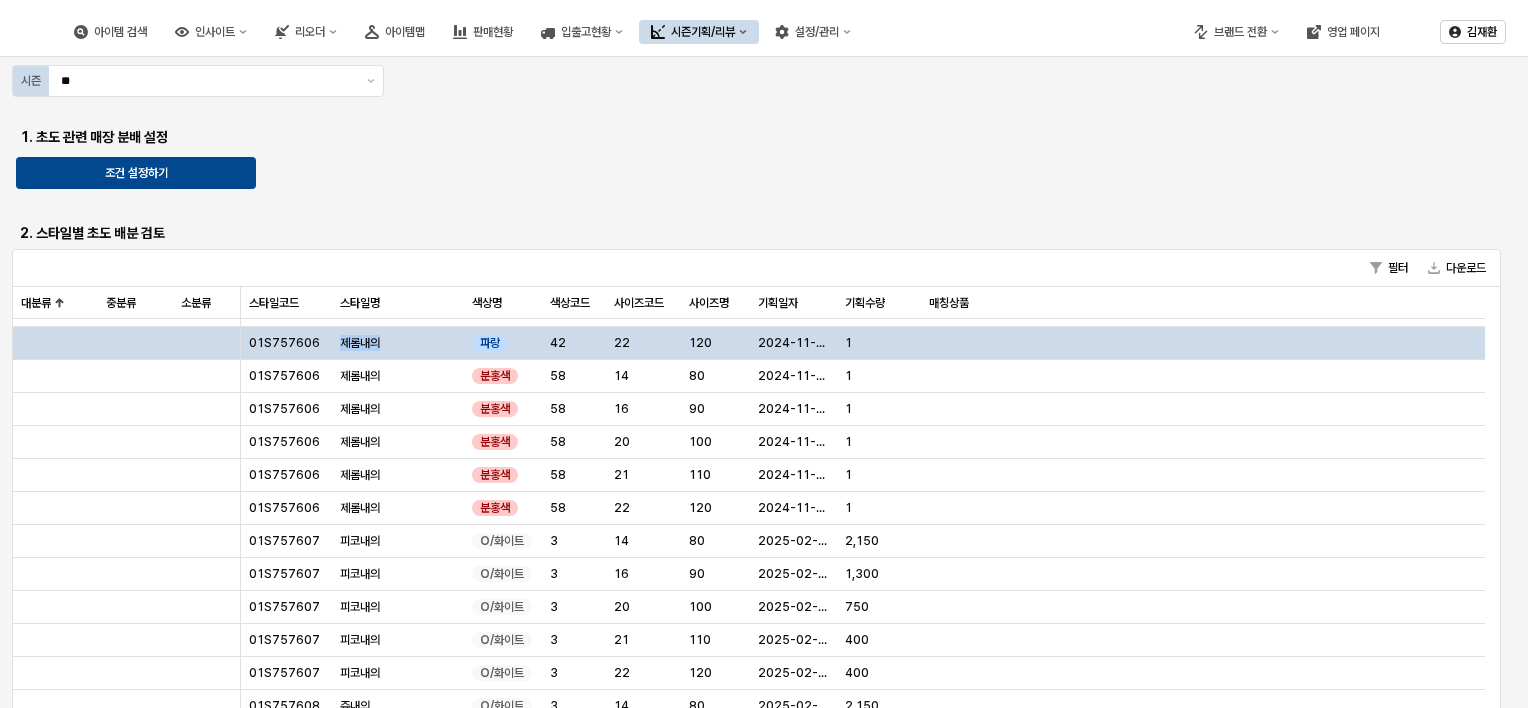 click on "제롬내의" at bounding box center [360, 343] 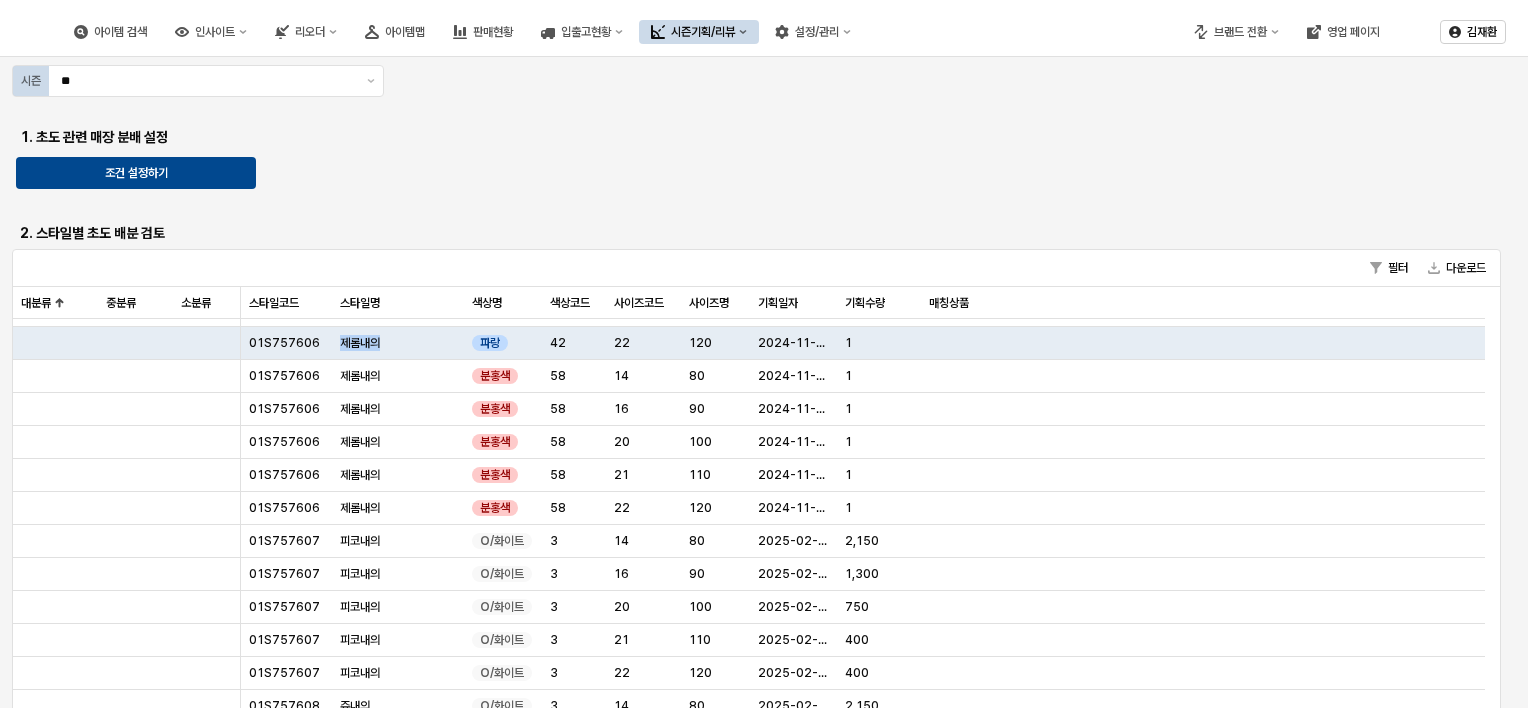 scroll, scrollTop: 200, scrollLeft: 0, axis: vertical 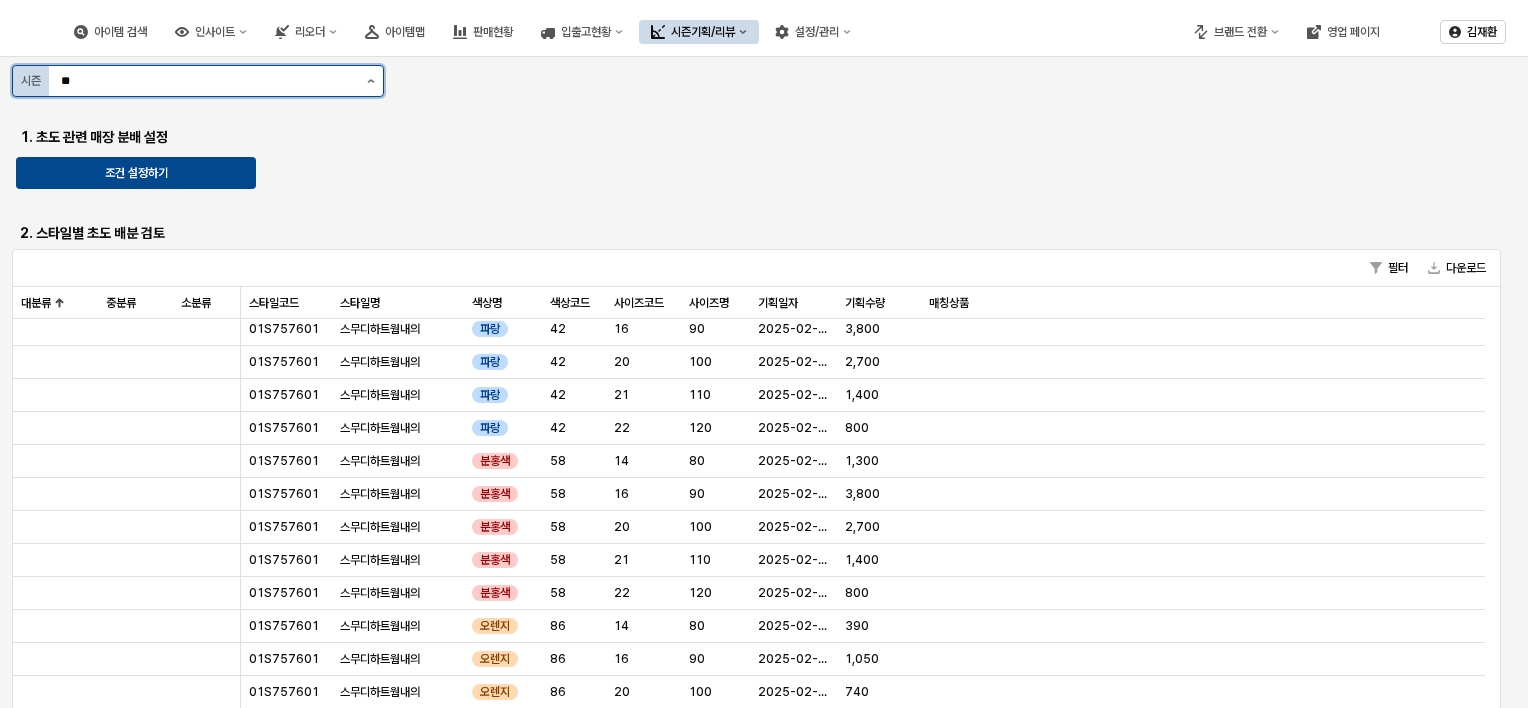 click 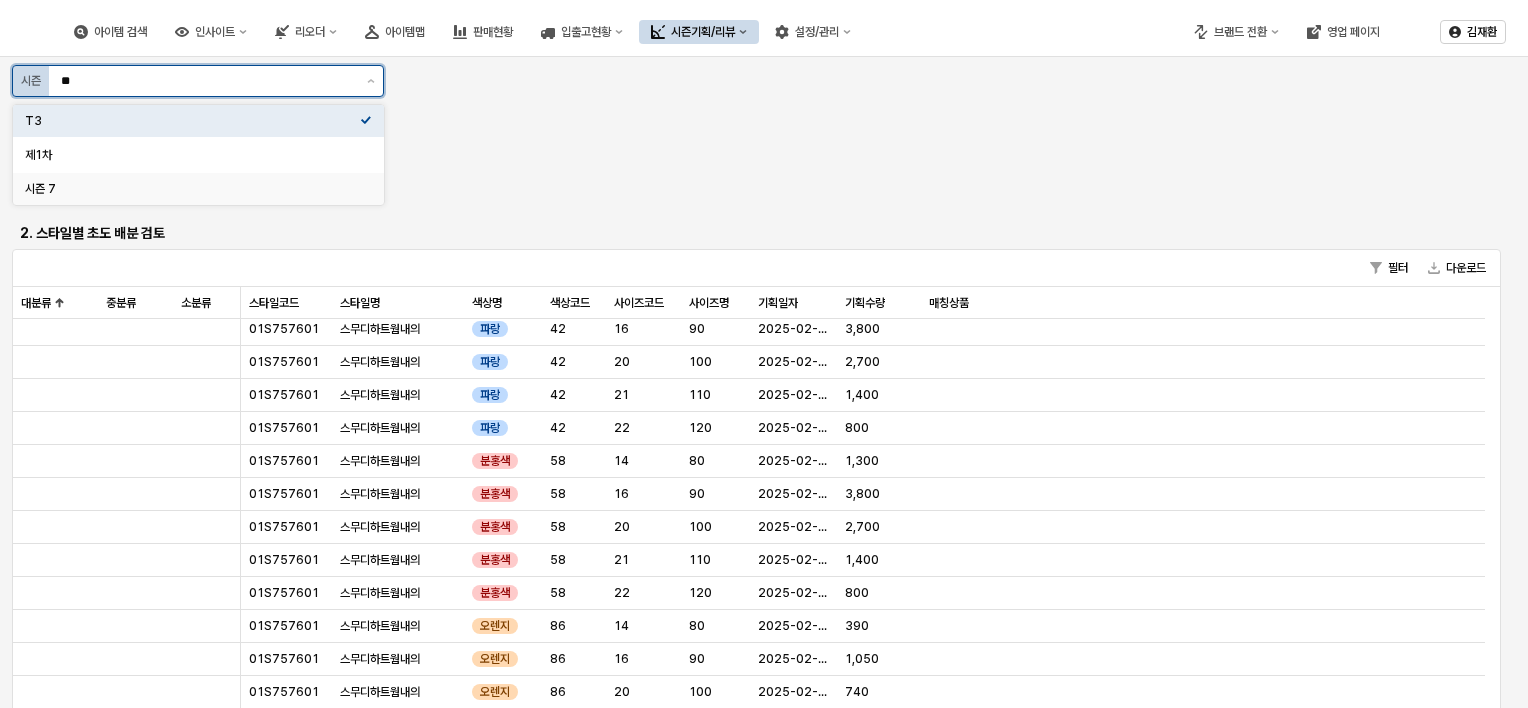click on "시즌 7" at bounding box center (192, 189) 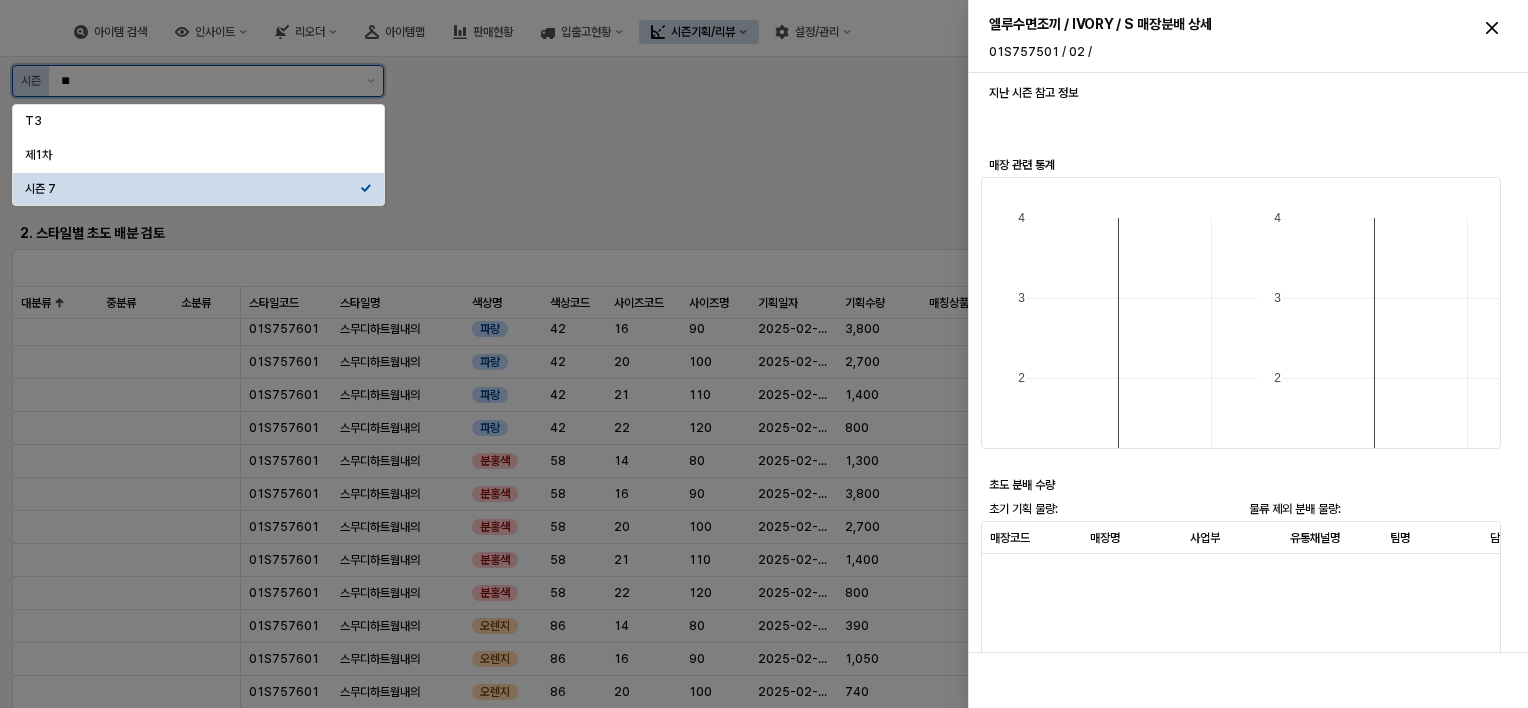 type on "**" 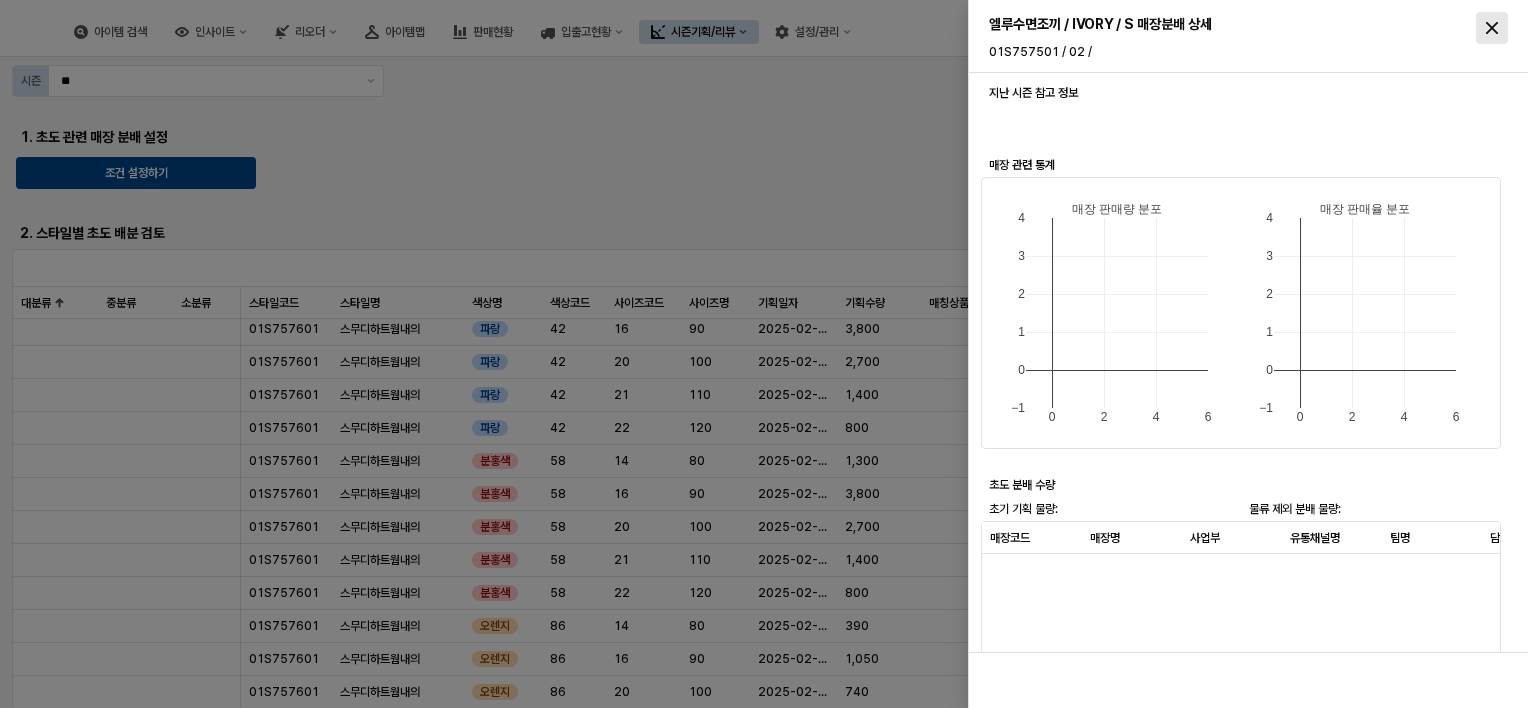 click 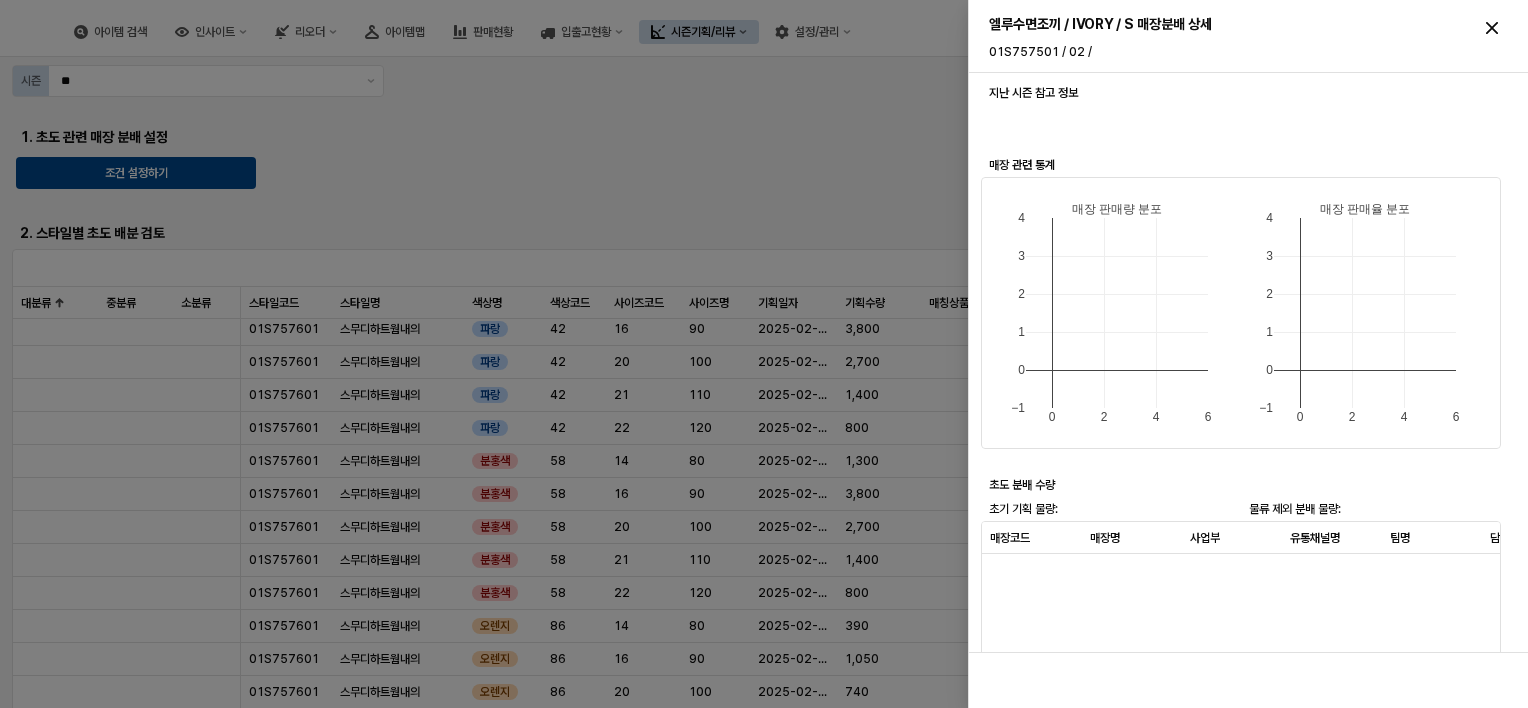 click at bounding box center [764, 354] 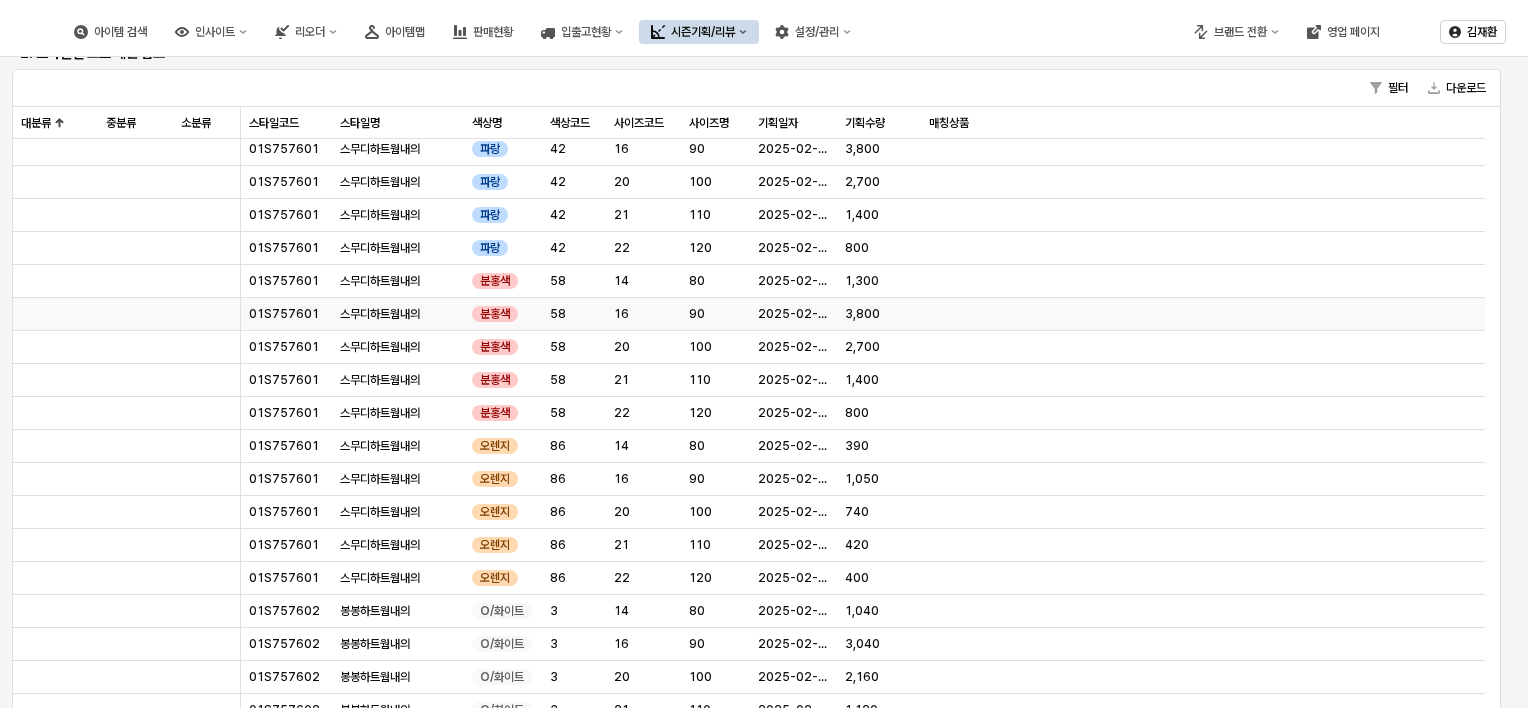 scroll, scrollTop: 300, scrollLeft: 0, axis: vertical 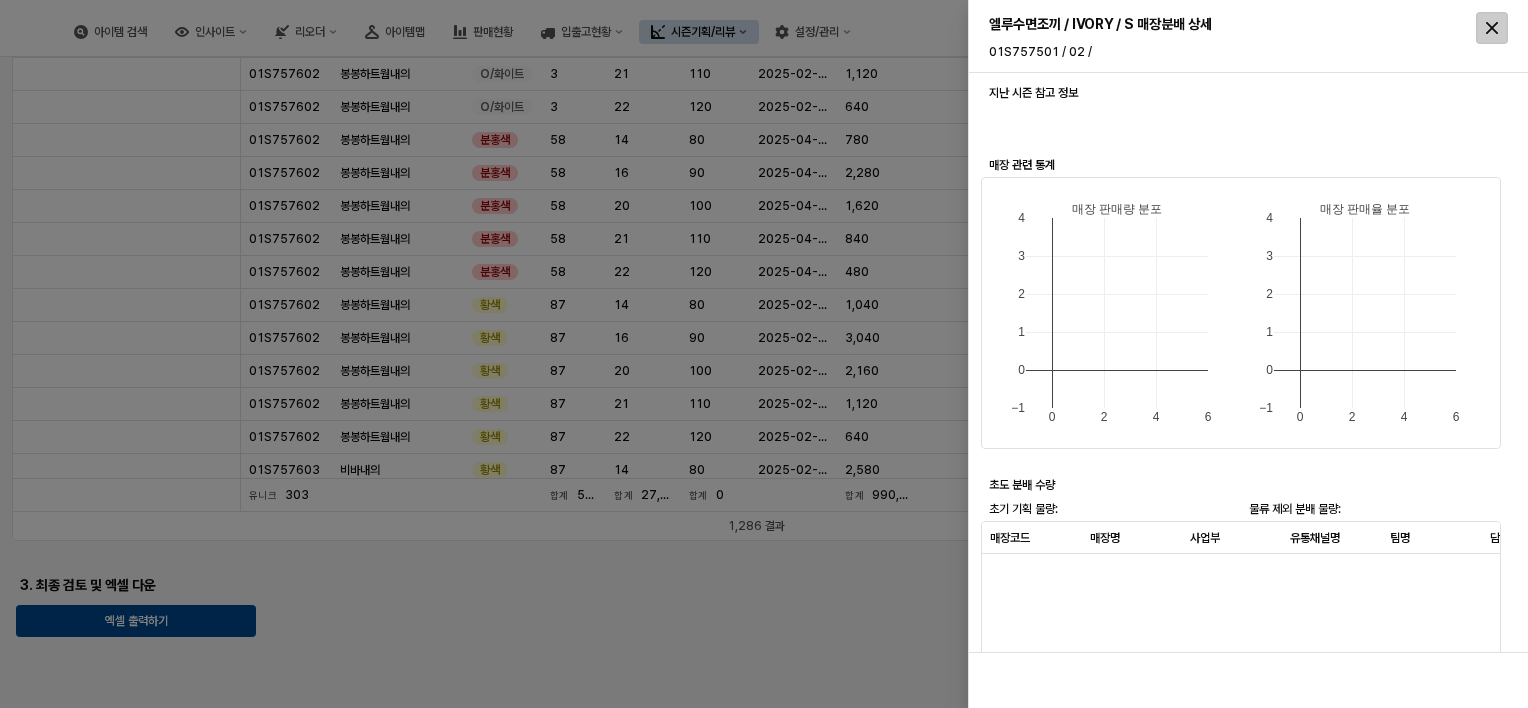 click 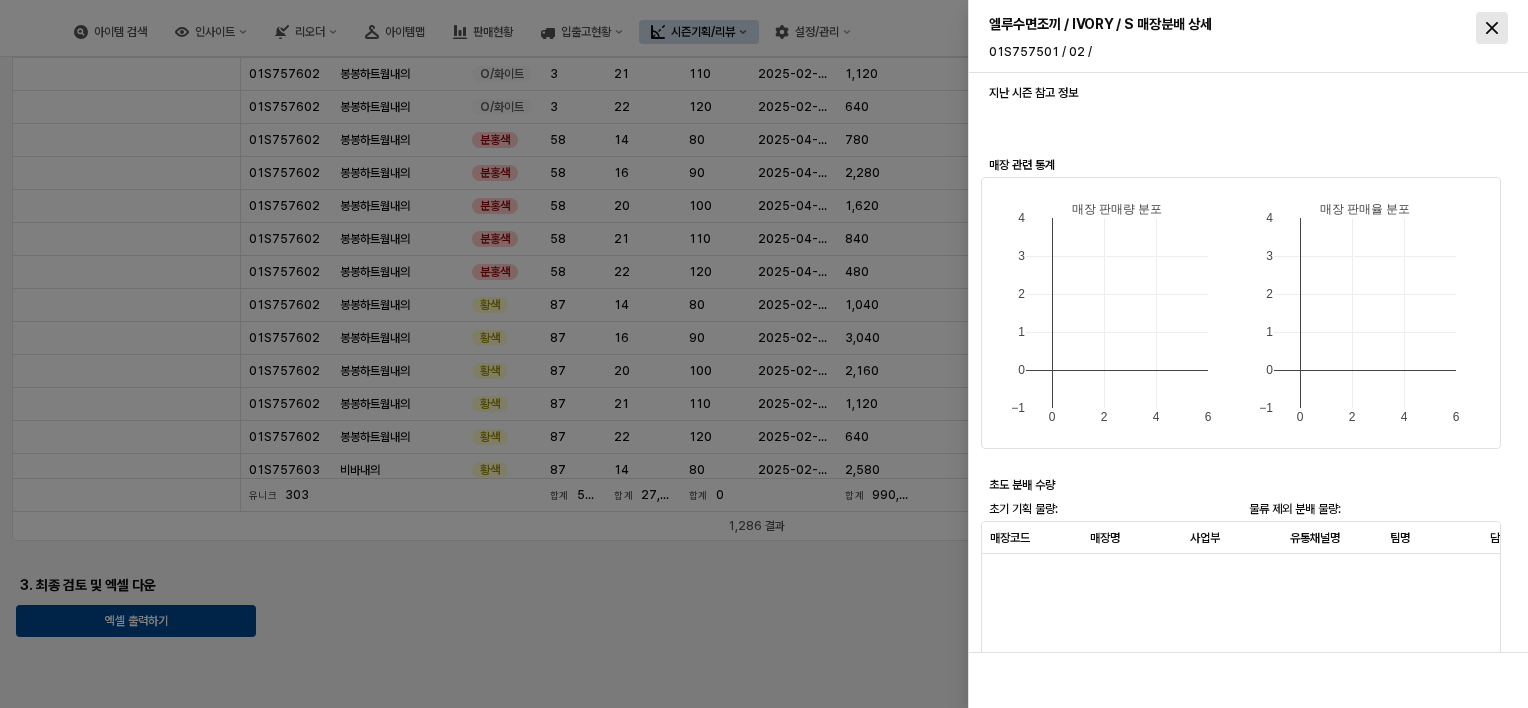 click at bounding box center (1492, 28) 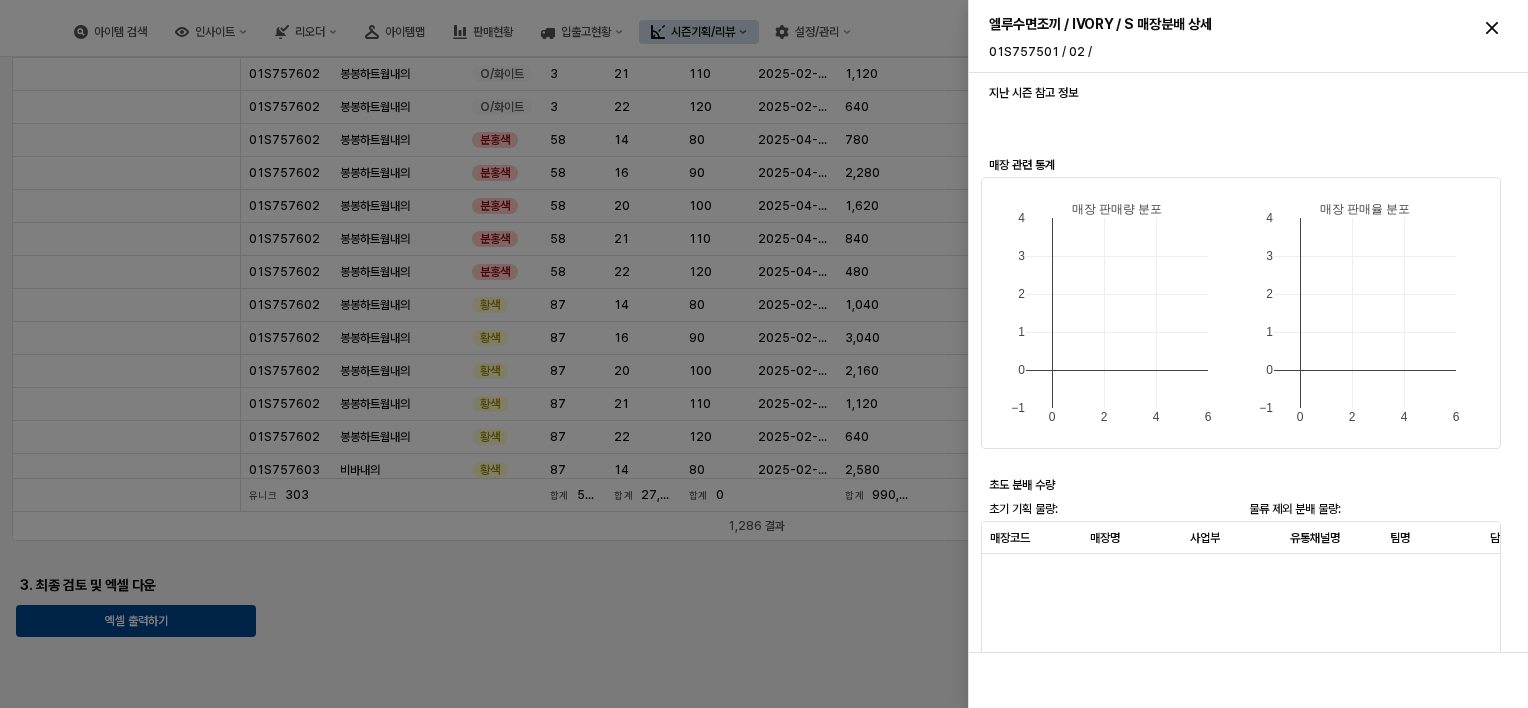 click at bounding box center (764, 354) 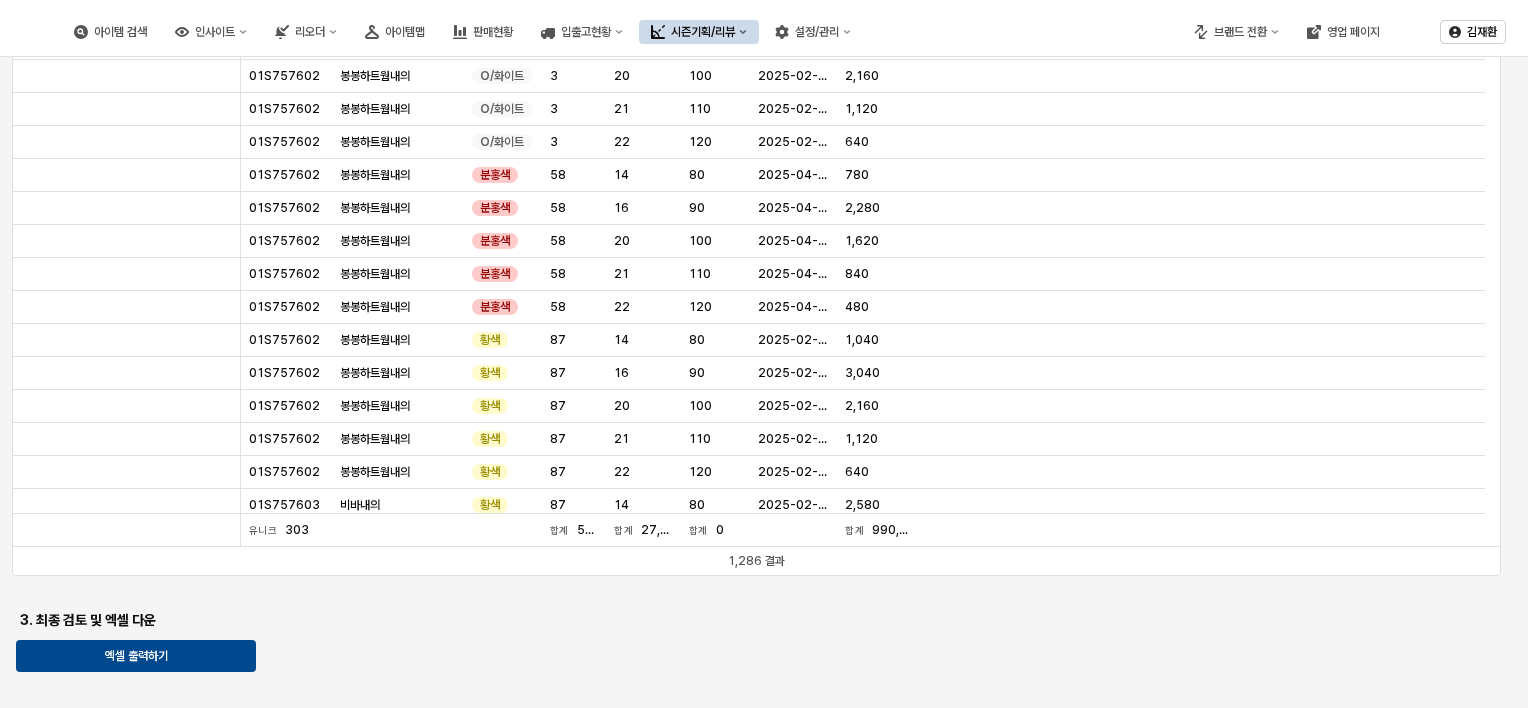 scroll, scrollTop: 216, scrollLeft: 0, axis: vertical 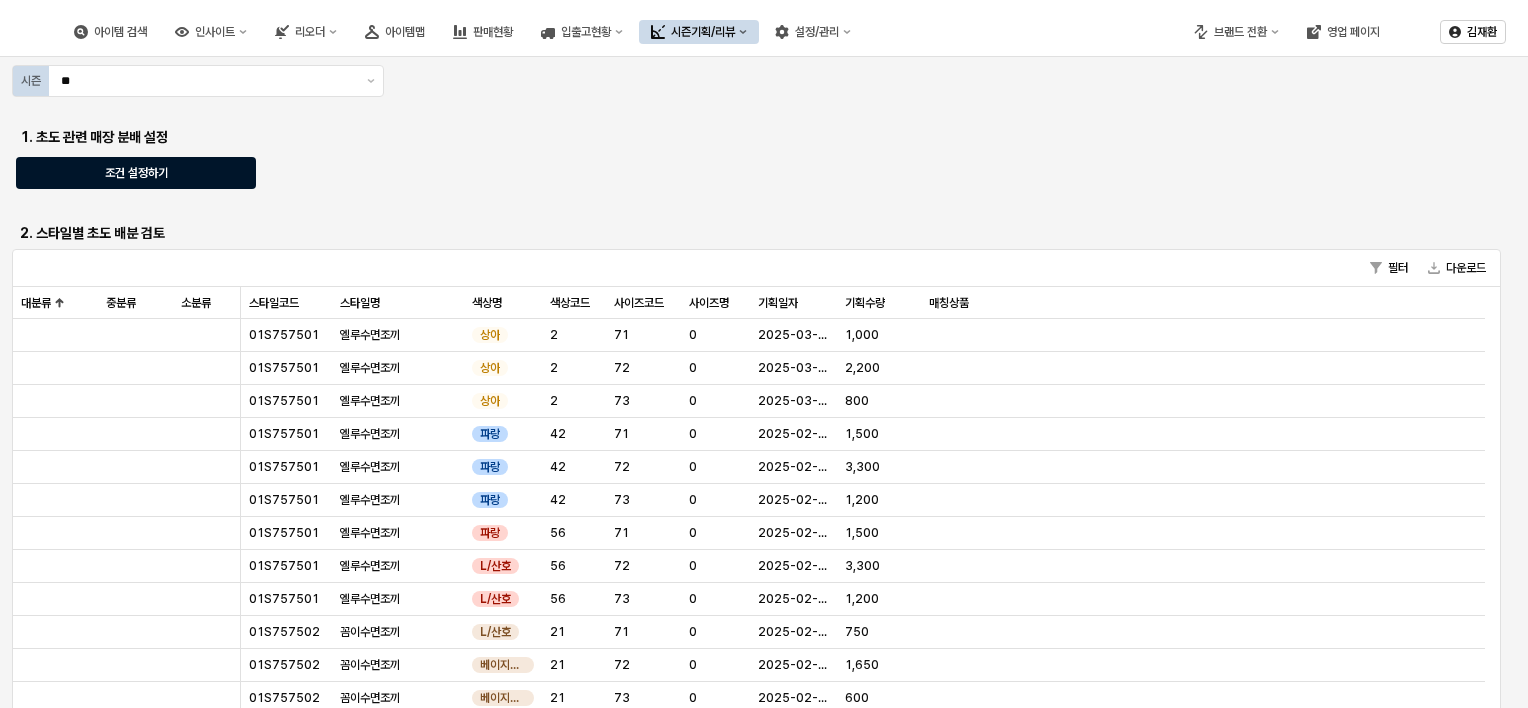 click on "조건 설정하기" at bounding box center [136, 173] 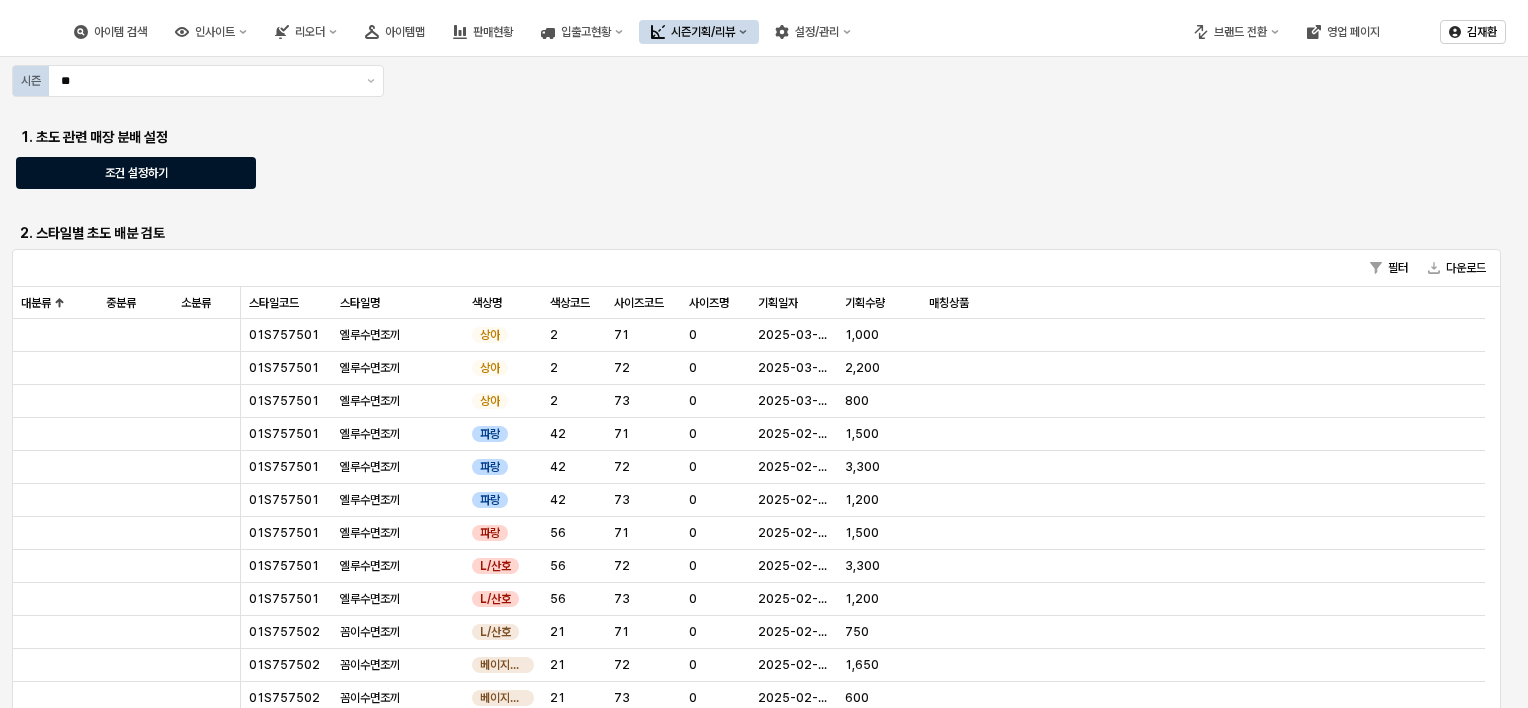 click on "조건 설정하기" at bounding box center [136, 173] 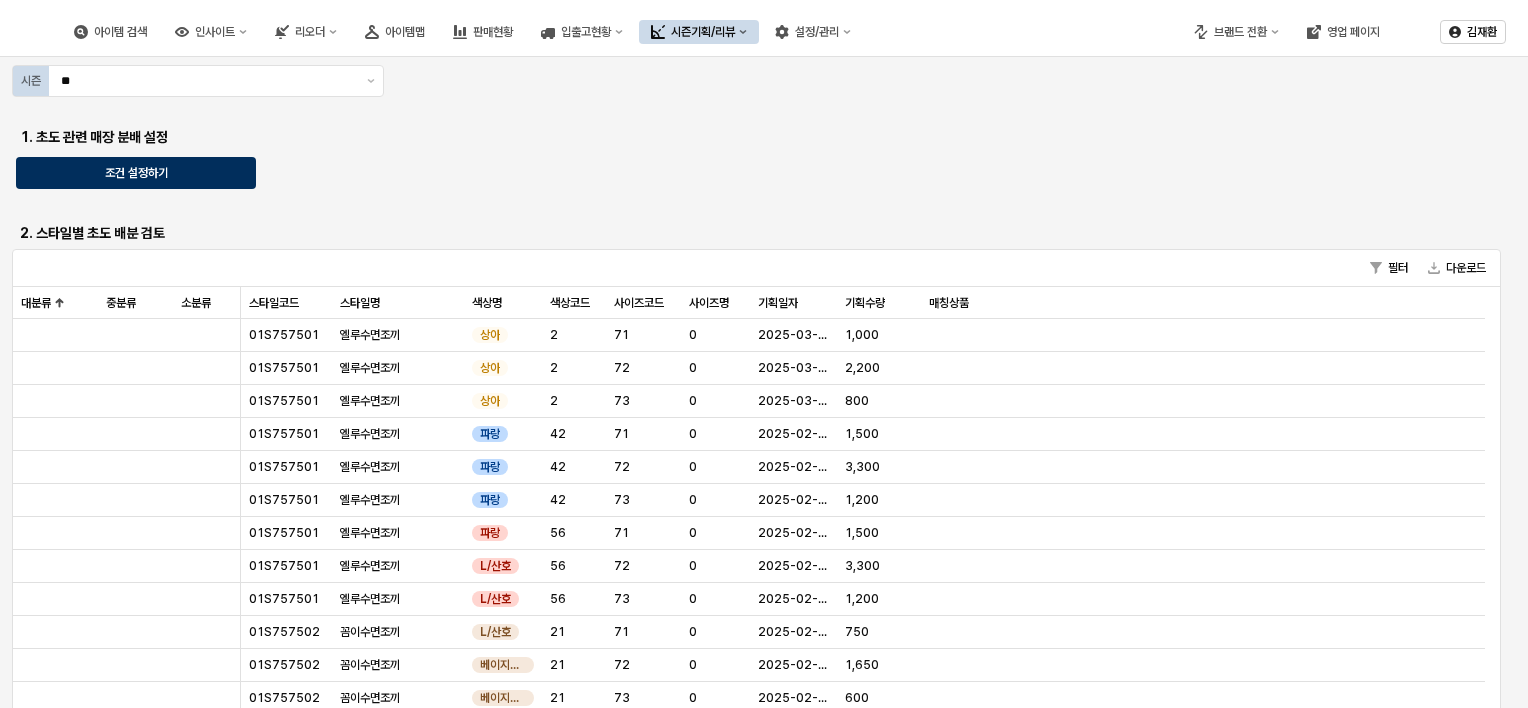 click on "아이템 검색 인사이트 리오더 아이템맵 판매현황 입출고현황 시즌기획/리뷰 설정/관리 브랜드 전환 영업 페이지 [NAME] 시즌 ** 1. 초도 관련 매장 분배 설정 조건 설정하기 2. 스타일별 초도 배분 검토 필터 다운로드 대분류 대분류 중분류 중분류 소분류 소분류 스타일코드 스타일코드 스타일명 스타일명 색상명 색상명 색상코드 색상코드 사이즈코드 사이즈코드 사이즈명 사이즈명 기획일자 기획일자 기획수량 기획수량 매칭상품 매칭상품 01S757501 엘루수면조끼 상아 2 71 0 [DATE] 1,000 01S757501 엘루수면조끼 상아 2 72 0 [DATE] 2,200 01S757501 엘루수면조끼 상아 2 73 0 [DATE] 800 01S757501 엘루수면조끼 파랑 42 71 0 [DATE] 1,500 01S757501 엘루수면조끼 파랑 42 72 0 [DATE] 3,300 01S757501 엘루수면조끼 파랑 42 73 0 [DATE] 1,200 01S757501 엘루수면조끼 파랑 56 71 0 [DATE] 1,500 01S757501 56 72 0" at bounding box center [764, 354] 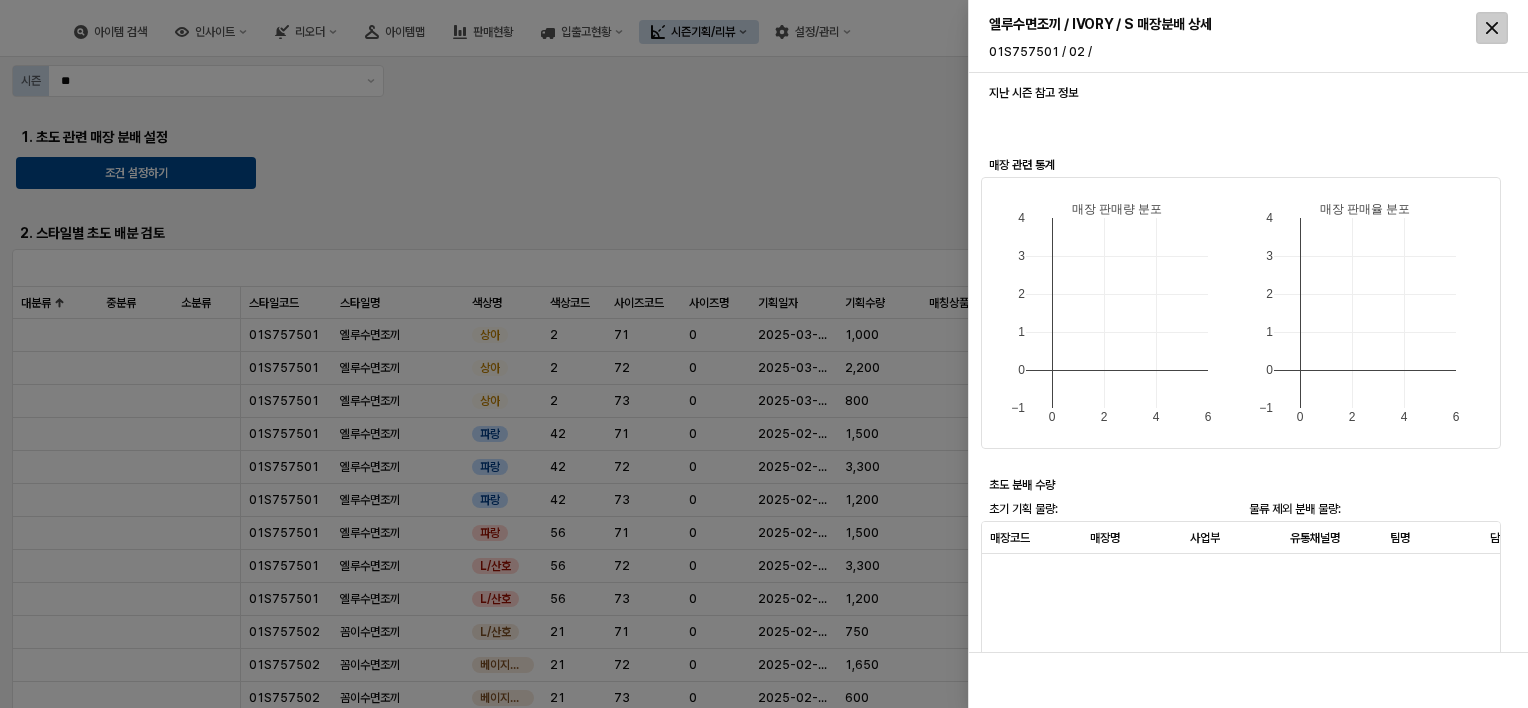 click 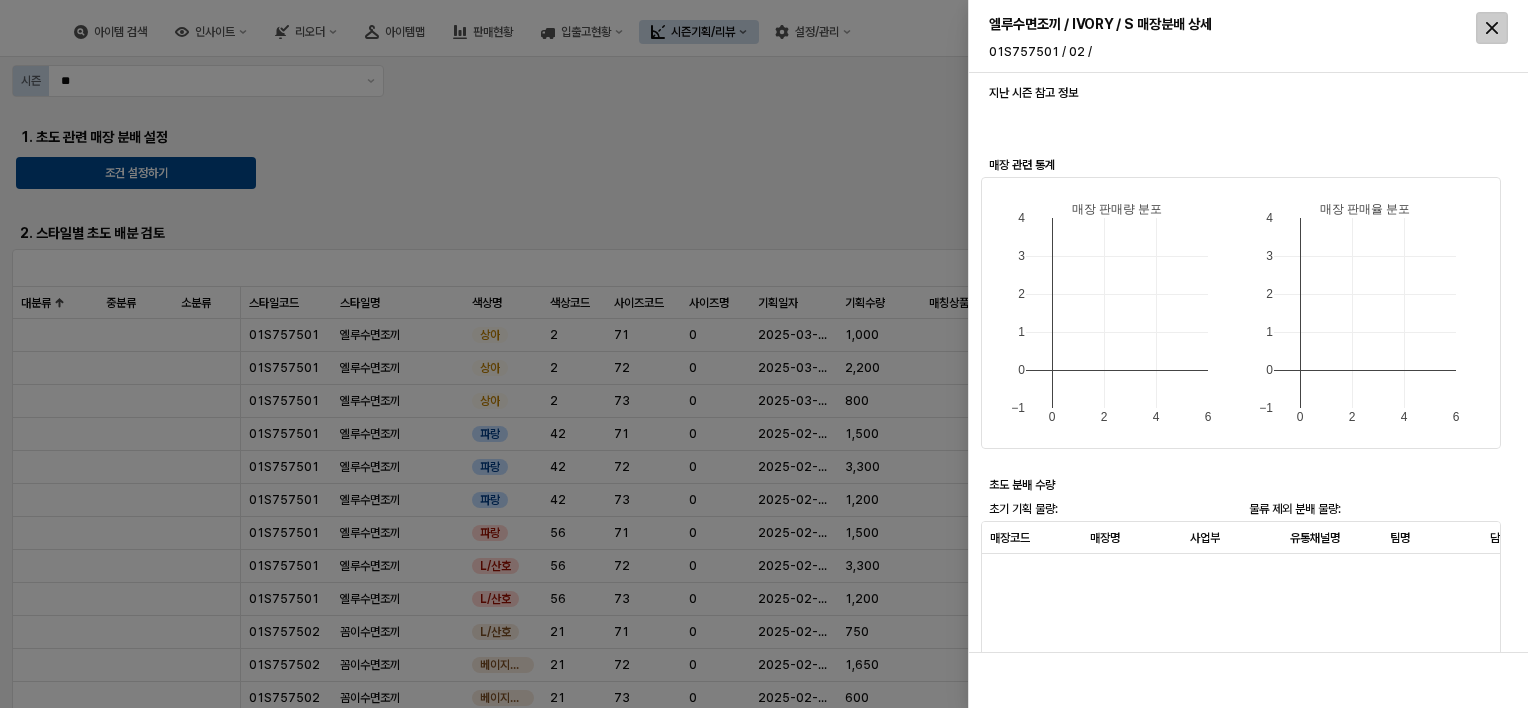 click 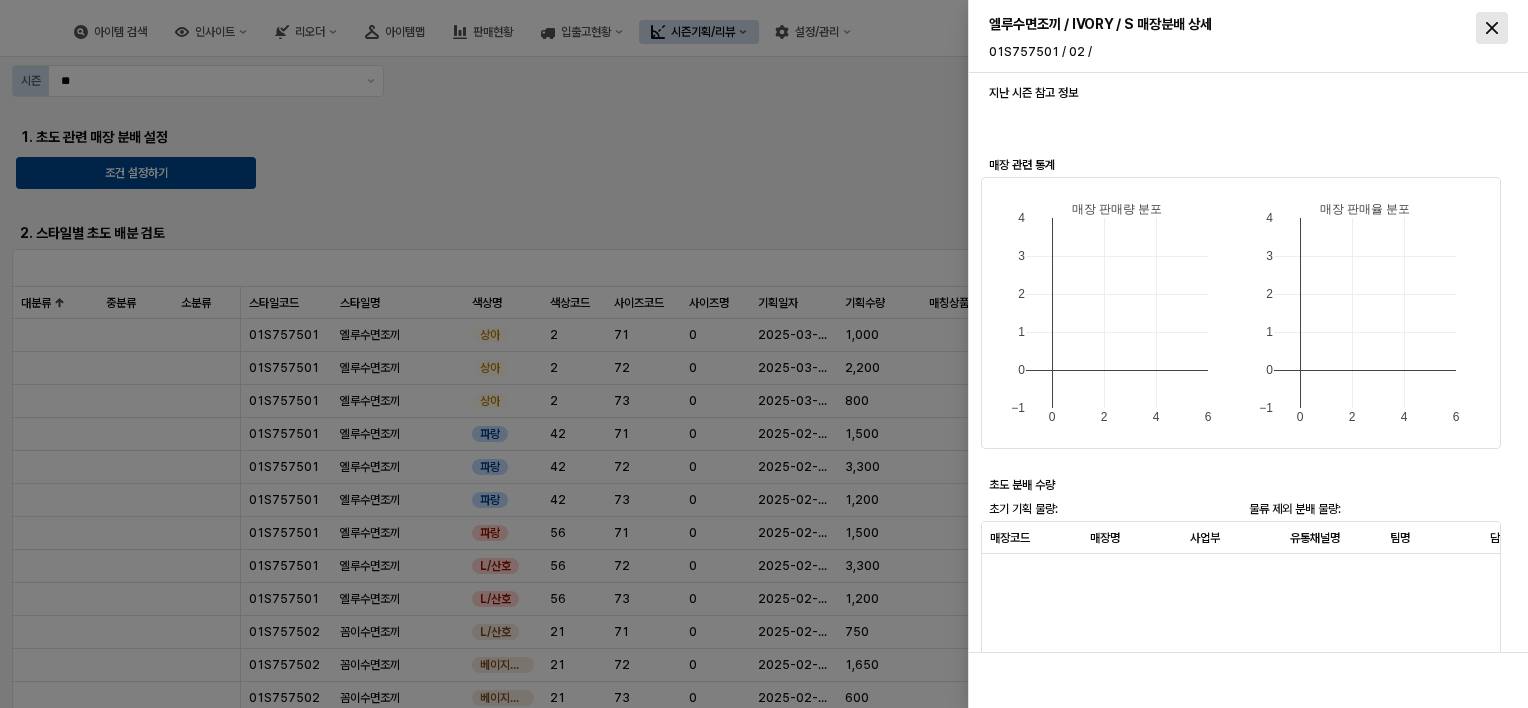 click 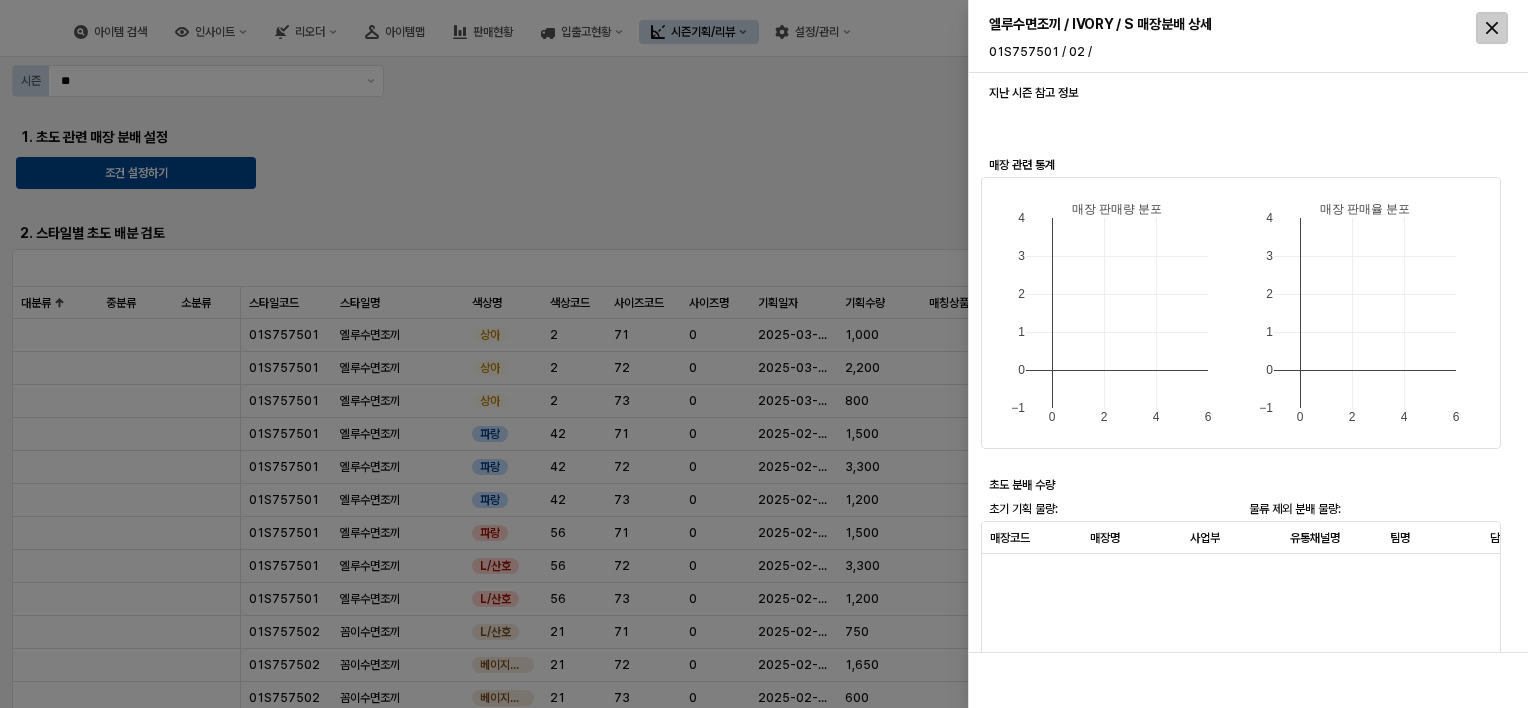 click 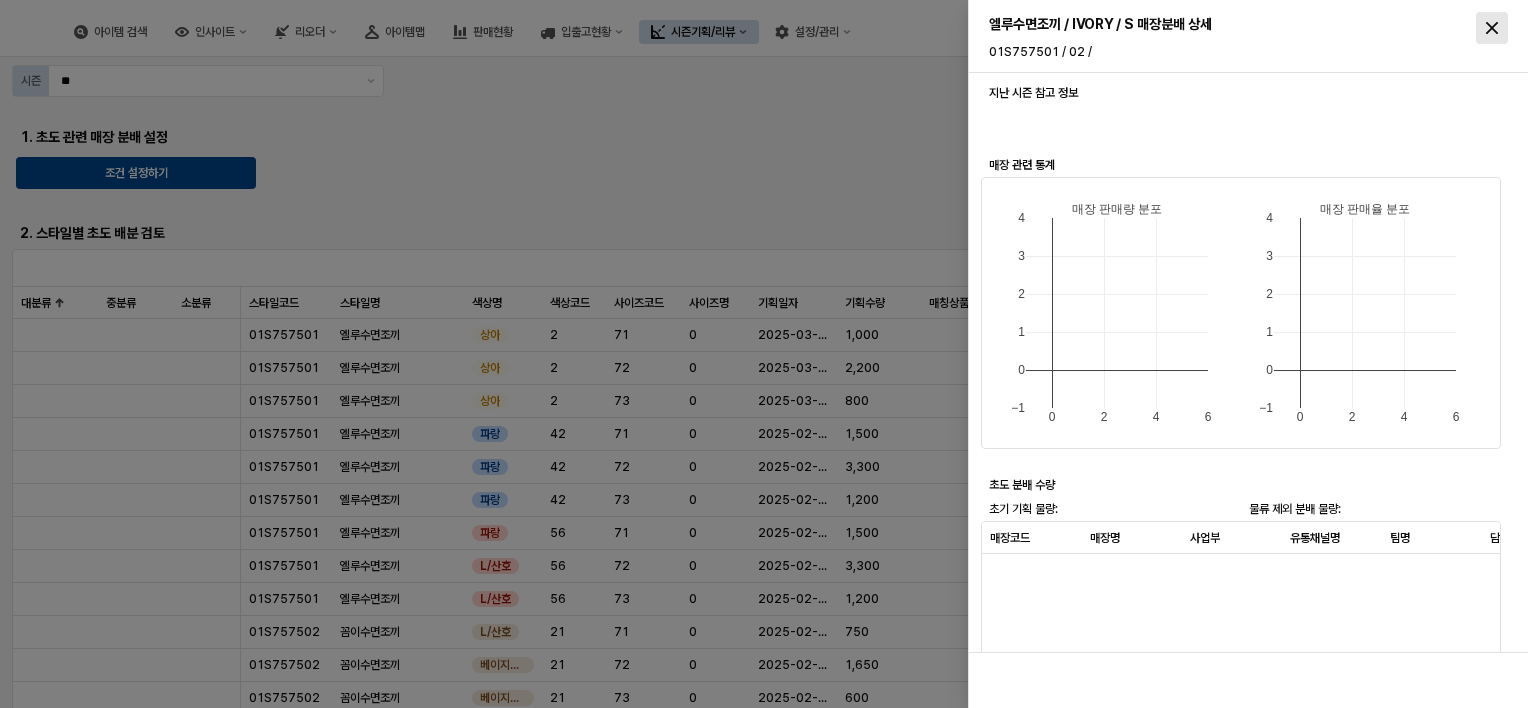 click 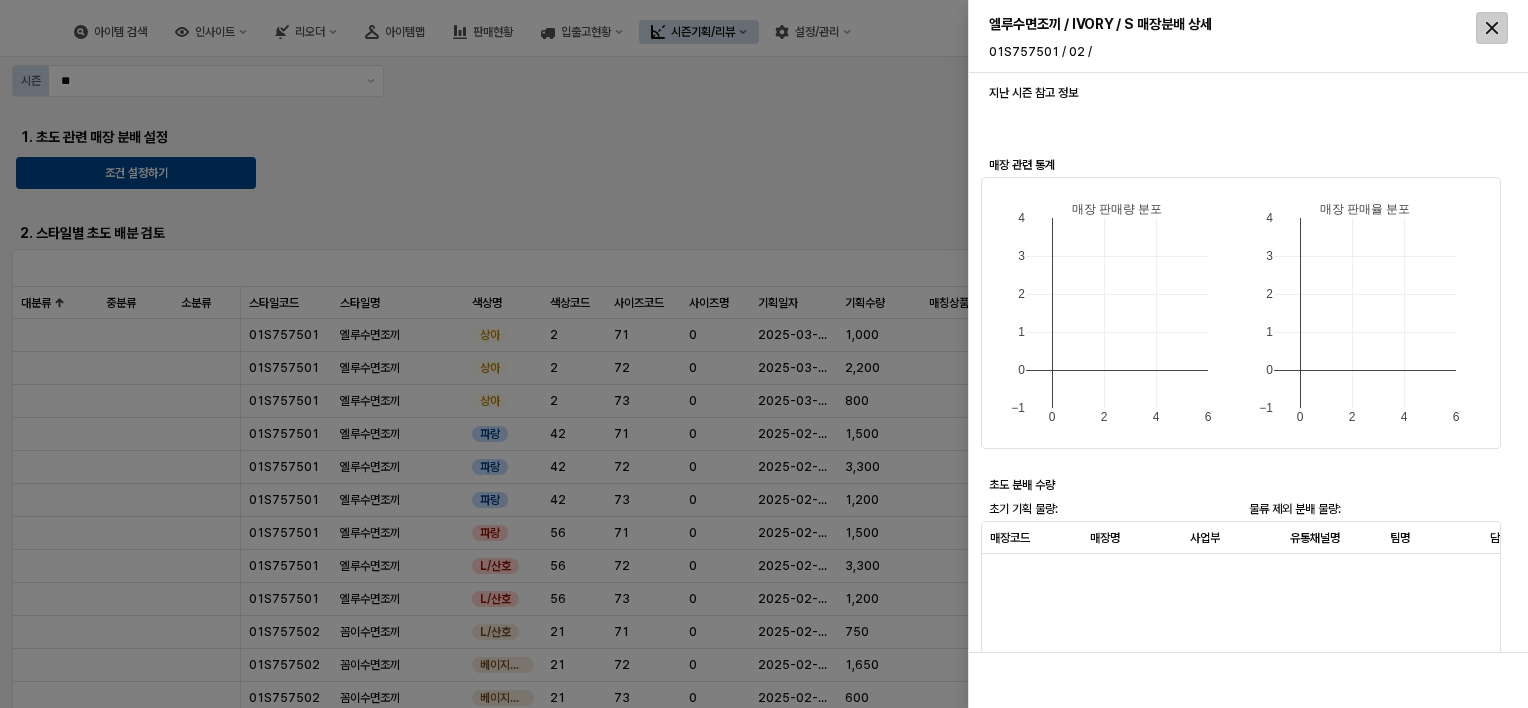 click 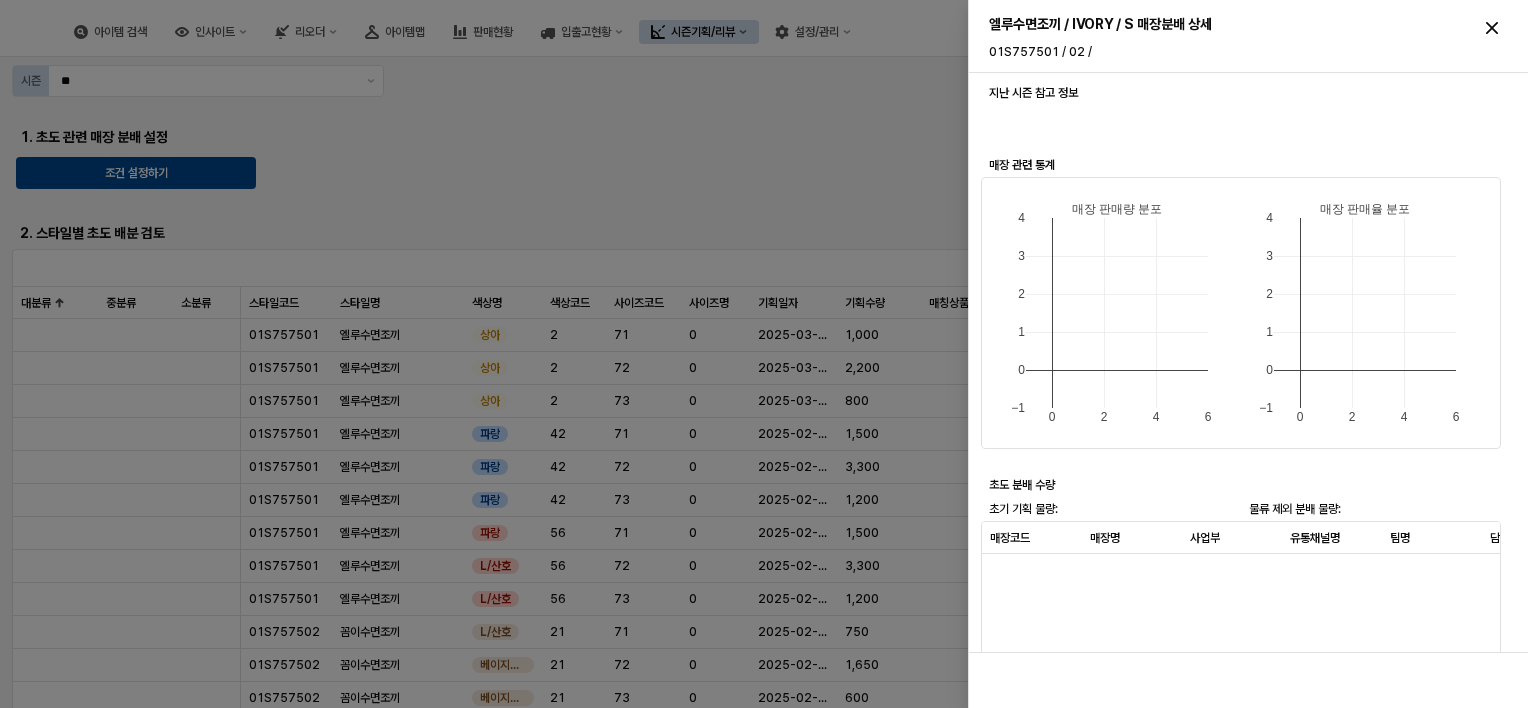 click at bounding box center (764, 354) 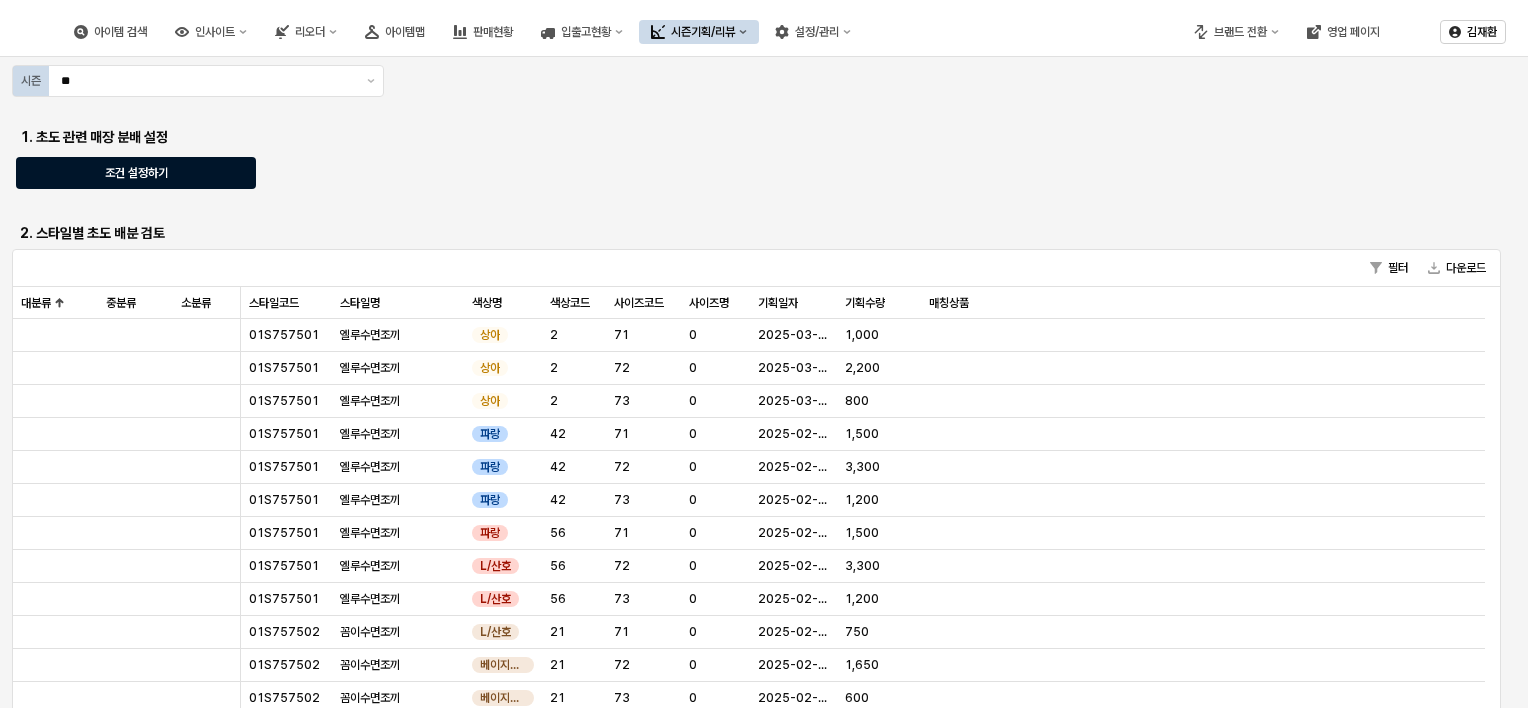 click on "조건 설정하기" at bounding box center (136, 173) 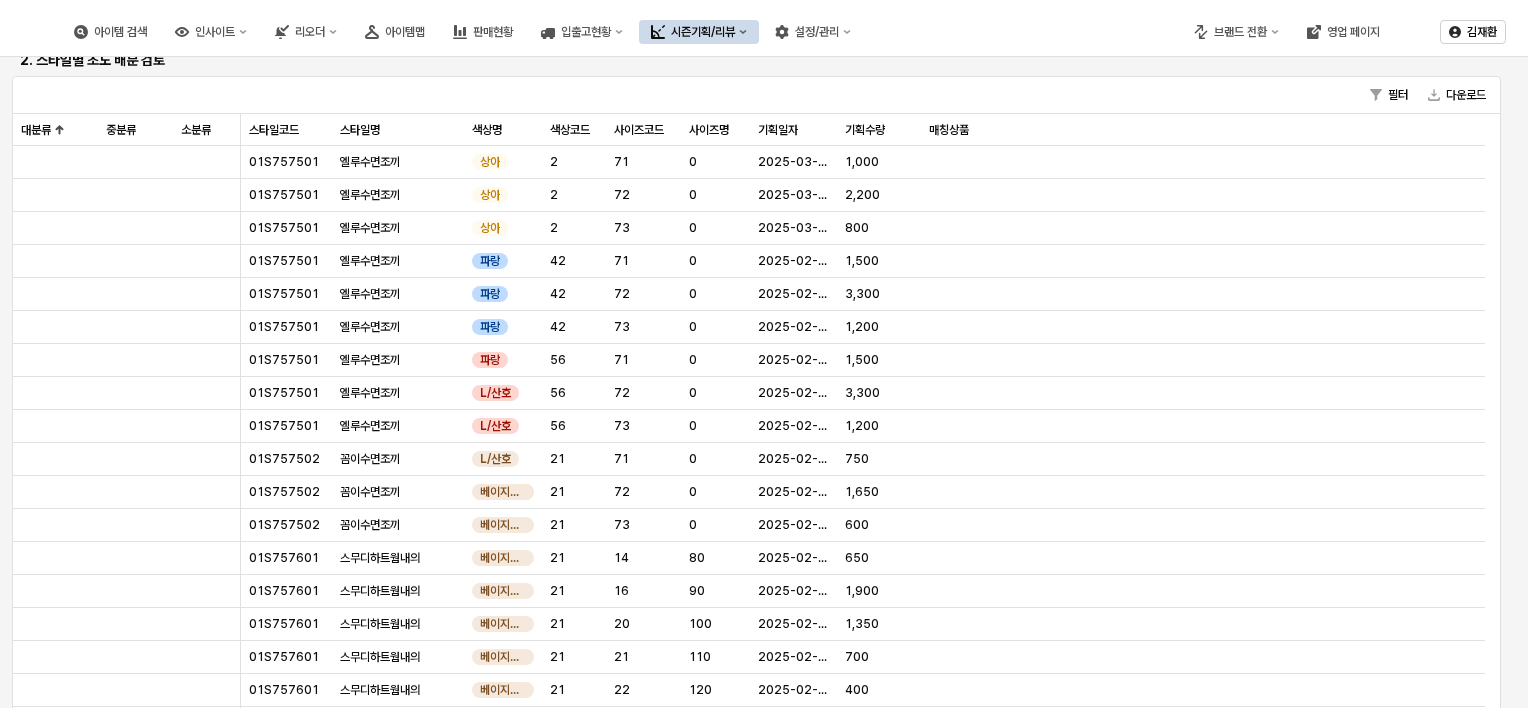 scroll, scrollTop: 0, scrollLeft: 0, axis: both 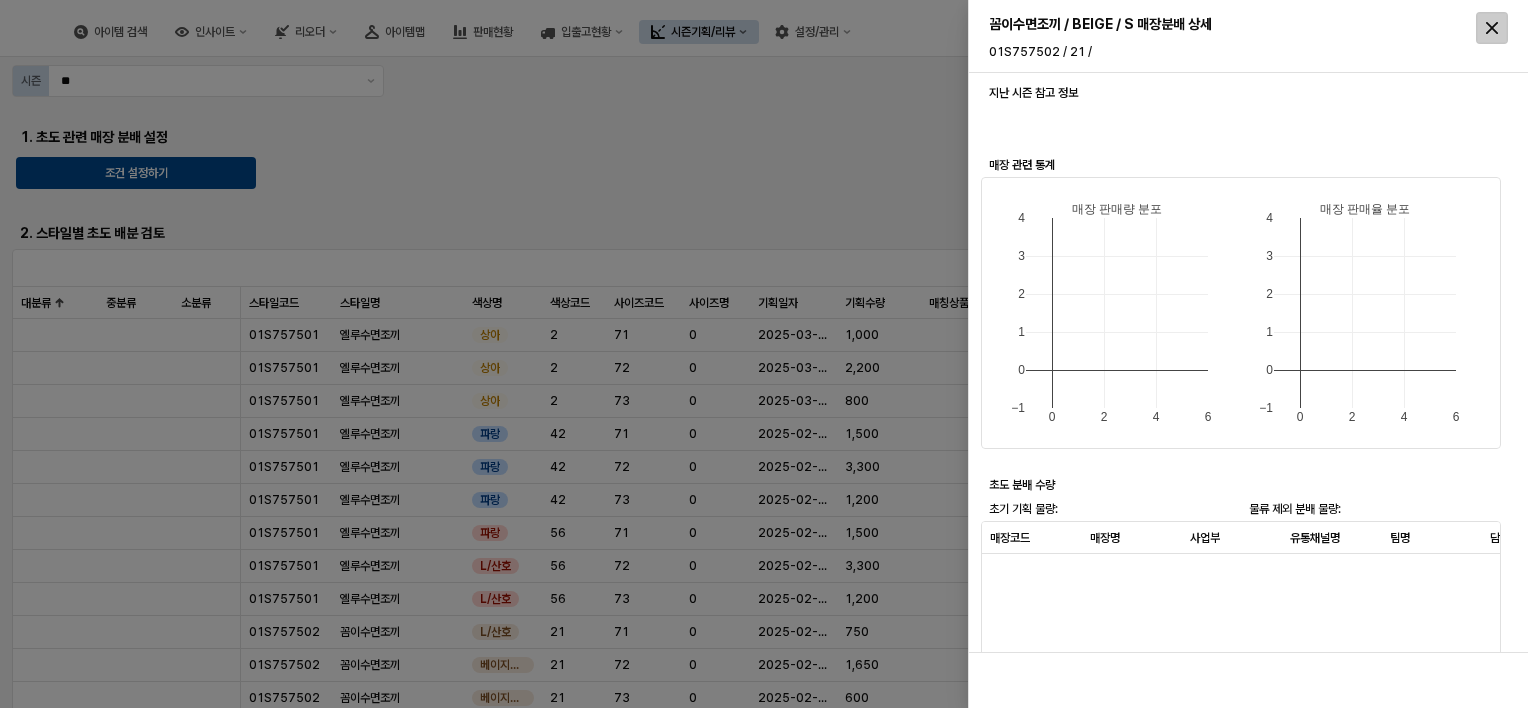 click 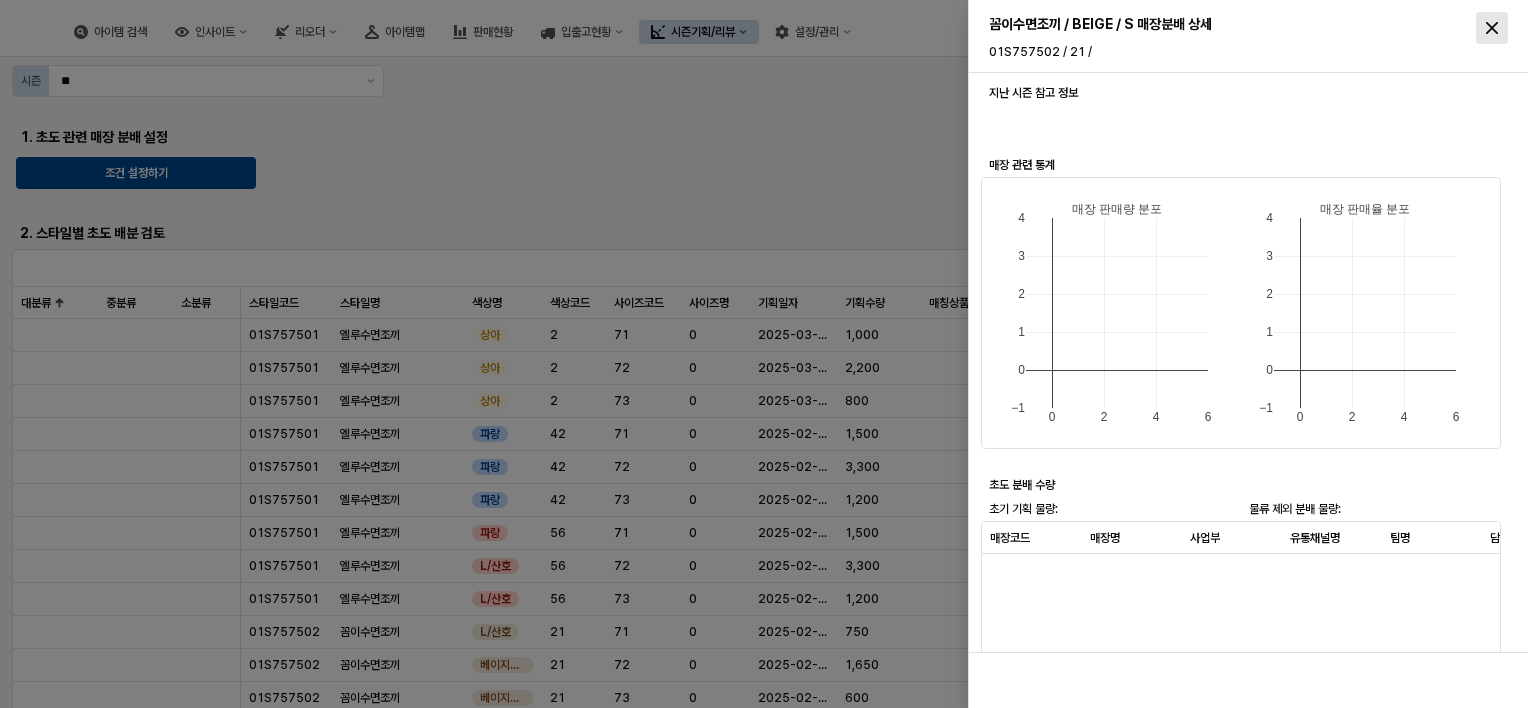 click 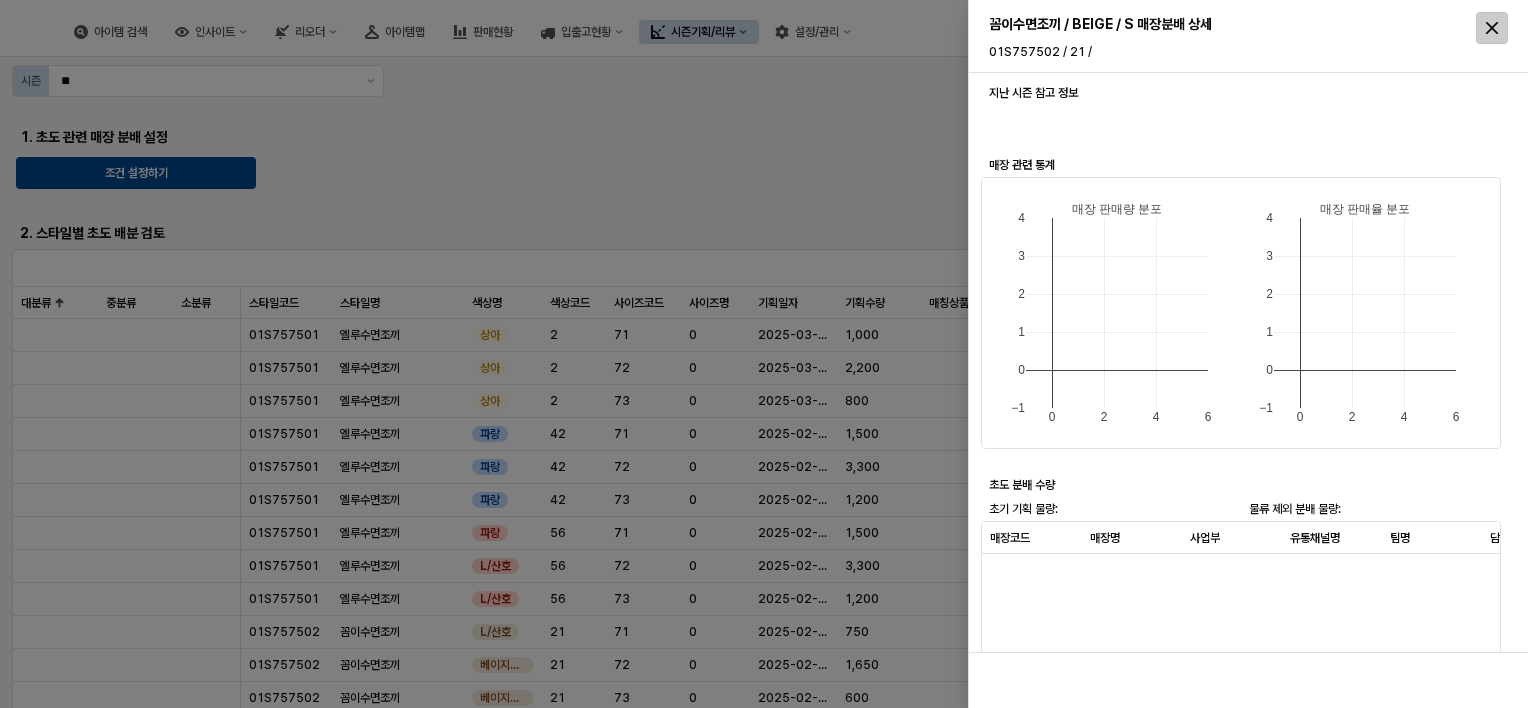 click 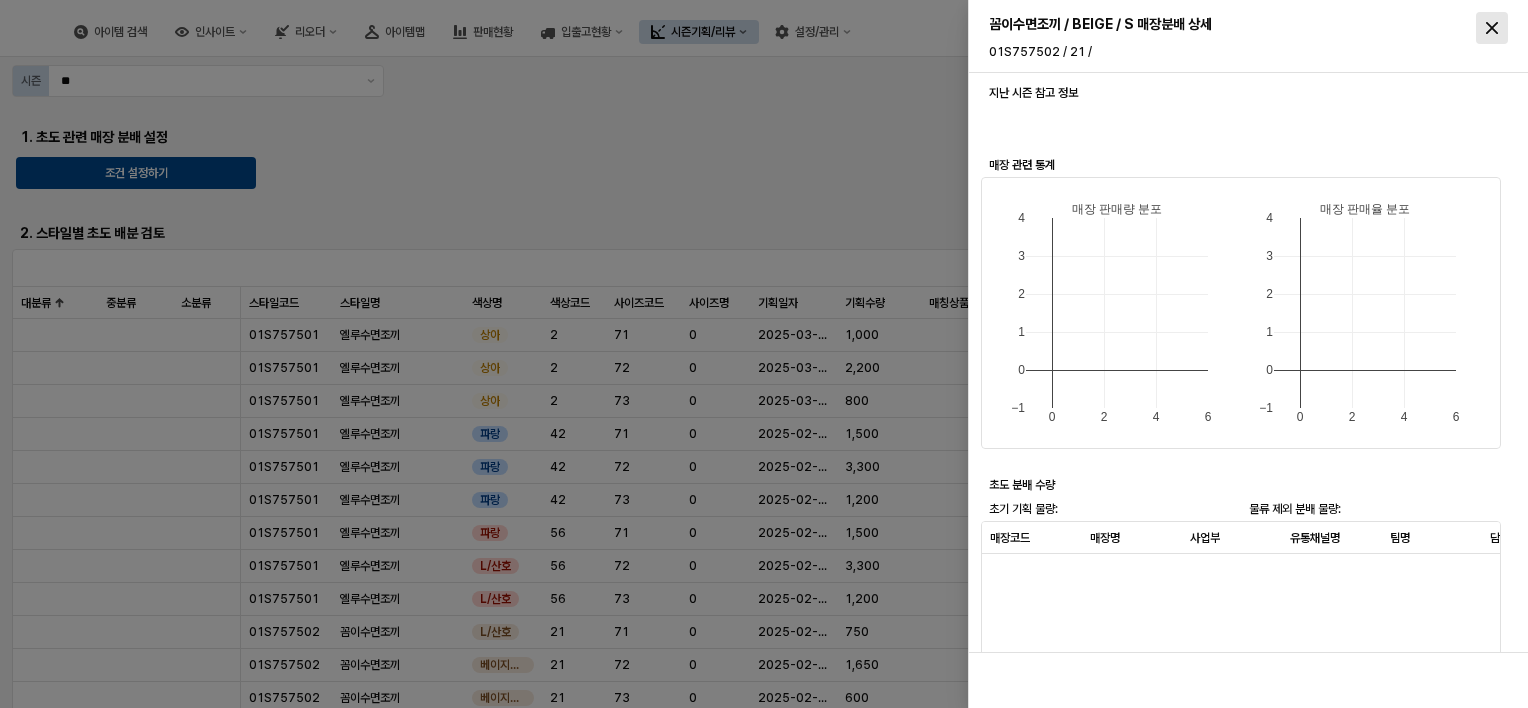 click 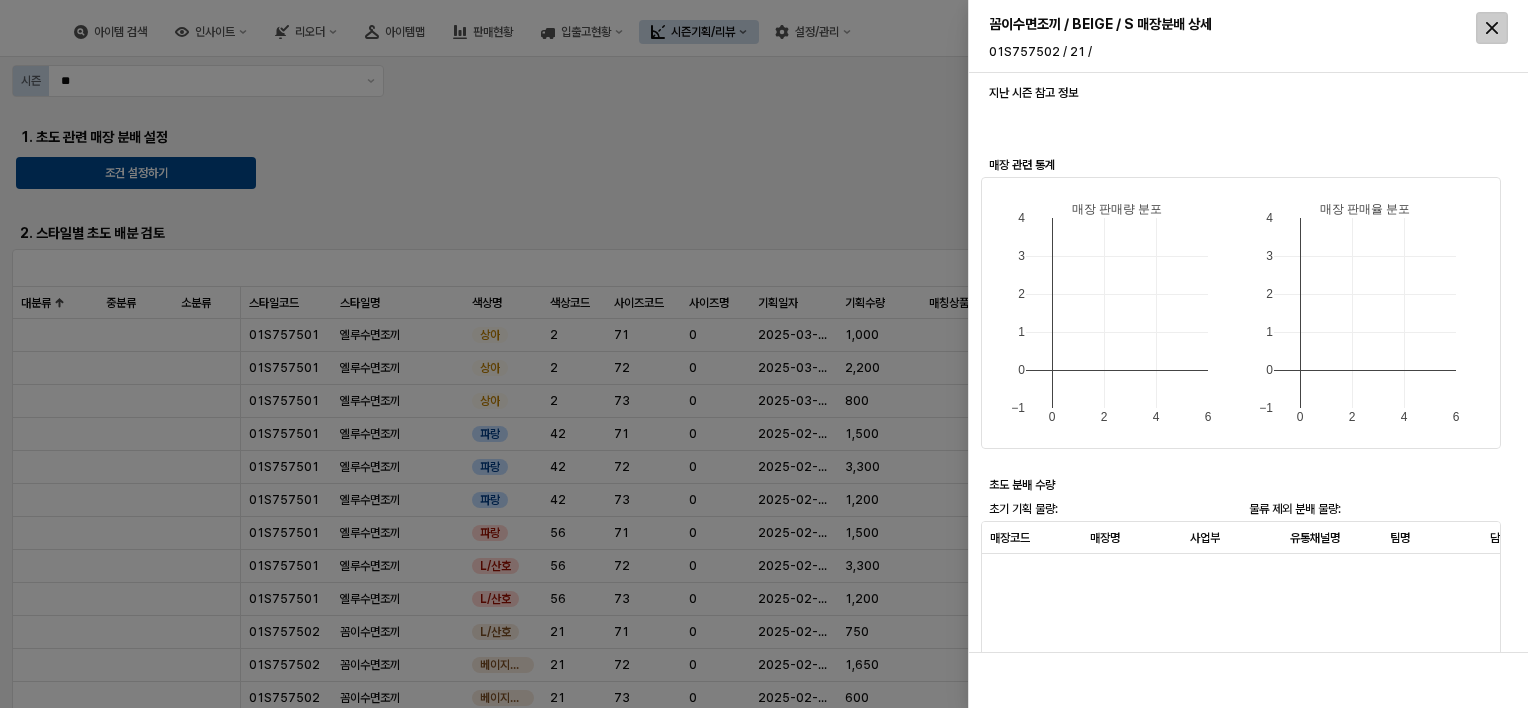 click 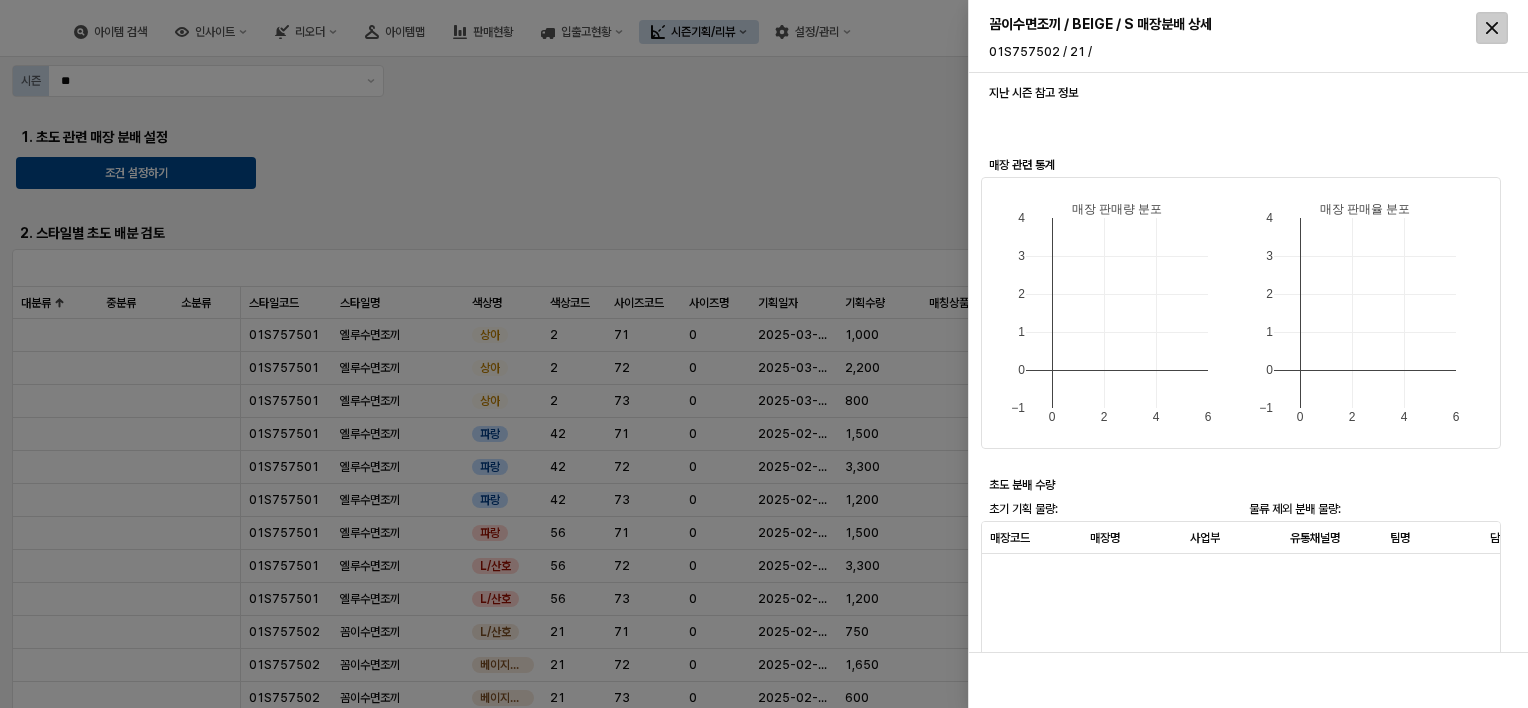 click 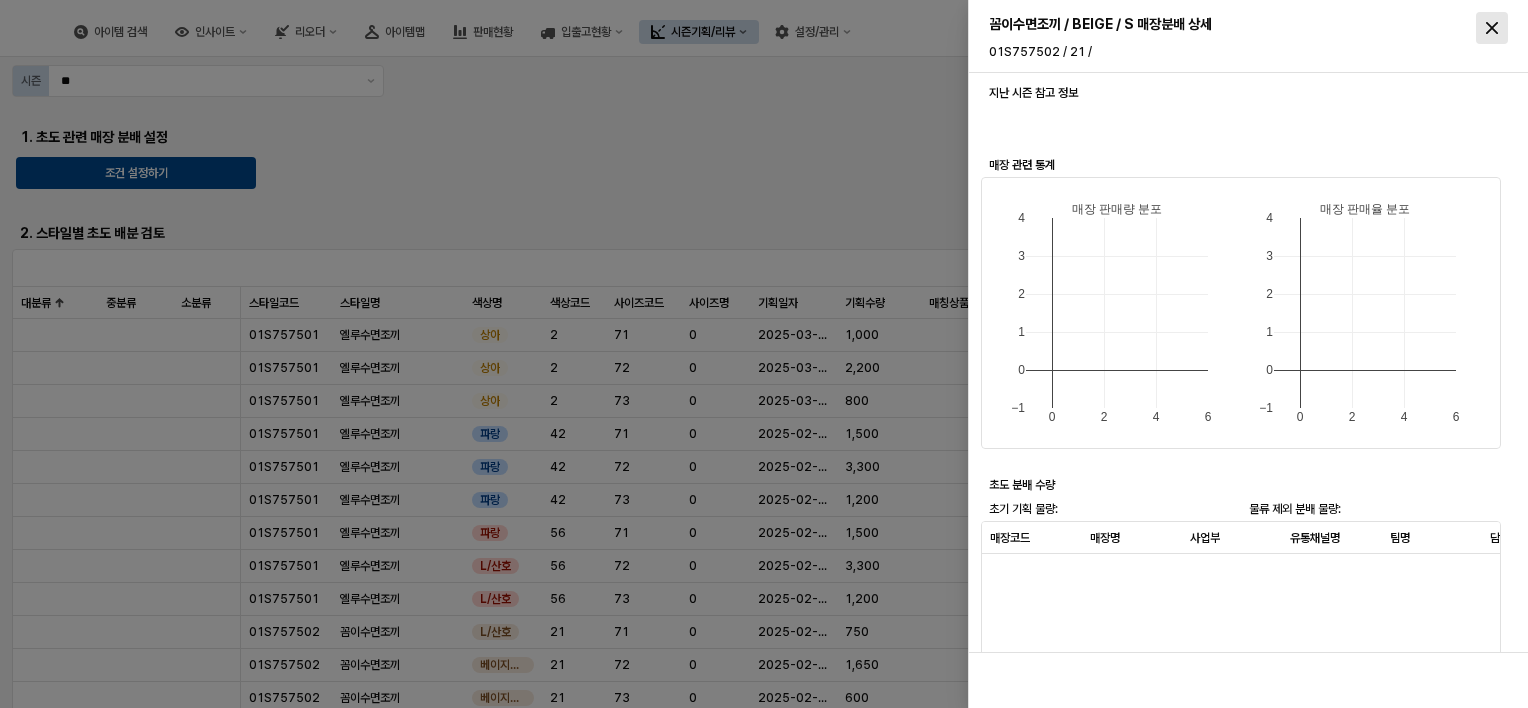 click 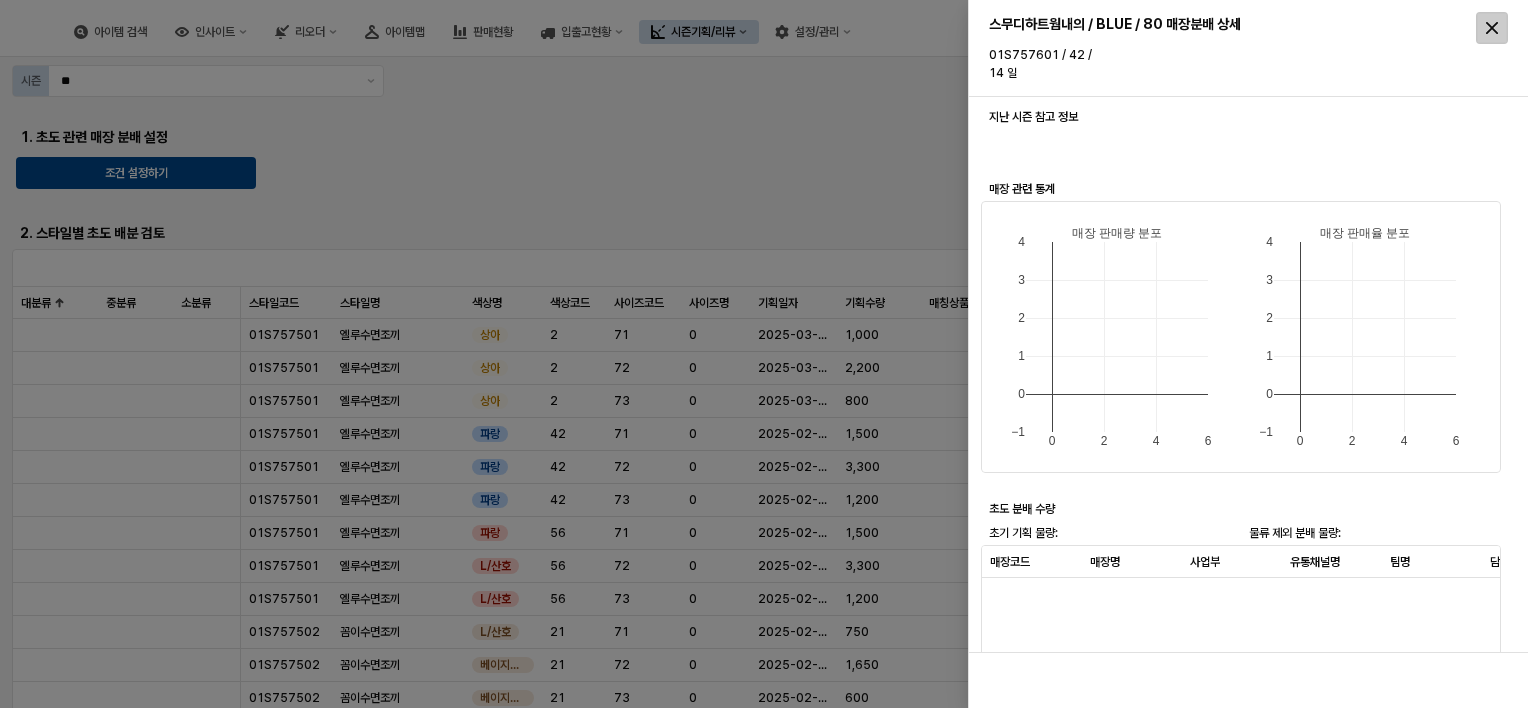 click 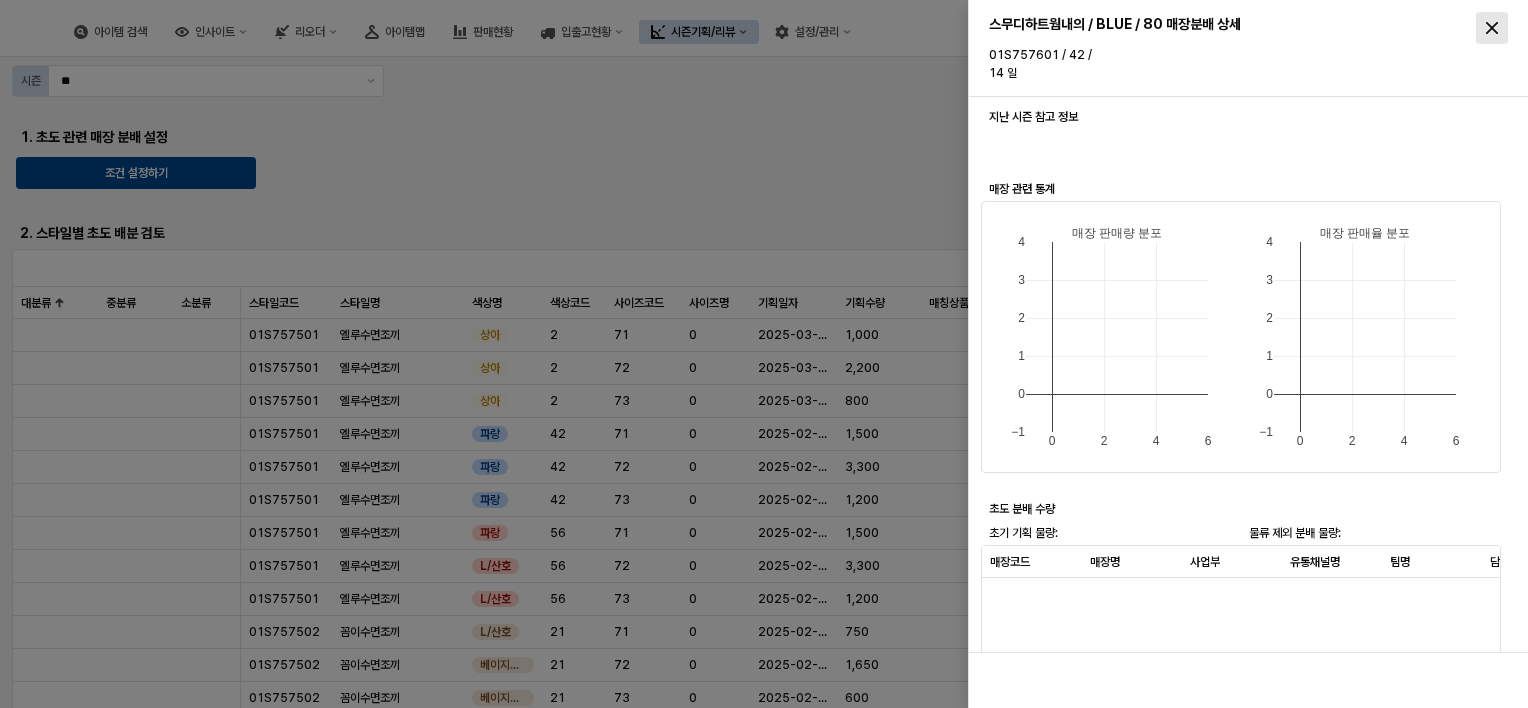 click 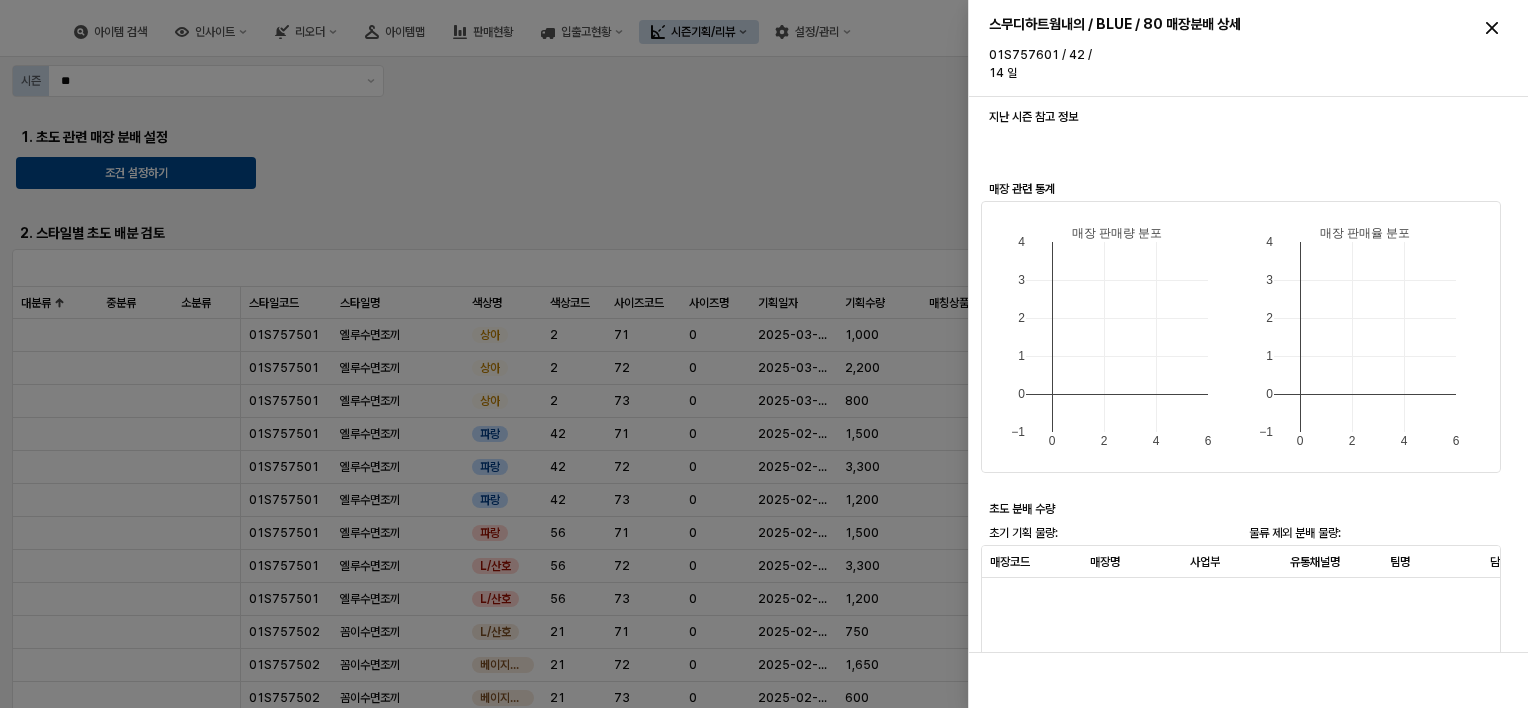 click at bounding box center [764, 354] 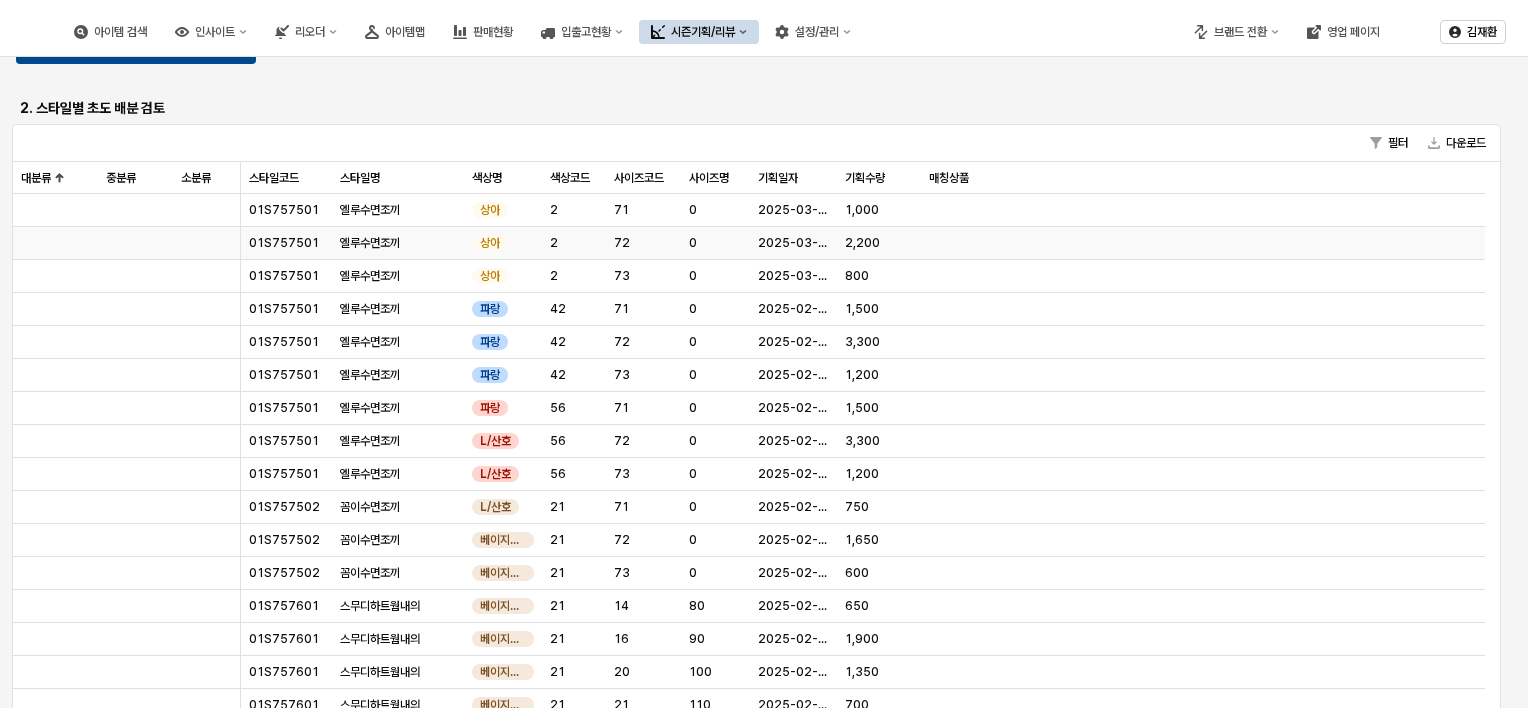 scroll, scrollTop: 200, scrollLeft: 0, axis: vertical 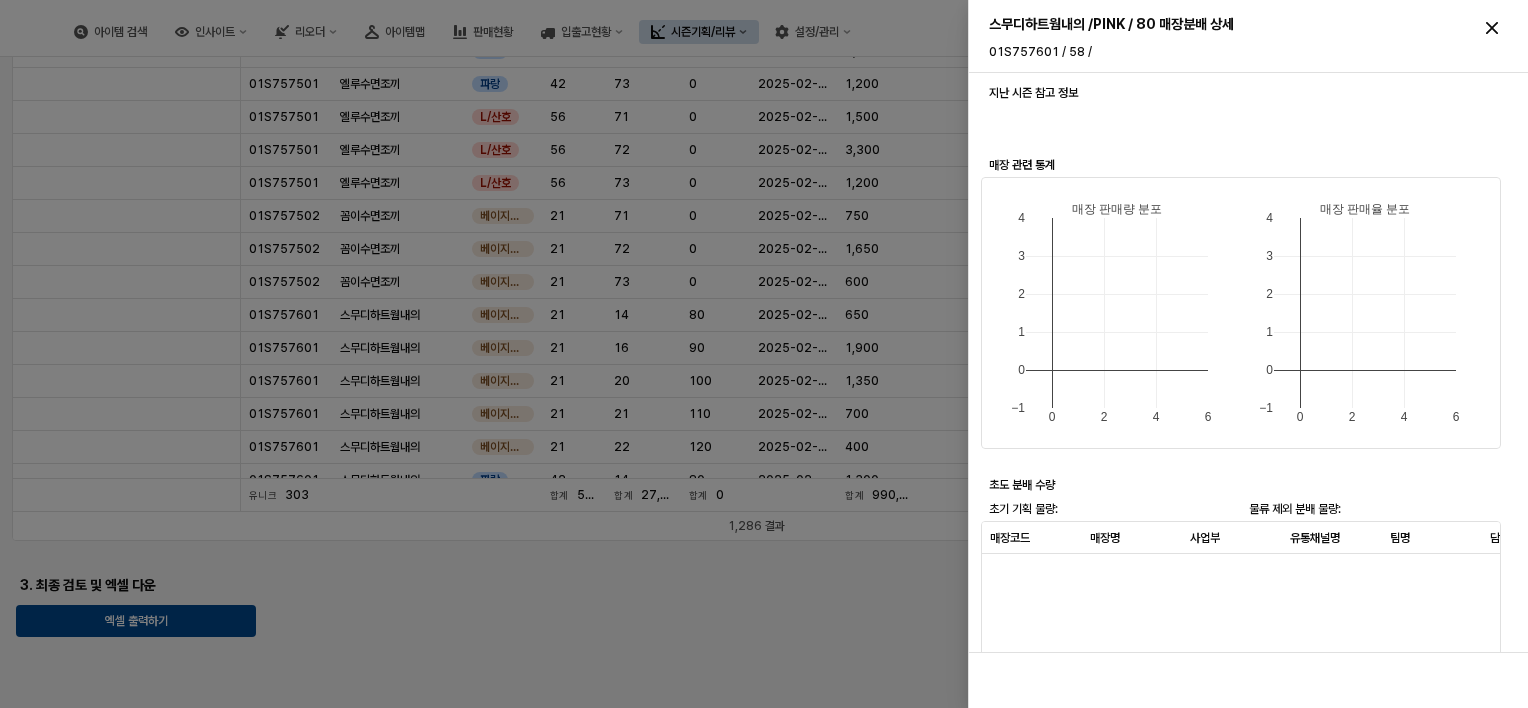 click at bounding box center [764, 354] 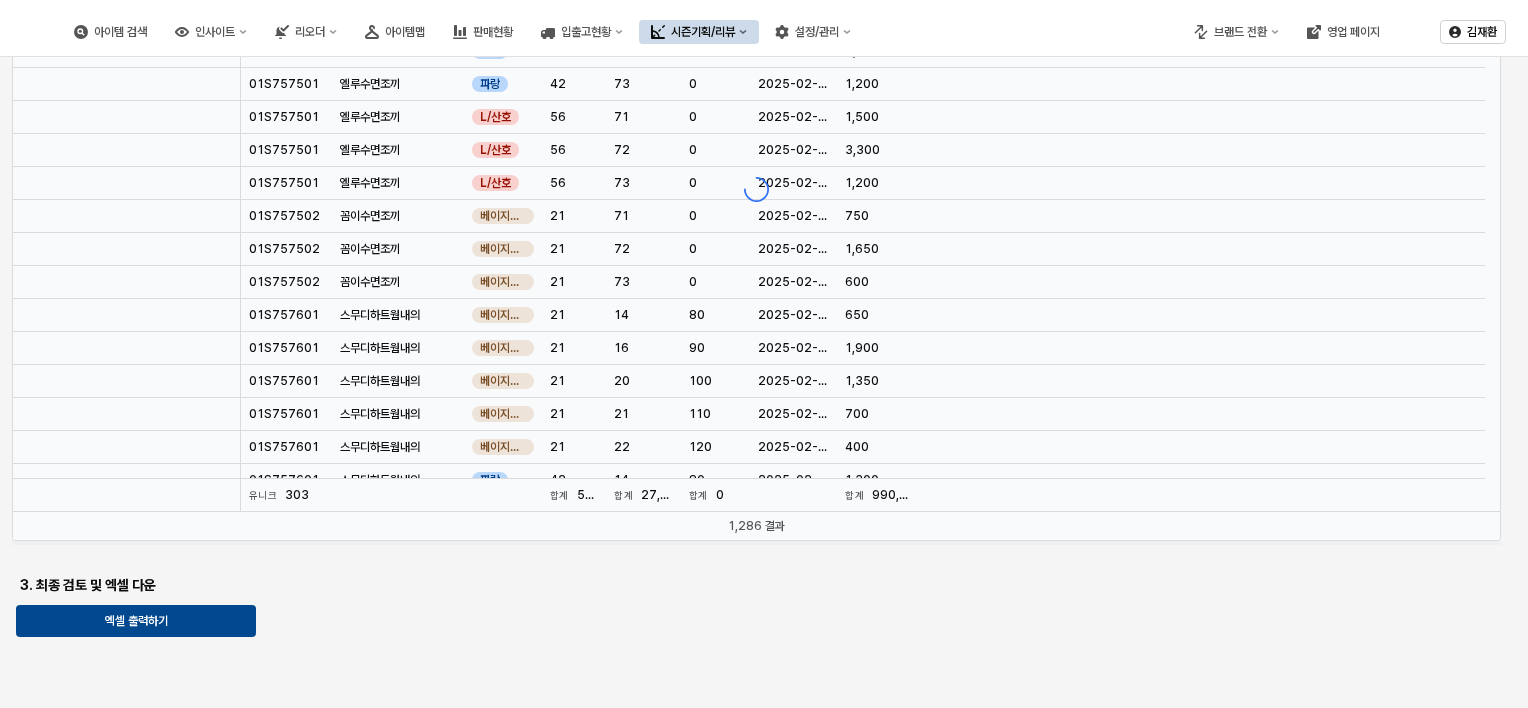 click on "시즌 ** 1. 초도 관련 매장 분배 설정 조건 설정하기 2. 스타일별 초도 배분 검토 필터 다운로드 대분류 대분류 중분류 중분류 소분류 소분류 스타일코드 스타일코드 스타일명 스타일명 색상명 색상명 색상코드 색상코드 사이즈코드 사이즈코드 사이즈명 사이즈명 기획일자 기획일자 기획수량 기획수량 매칭상품 매칭상품 01S757501 엘루수면조끼 상아 2 71 0 2025-03-18 1,000 01S757501 엘루수면조끼 상아 2 72 0 2025-03-18 2,200 01S757501 엘루수면조끼 분홍색 2 73 0 2025-03-18 800 01S757501 엘루수면조끼 파랑 42 71 0 2025-02-10 1,500 01S757501 엘루수면조끼 파랑 42 72 0 2025-02-10 3,300 01S757501 엘루수면조끼 파랑 42 73 0 2025-02-10 1,200 01S757501 엘루수면조끼 L/산호 56 71 0 2025-02-10 1,500 01S757501 엘루수면조끼 L/산호 56 72 0 2025-02-10 3,300 01S757501 엘루수면조끼 L/산호 56 73 0 2025-02-10 1,200 01S757502 꼼이수면조끼 베이지색의 0" at bounding box center [764, 175] 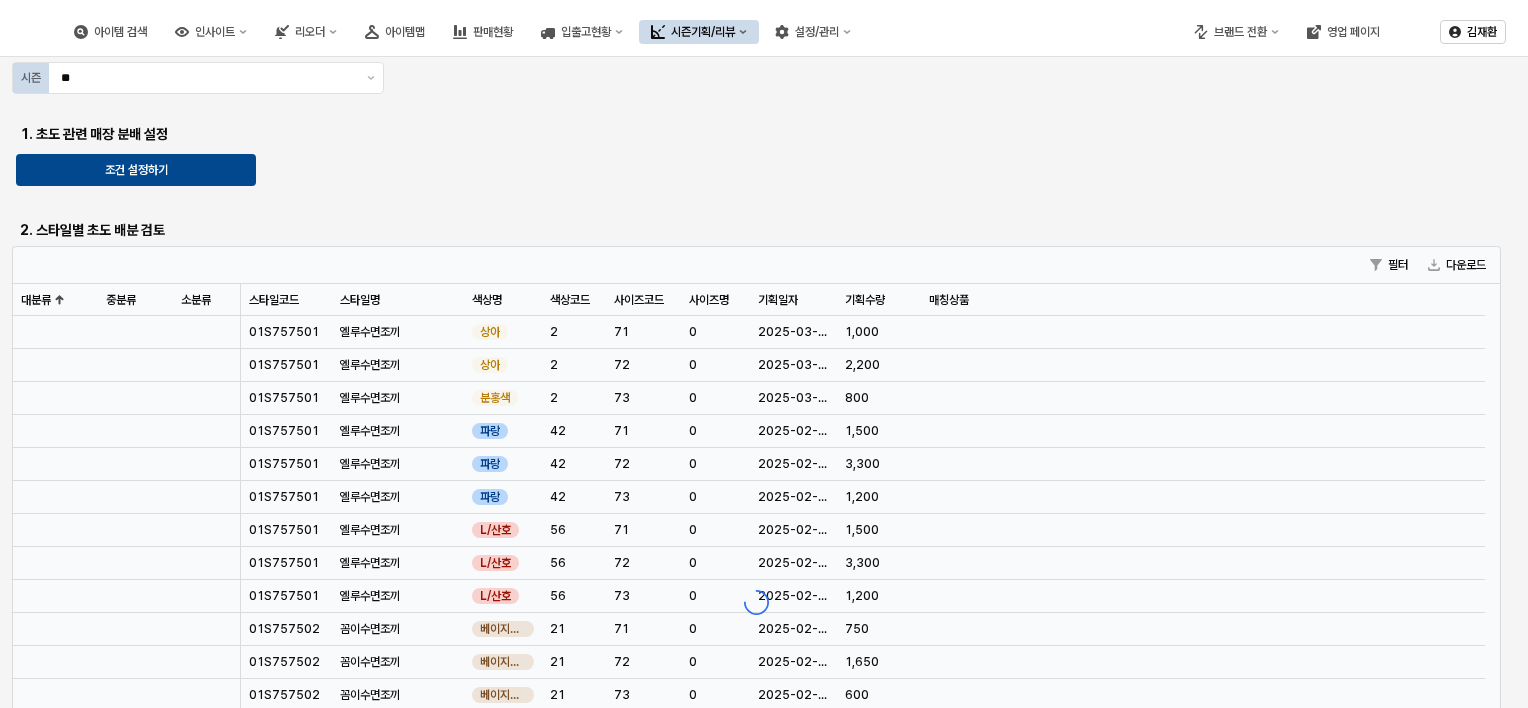 scroll, scrollTop: 0, scrollLeft: 0, axis: both 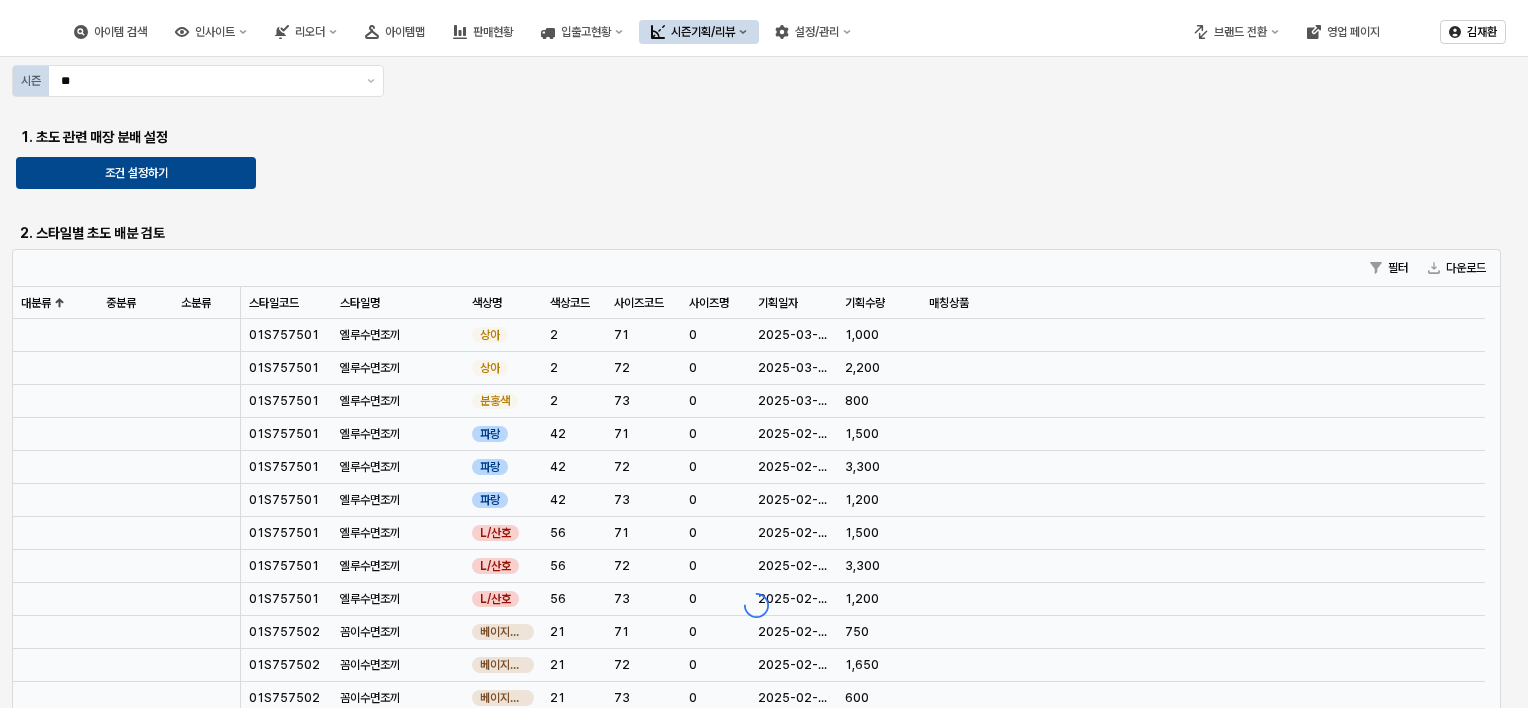 click on "시즌 ** 1. 초도 관련 매장 분배 설정 조건 설정하기 2. 스타일별 초도 배분 검토 필터 다운로드 대분류 대분류 중분류 중분류 소분류 소분류 스타일코드 스타일코드 스타일명 스타일명 색상명 색상명 색상코드 색상코드 사이즈코드 사이즈코드 사이즈명 사이즈명 기획일자 기획일자 기획수량 기획수량 매칭상품 매칭상품 01S757501 엘루수면조끼 상아 2 71 0 2025-03-18 1,000 01S757501 엘루수면조끼 상아 2 72 0 2025-03-18 2,200 01S757501 엘루수면조끼 분홍색 2 73 0 2025-03-18 800 01S757501 엘루수면조끼 파랑 42 71 0 2025-02-10 1,500 01S757501 엘루수면조끼 파랑 42 72 0 2025-02-10 3,300 01S757501 엘루수면조끼 파랑 42 73 0 2025-02-10 1,200 01S757501 엘루수면조끼 L/산호 56 71 0 2025-02-10 1,500 01S757501 엘루수면조끼 L/산호 56 72 0 2025-02-10 3,300 01S757501 엘루수면조끼 L/산호 56 73 0 2025-02-10 1,200 01S757502 꼼이수면조끼 베이지색의 0" at bounding box center [764, 561] 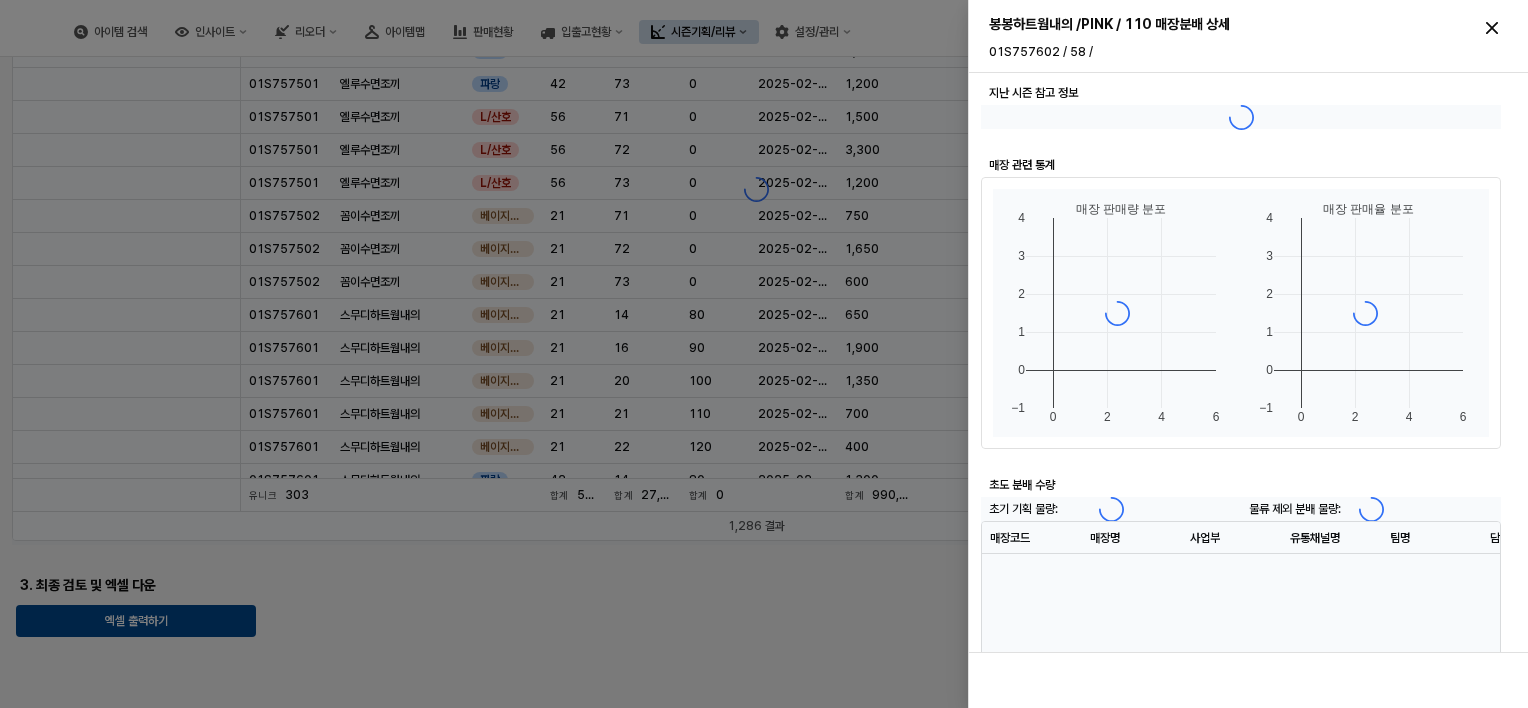 scroll, scrollTop: 0, scrollLeft: 0, axis: both 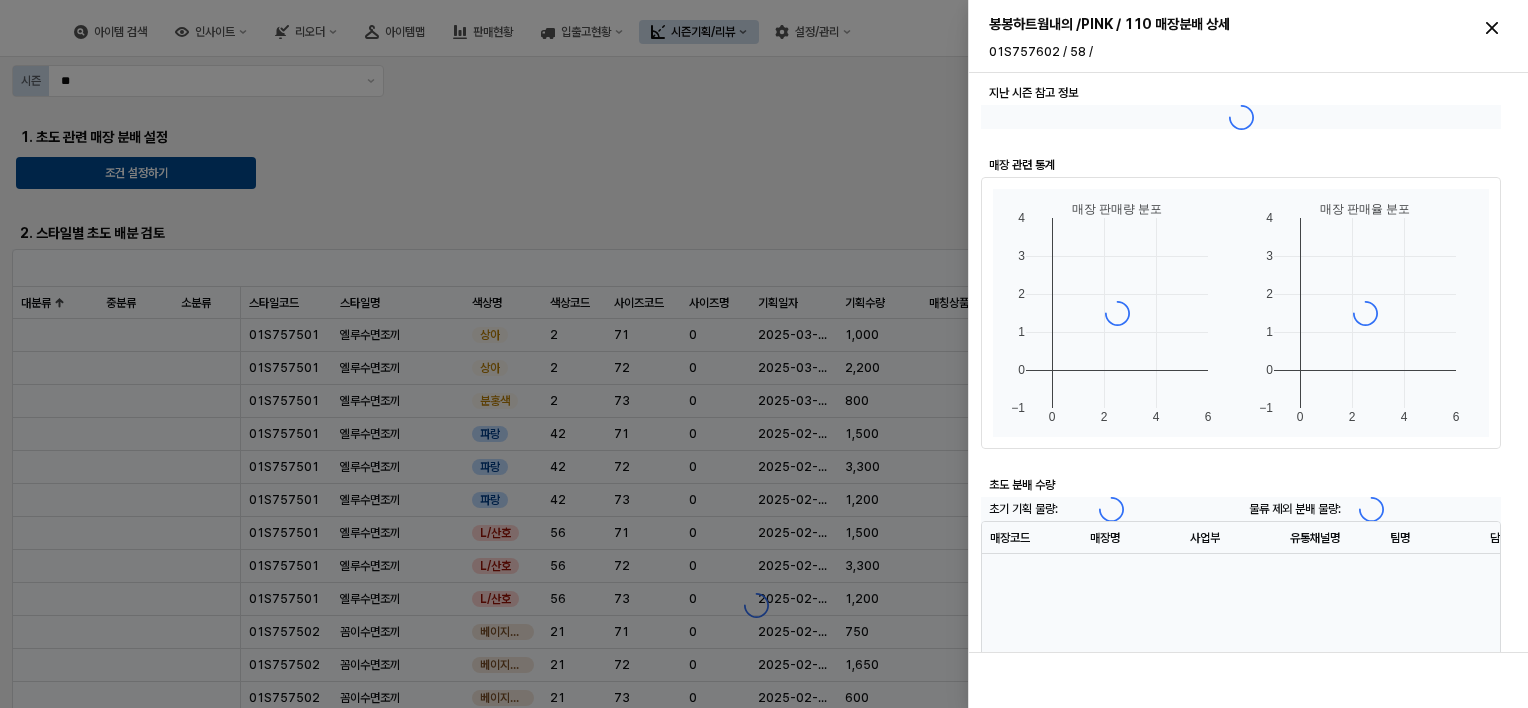 click at bounding box center [764, 354] 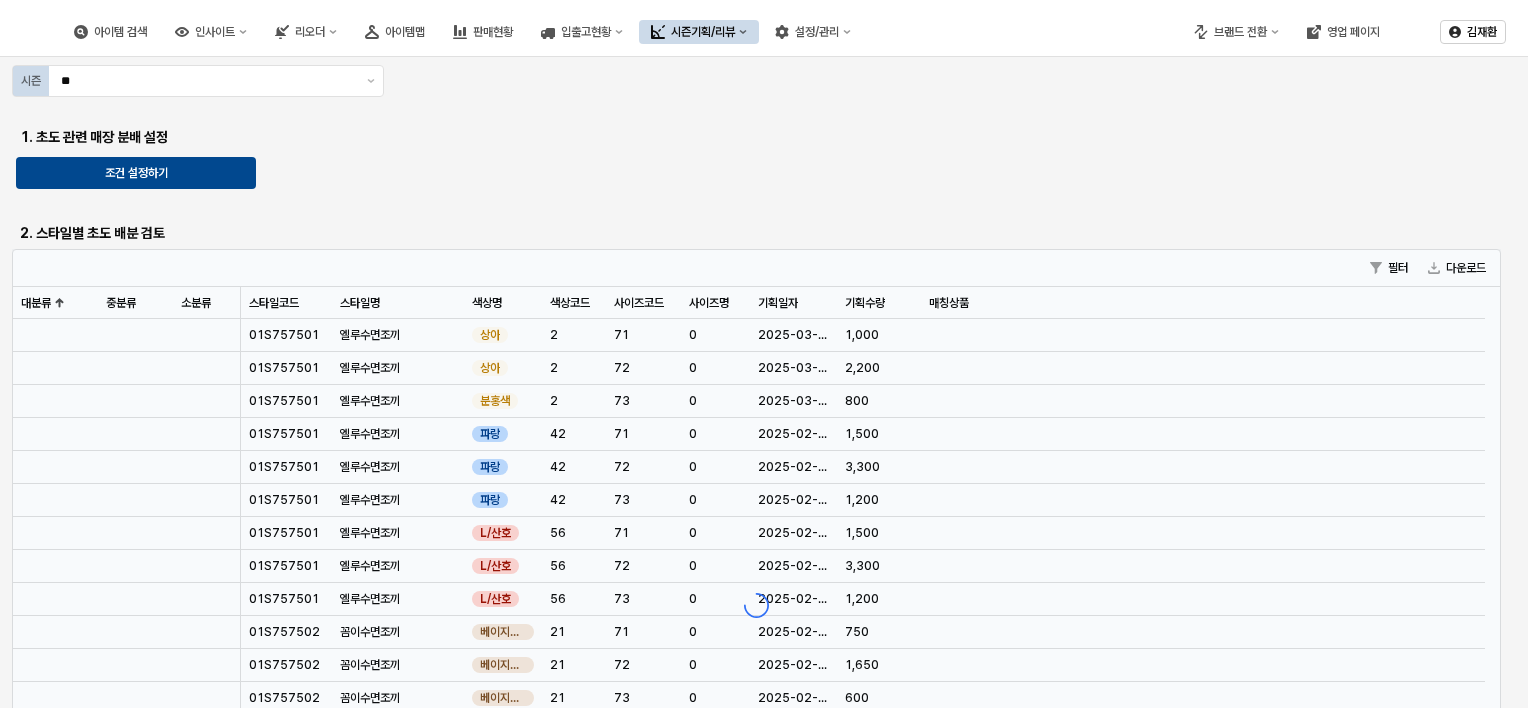 click on "1. 초도 관련 매장 분배 설정" at bounding box center (198, 137) 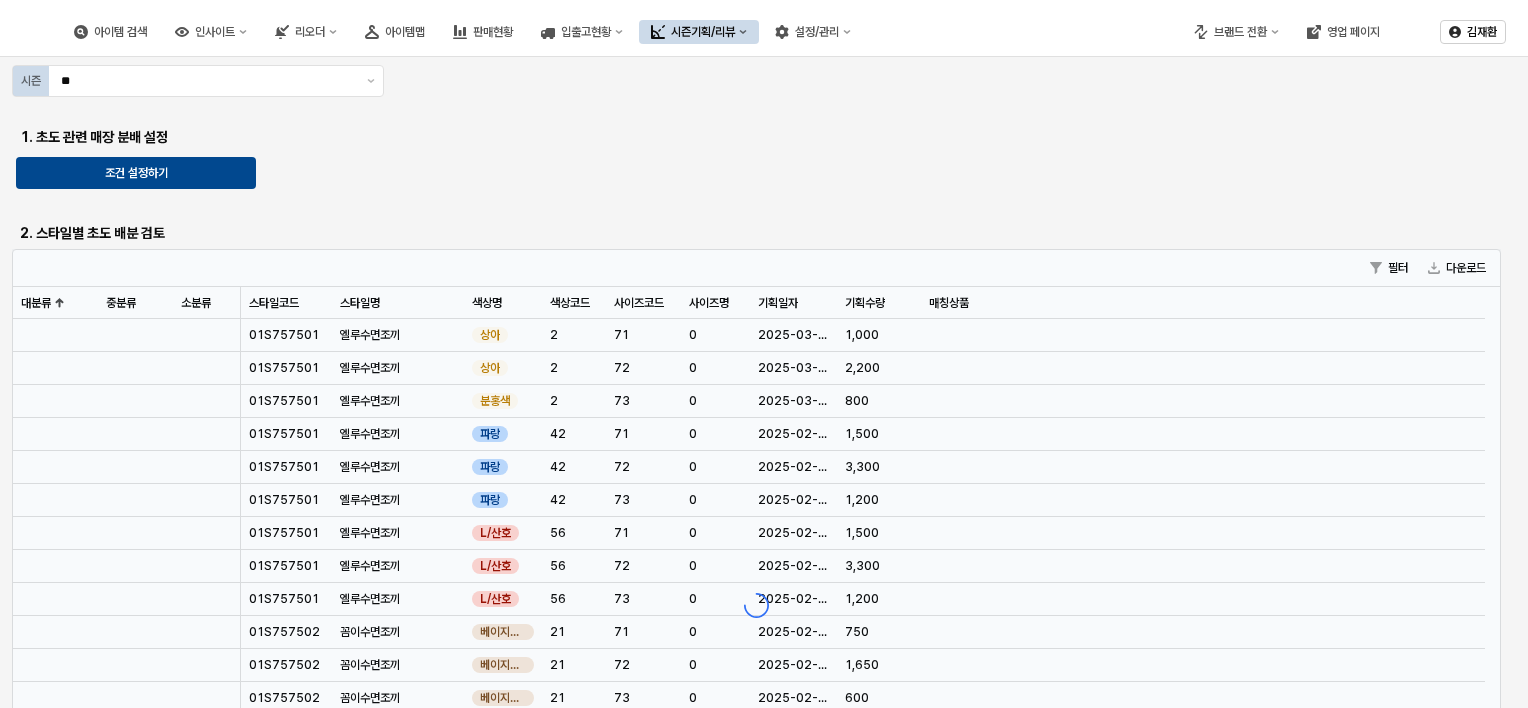click on "시즌 ** 1. 초도 관련 매장 분배 설정 조건 설정하기 2. 스타일별 초도 배분 검토 필터 다운로드 대분류 대분류 중분류 중분류 소분류 소분류 스타일코드 스타일코드 스타일명 스타일명 색상명 색상명 색상코드 색상코드 사이즈코드 사이즈코드 사이즈명 사이즈명 기획일자 기획일자 기획수량 기획수량 매칭상품 매칭상품 01S757501 엘루수면조끼 상아 2 71 0 2025-03-18 1,000 01S757501 엘루수면조끼 상아 2 72 0 2025-03-18 2,200 01S757501 엘루수면조끼 분홍색 2 73 0 2025-03-18 800 01S757501 엘루수면조끼 파랑 42 71 0 2025-02-10 1,500 01S757501 엘루수면조끼 파랑 42 72 0 2025-02-10 3,300 01S757501 엘루수면조끼 파랑 42 73 0 2025-02-10 1,200 01S757501 엘루수면조끼 L/산호 56 71 0 2025-02-10 1,500 01S757501 엘루수면조끼 L/산호 56 72 0 2025-02-10 3,300 01S757501 엘루수면조끼 L/산호 56 73 0 2025-02-10 1,200 01S757502 꼼이수면조끼 베이지색의 0" at bounding box center [764, 561] 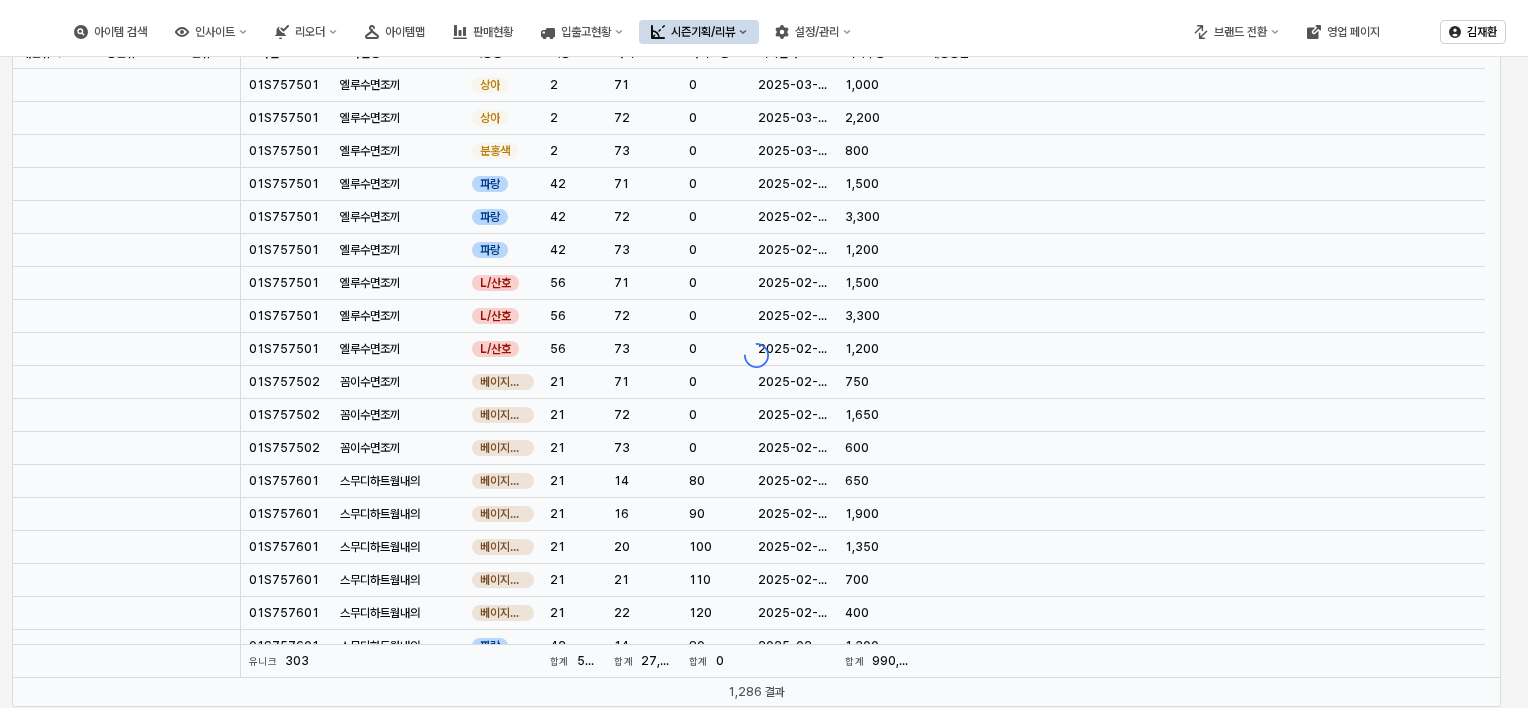 scroll, scrollTop: 200, scrollLeft: 0, axis: vertical 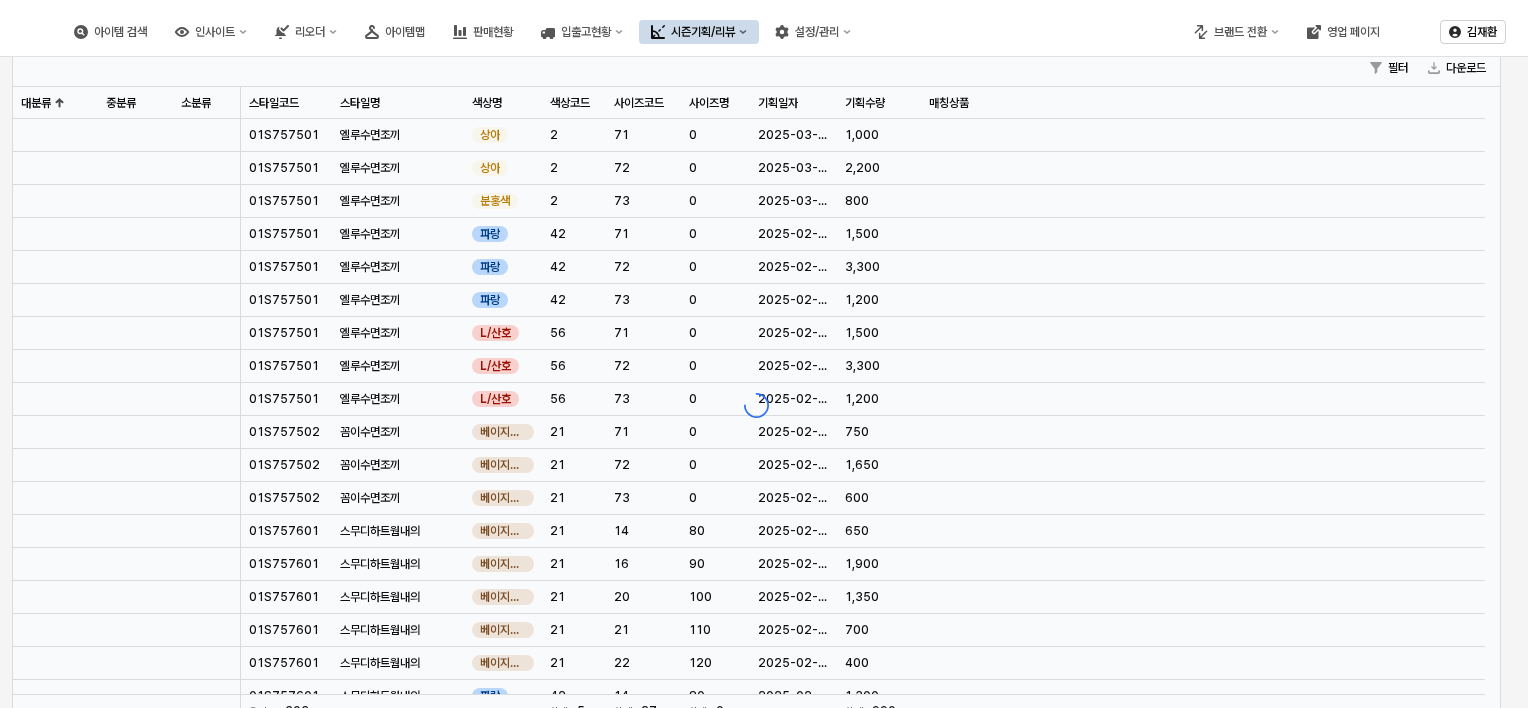 click on "아이템 검색 인사이트 리오더 아이템맵 판매현황 입출고현황 시즌기획/리뷰 설정/관리" at bounding box center [578, 32] 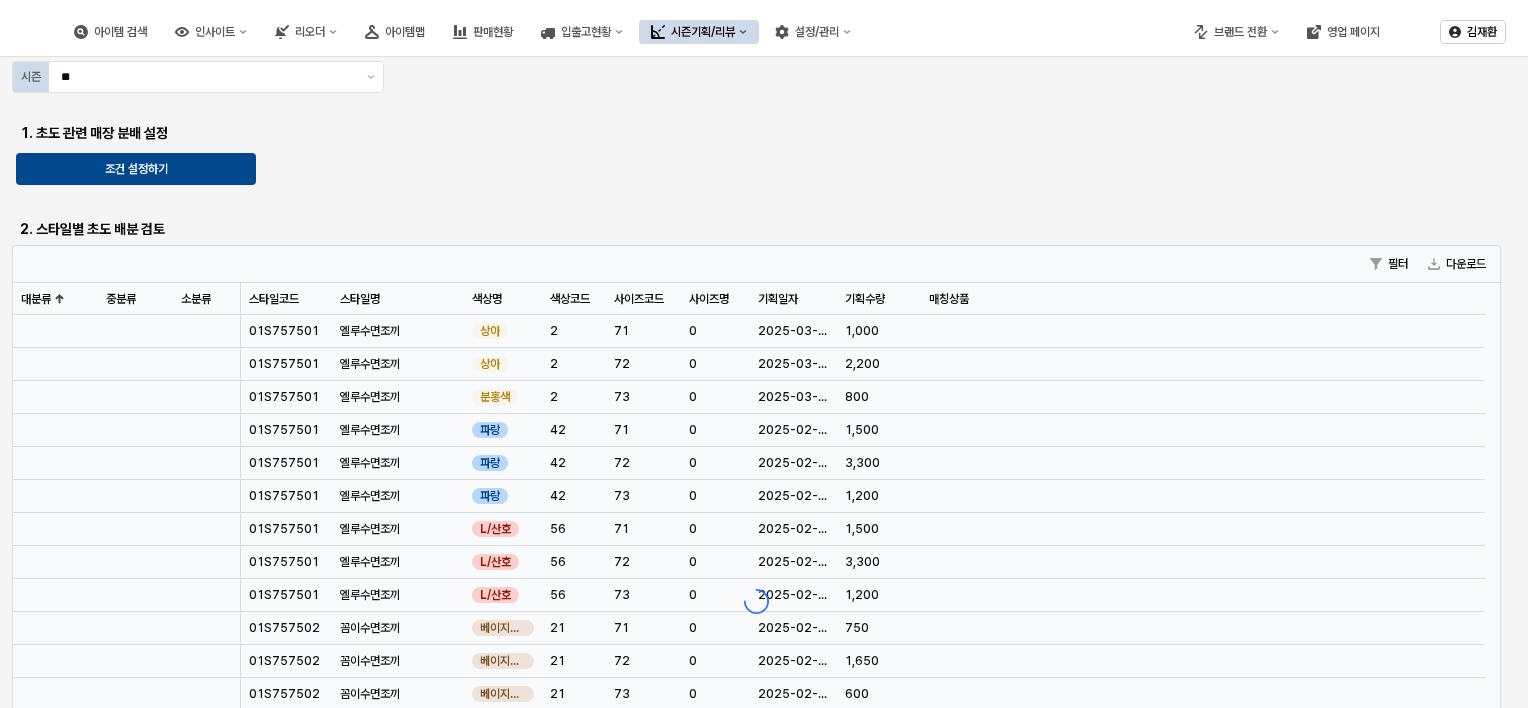 scroll, scrollTop: 0, scrollLeft: 0, axis: both 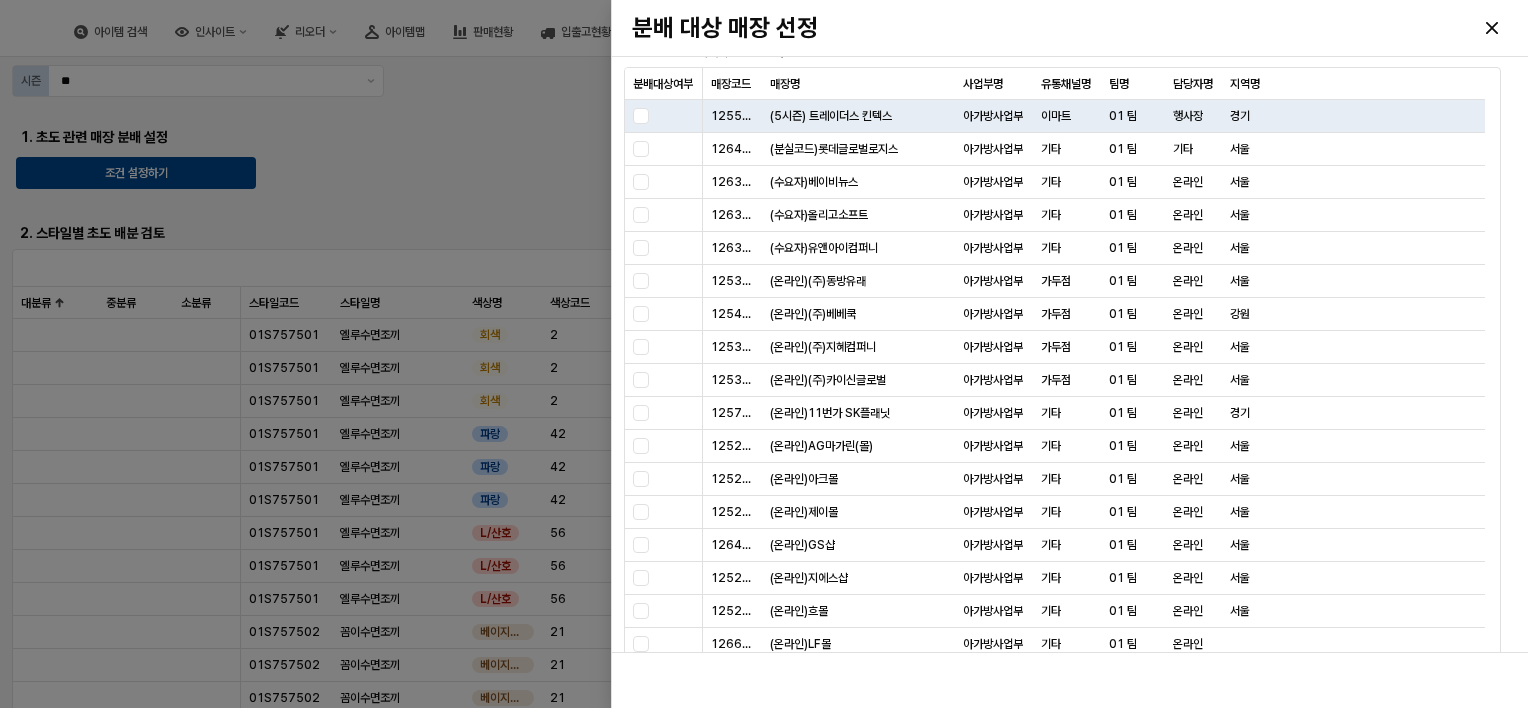 drag, startPoint x: 100, startPoint y: 377, endPoint x: 98, endPoint y: 364, distance: 13.152946 